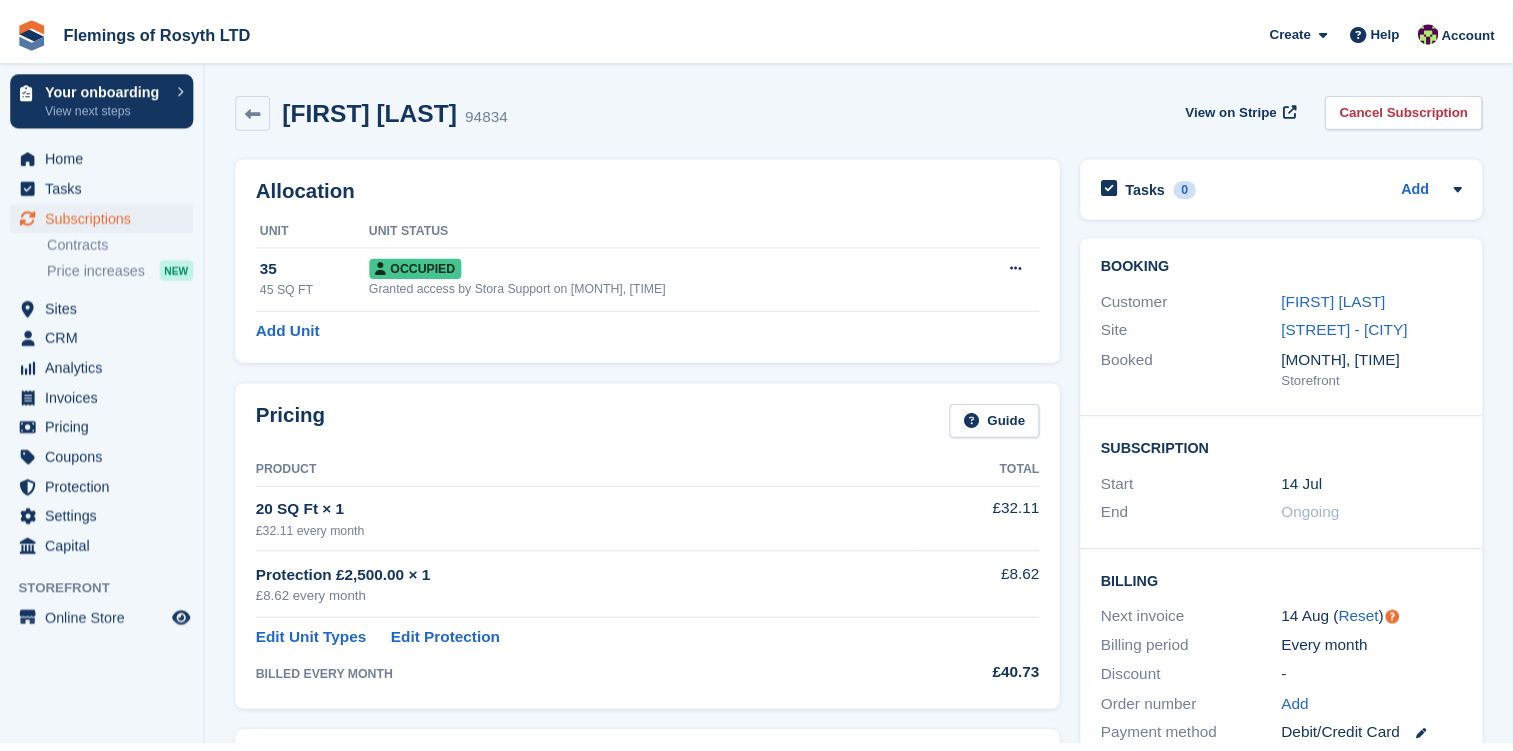 scroll, scrollTop: 0, scrollLeft: 0, axis: both 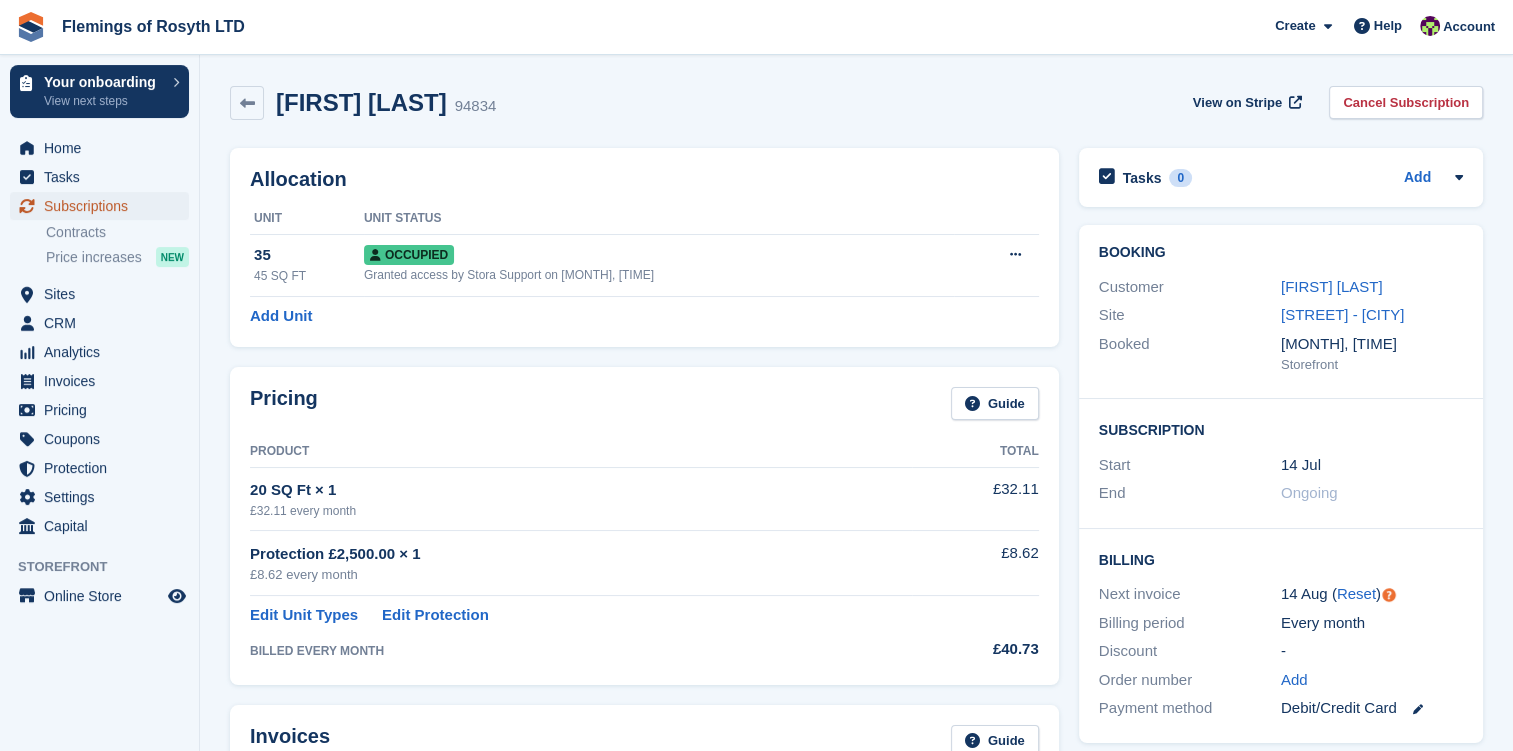 click on "Subscriptions" at bounding box center [104, 206] 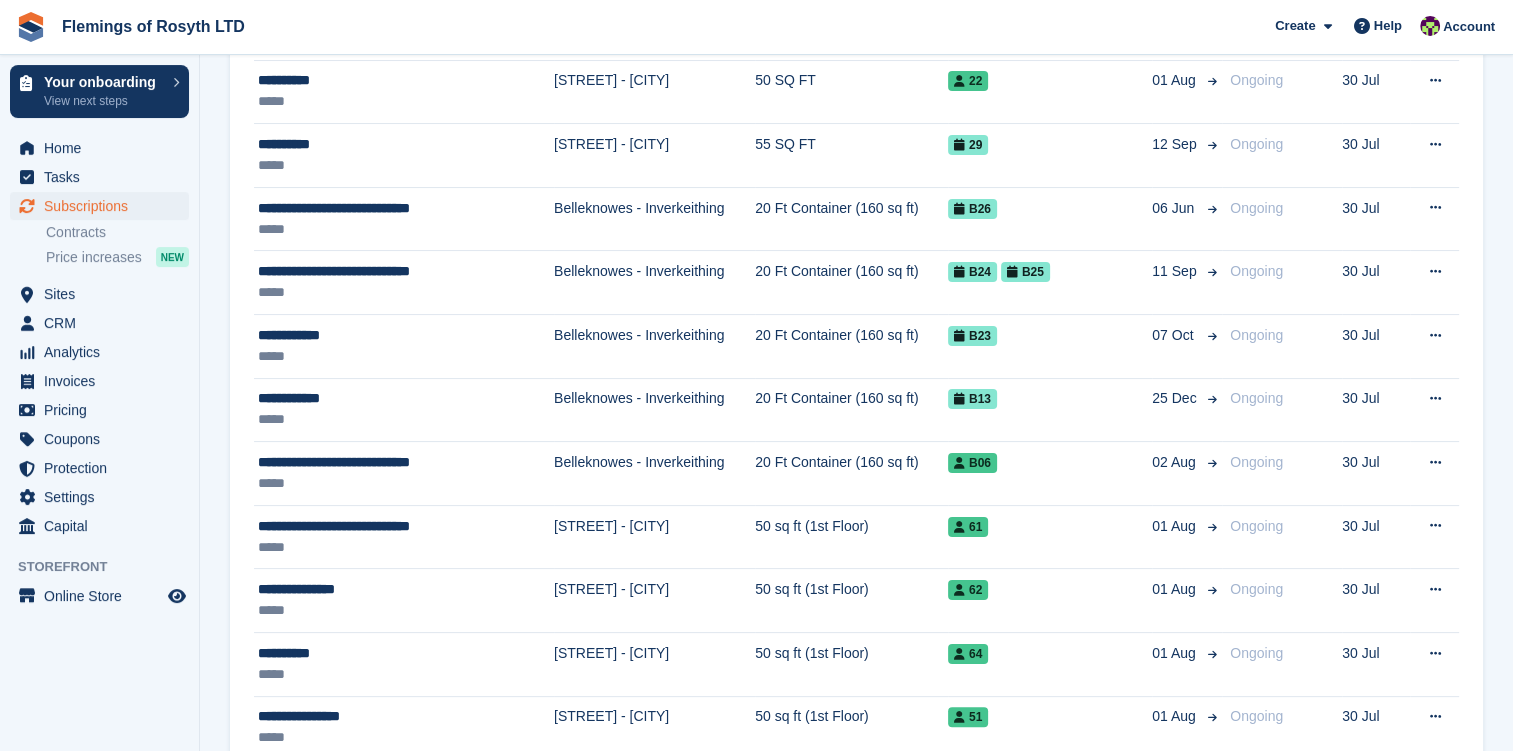 scroll, scrollTop: 300, scrollLeft: 0, axis: vertical 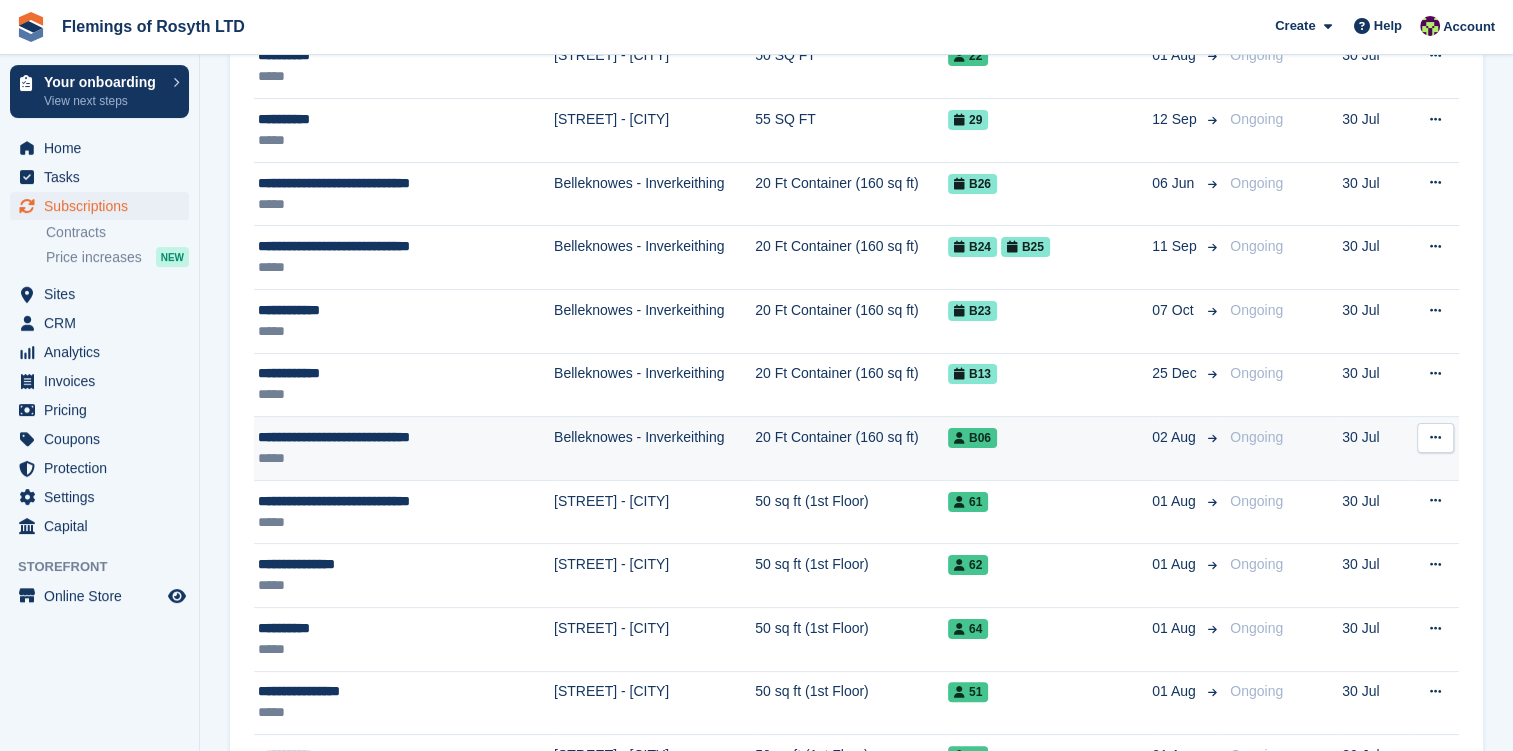 click on "**********" at bounding box center [383, 437] 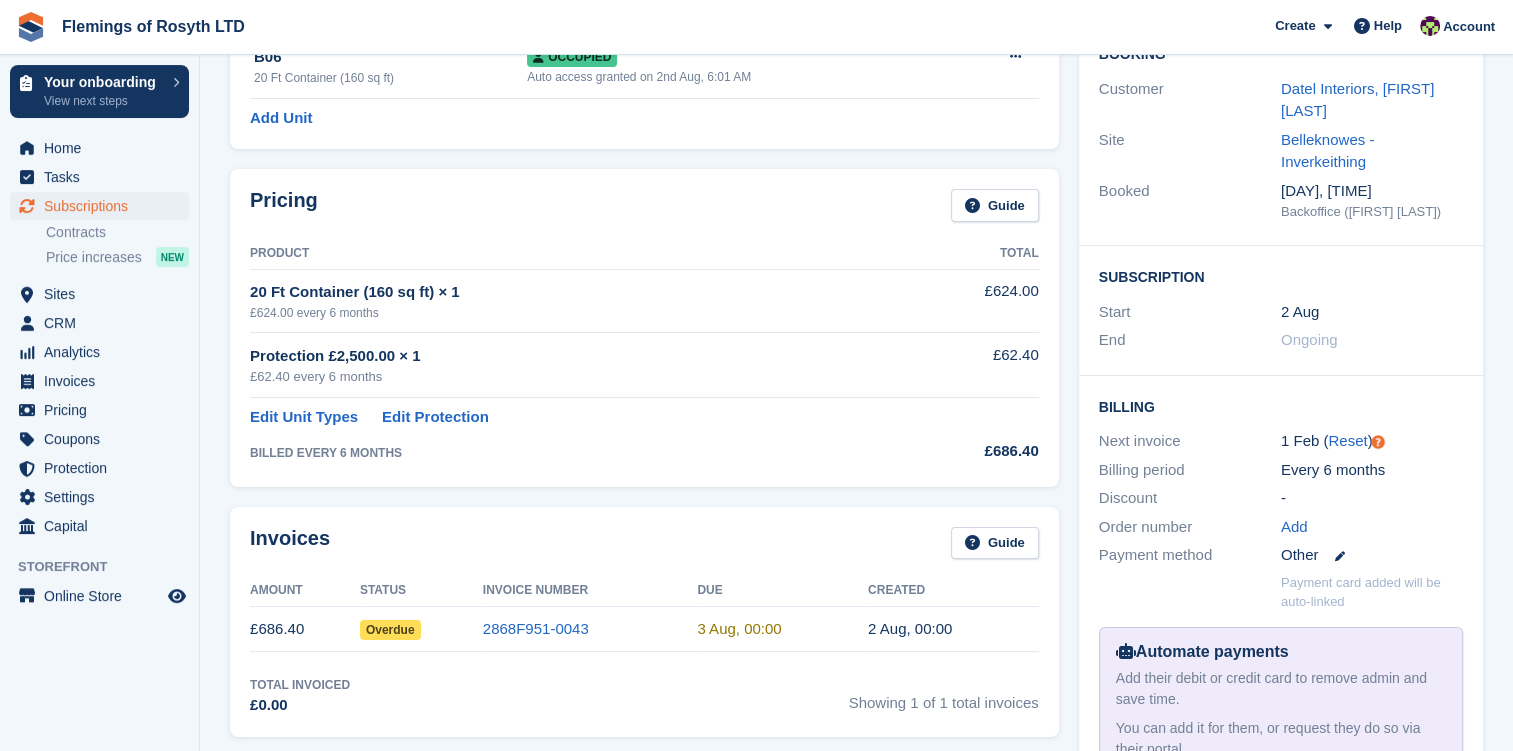 scroll, scrollTop: 200, scrollLeft: 0, axis: vertical 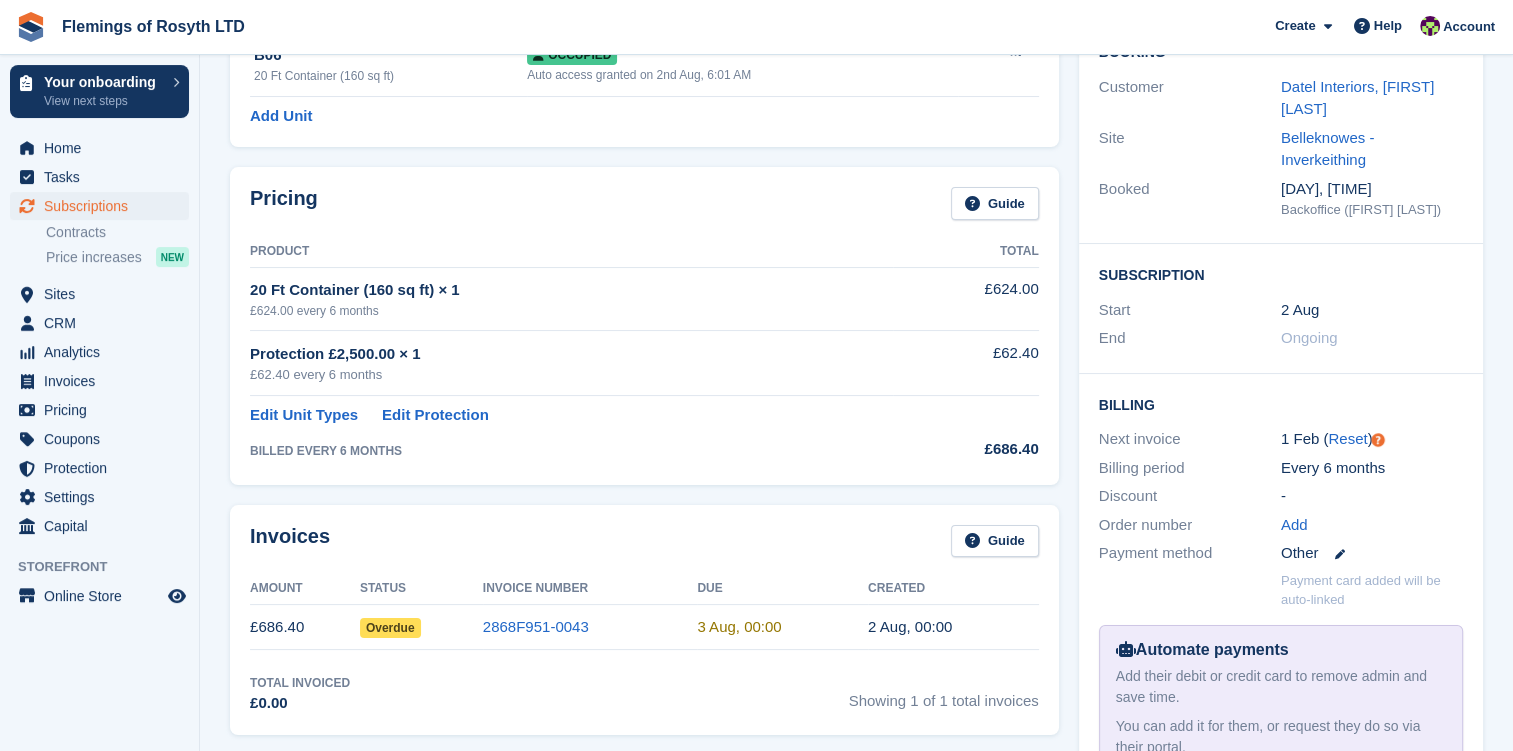 click on "Invoices
Guide
Amount
Status
Invoice Number
Due
Created
£686.40
Overdue
2868F951-0043
3 Aug,  00:00
2 Aug,  00:00
Total Invoiced
£0.00
Showing 1 of 1 total invoices" at bounding box center [644, 620] 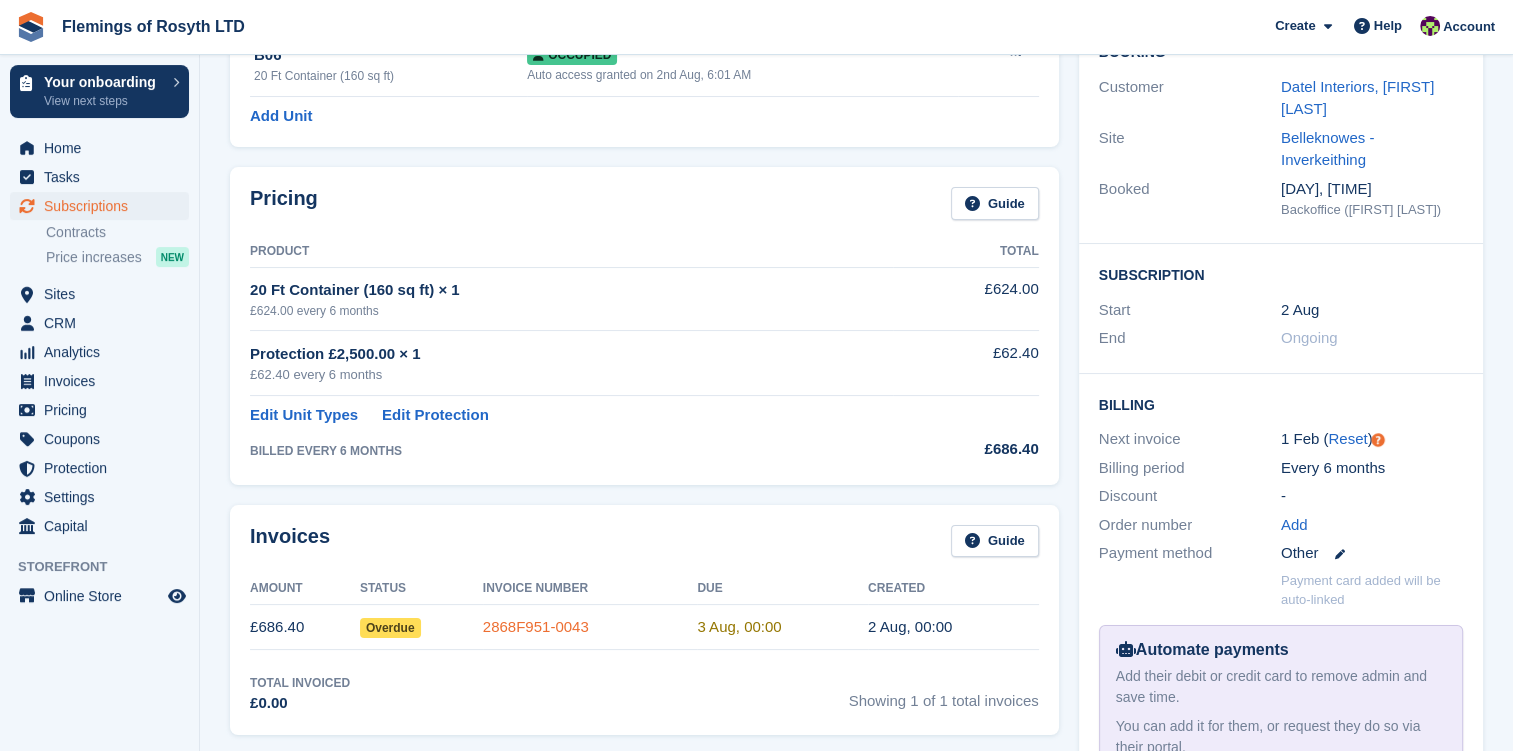 click on "2868F951-0043" at bounding box center (536, 626) 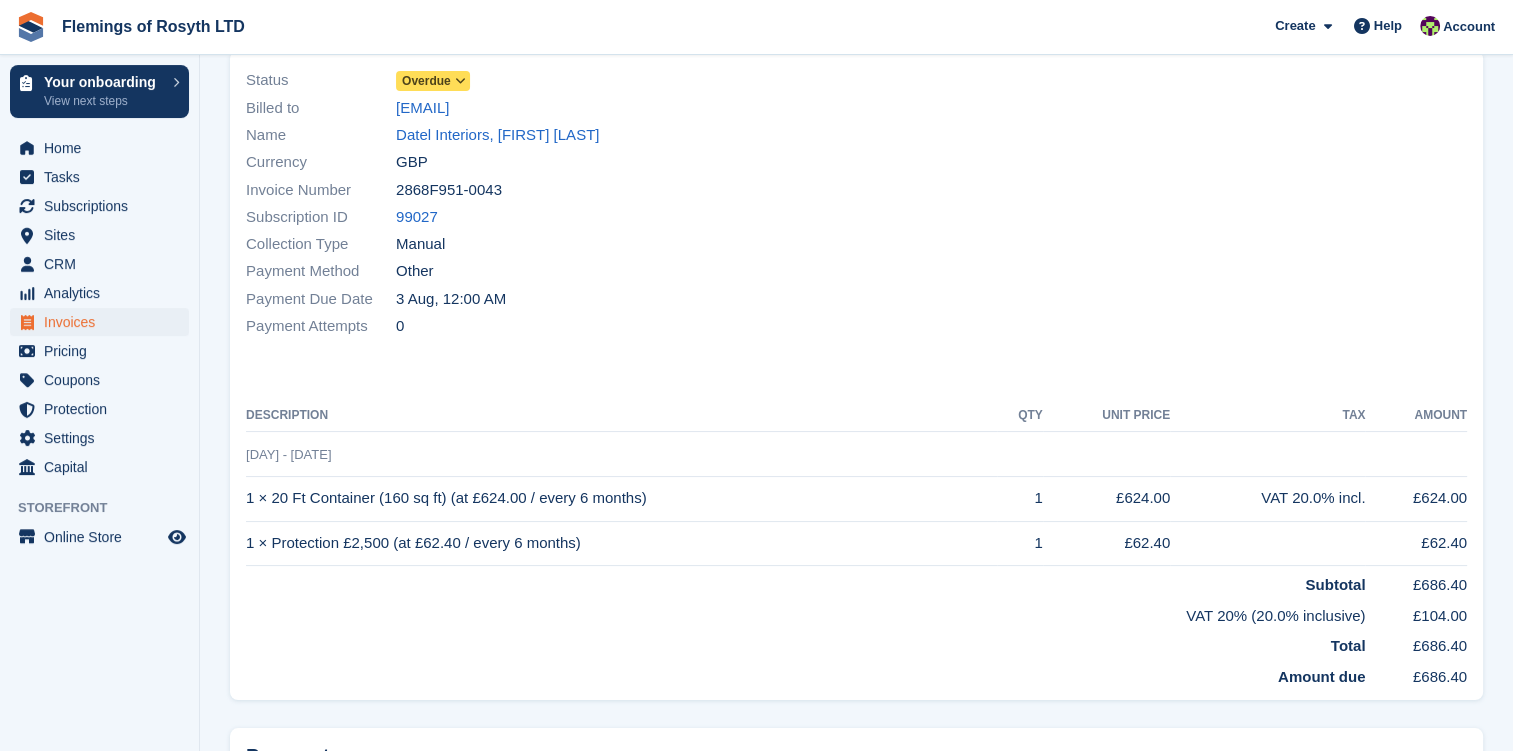 scroll, scrollTop: 200, scrollLeft: 0, axis: vertical 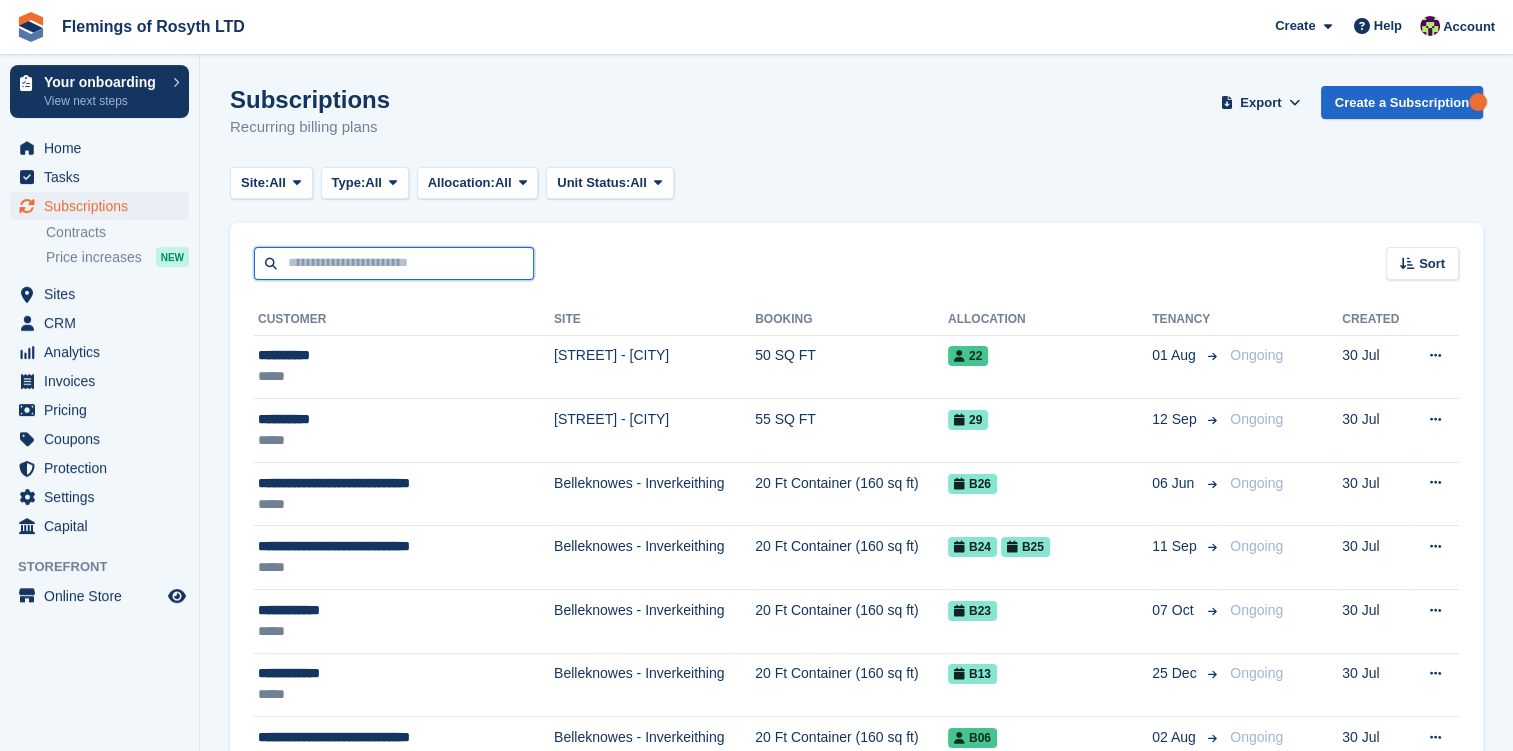 click at bounding box center [394, 263] 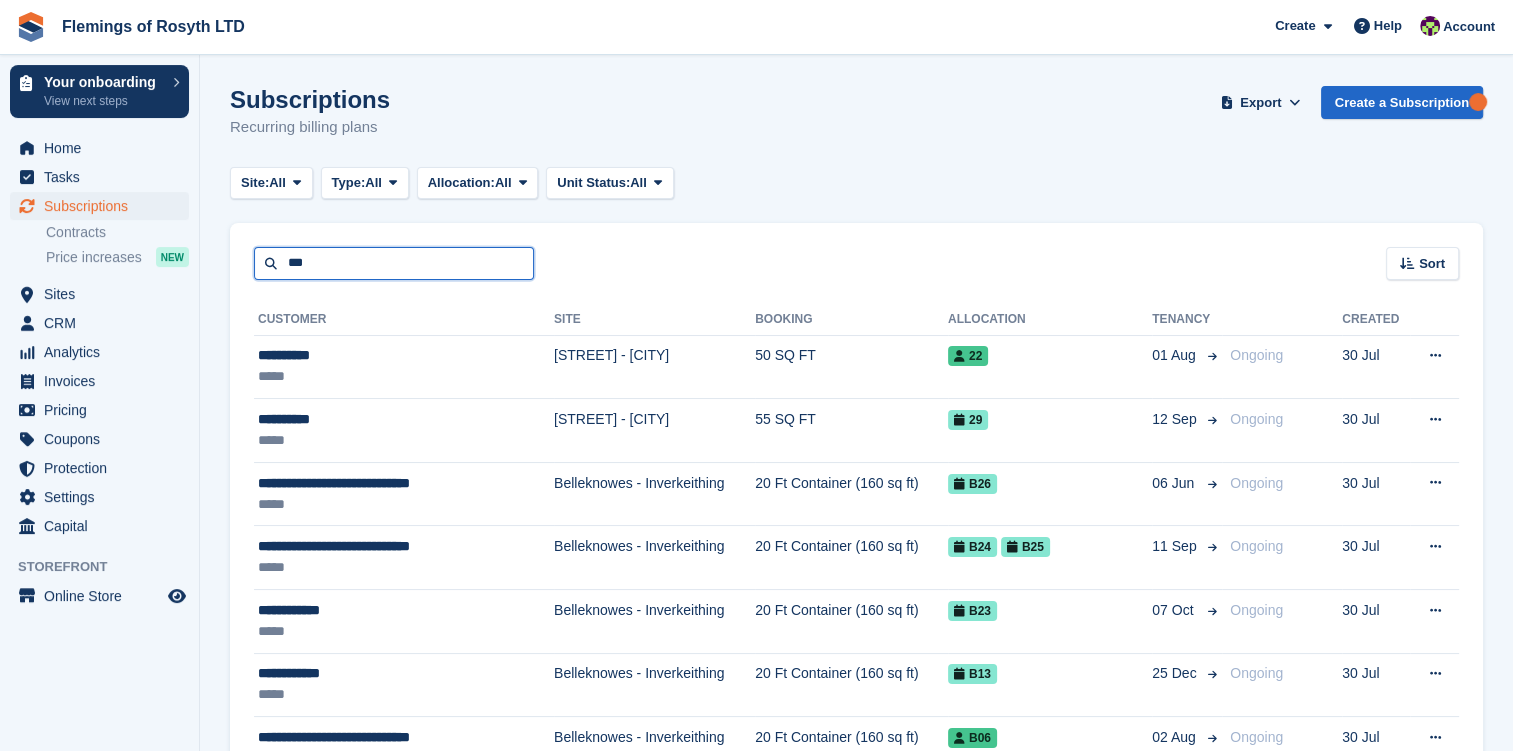 type on "**********" 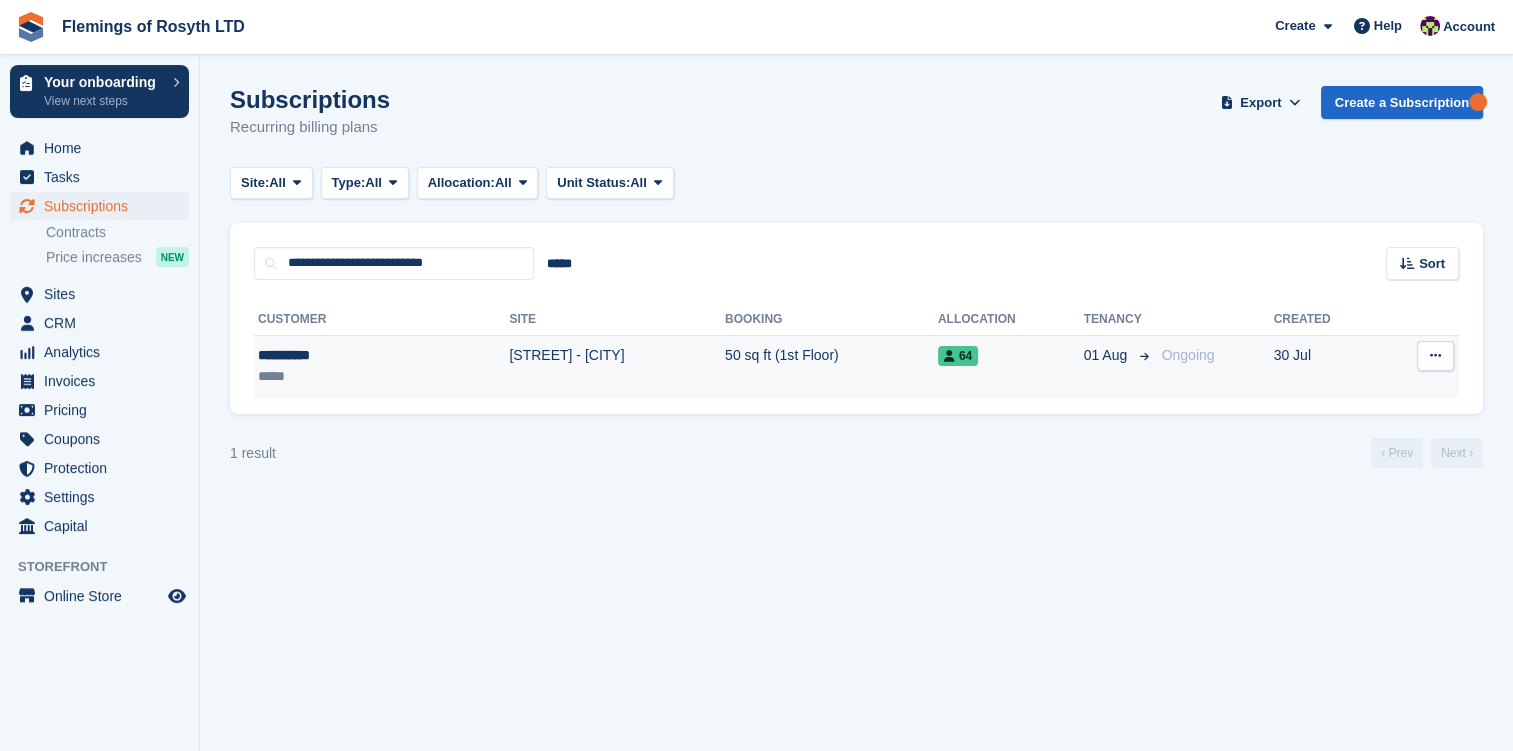 click on "**********" at bounding box center (324, 355) 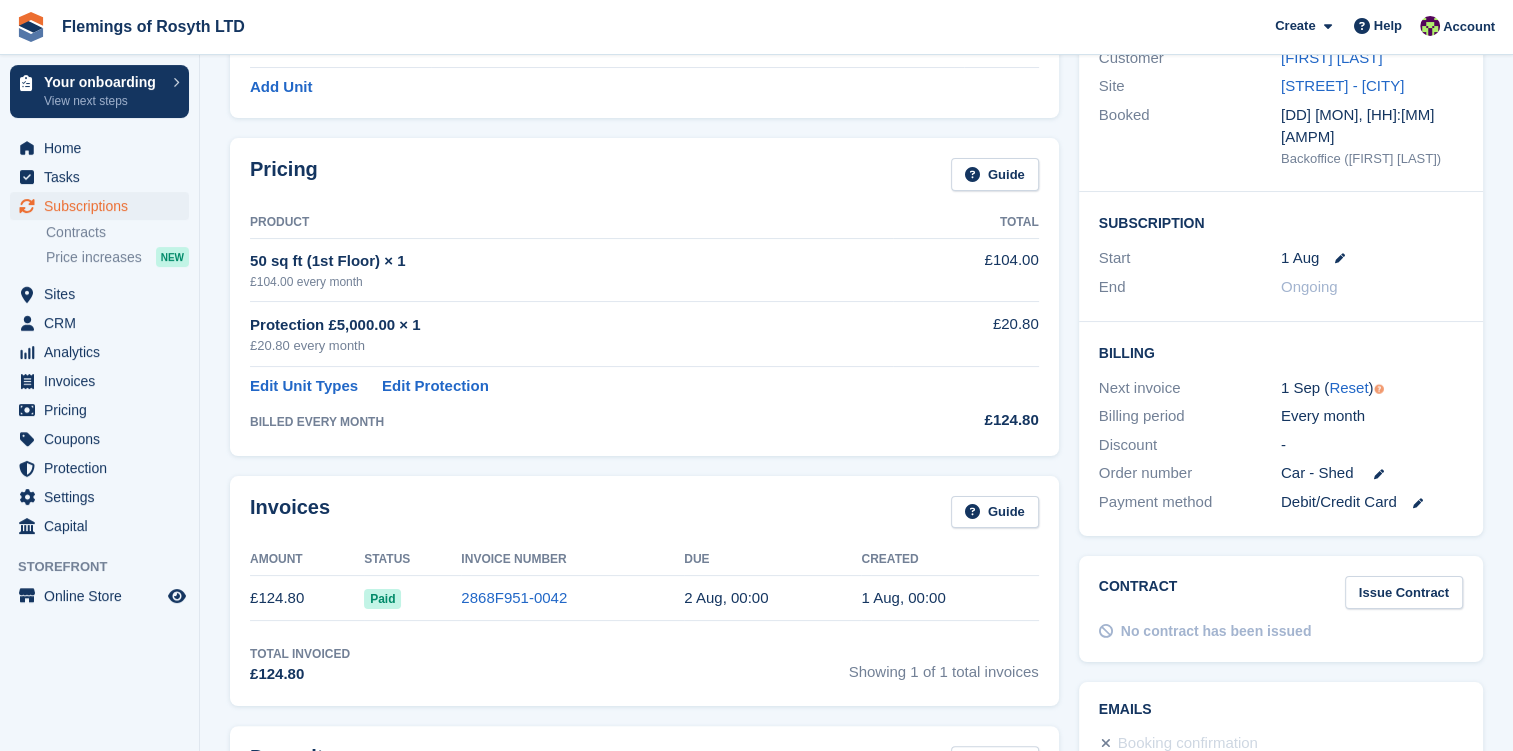 scroll, scrollTop: 300, scrollLeft: 0, axis: vertical 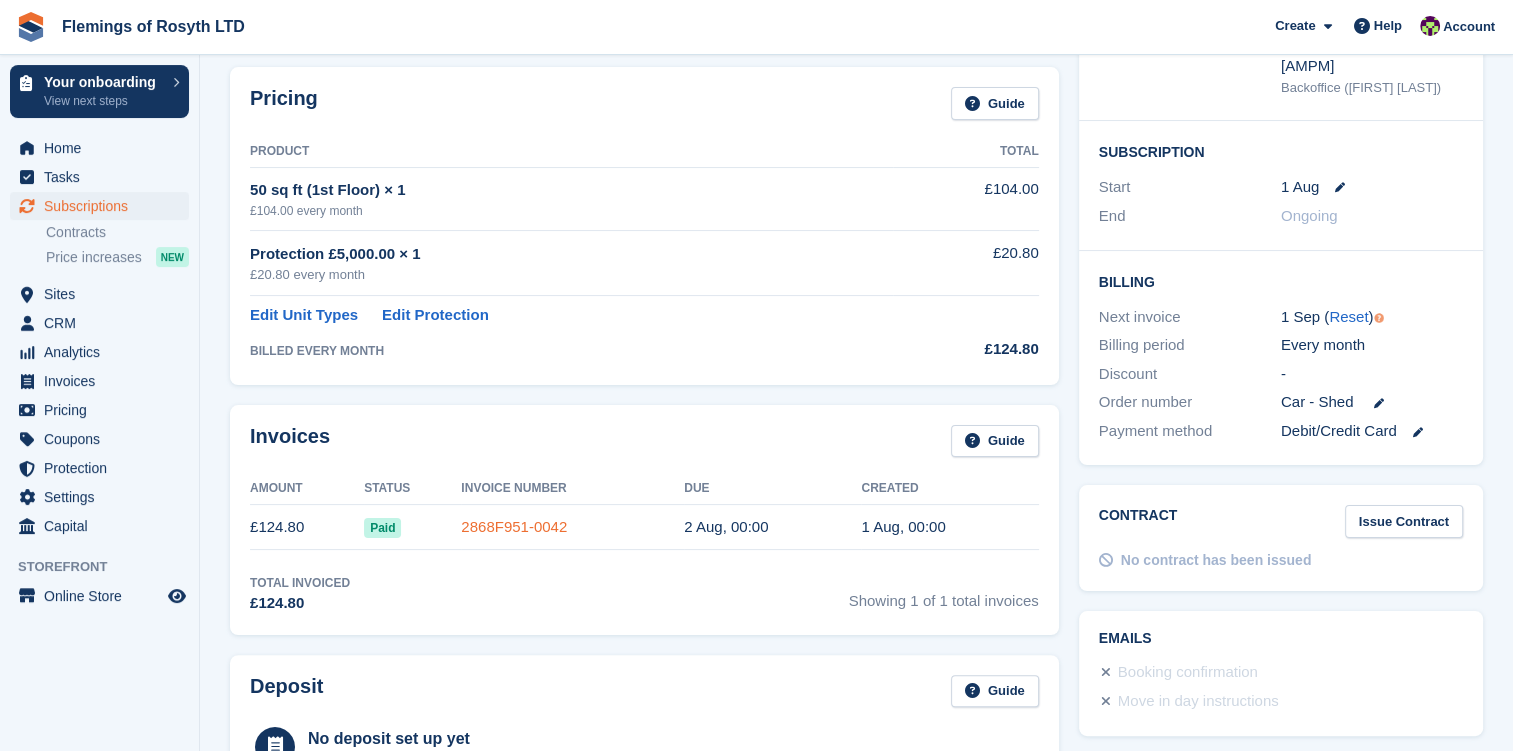 click on "2868F951-0042" at bounding box center [514, 526] 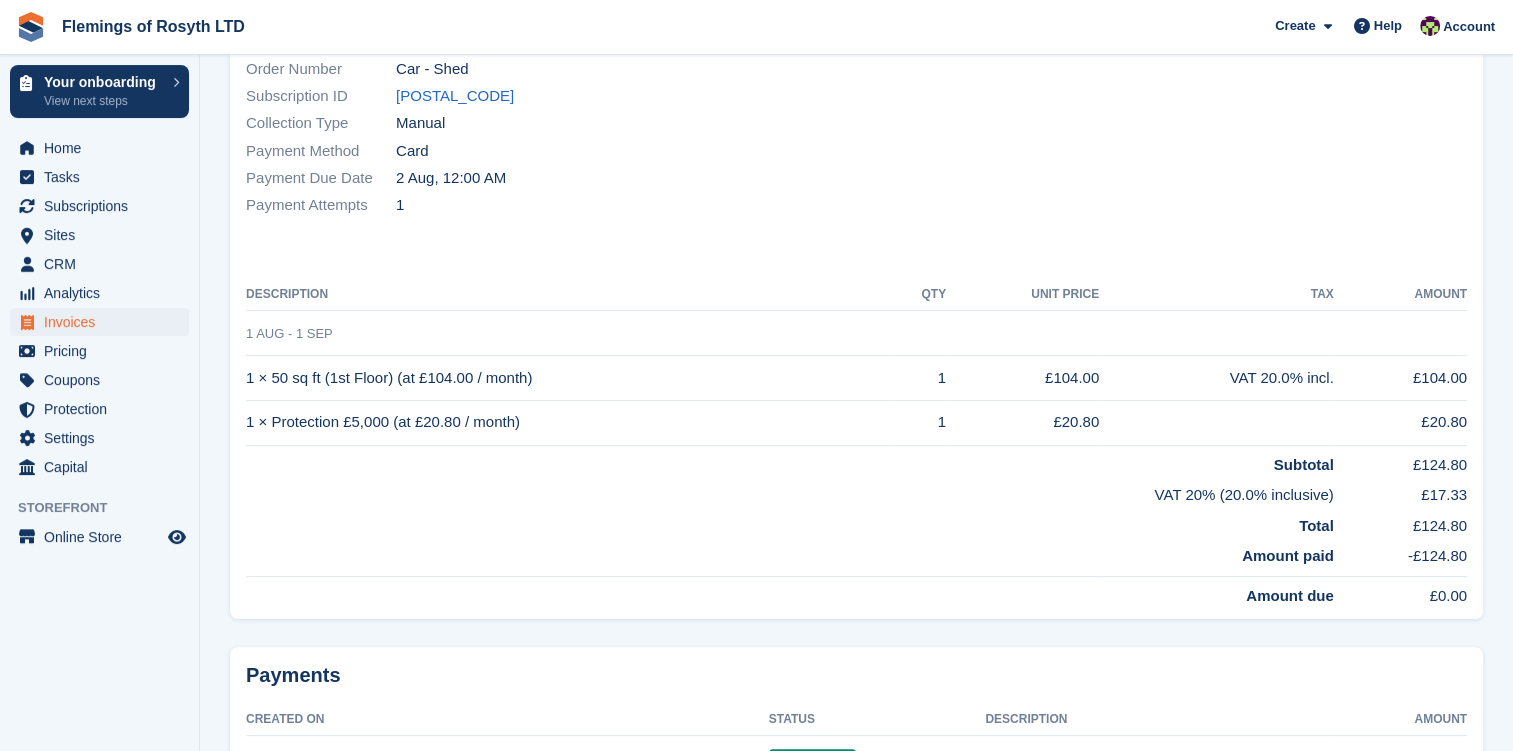 scroll, scrollTop: 0, scrollLeft: 0, axis: both 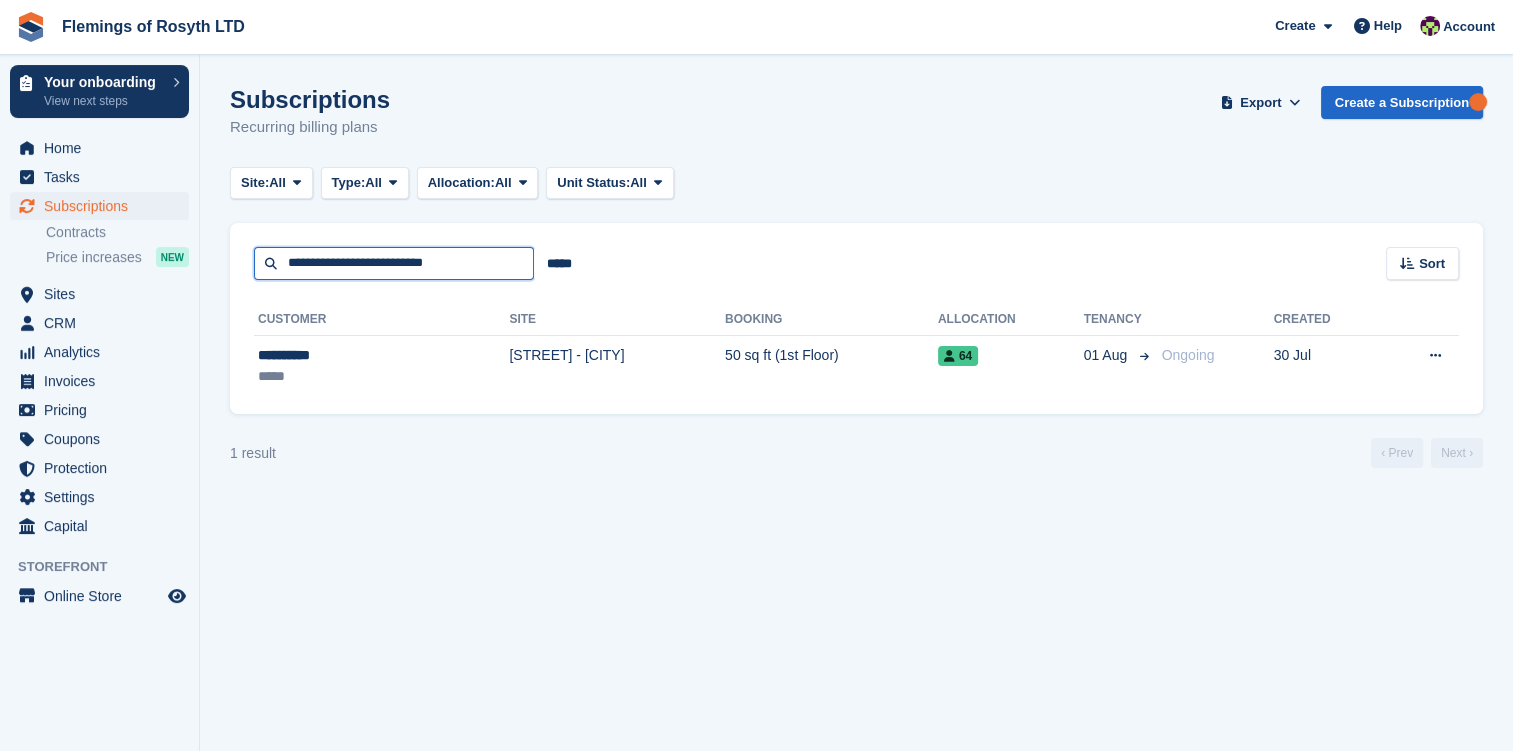 drag, startPoint x: 469, startPoint y: 265, endPoint x: 152, endPoint y: 272, distance: 317.07727 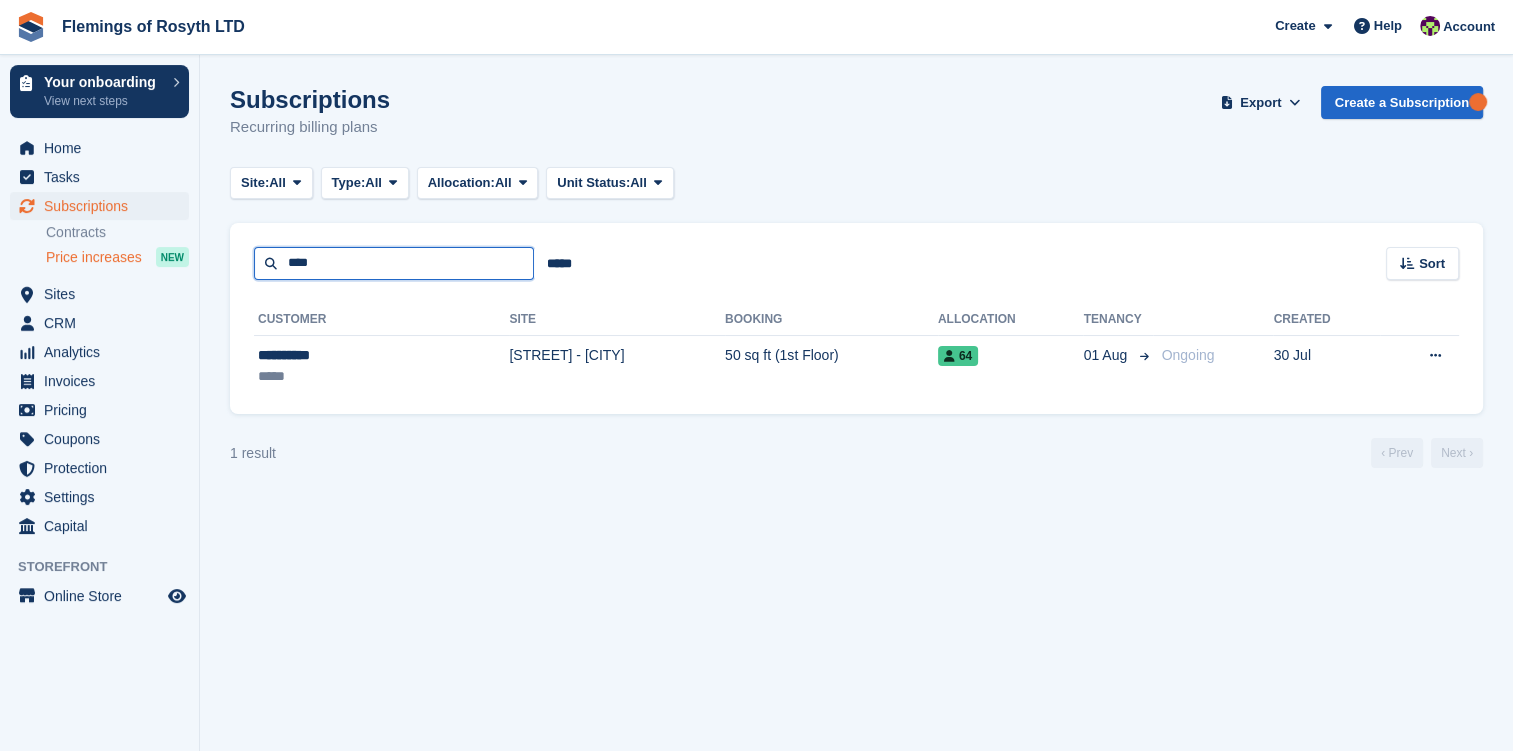 type on "****" 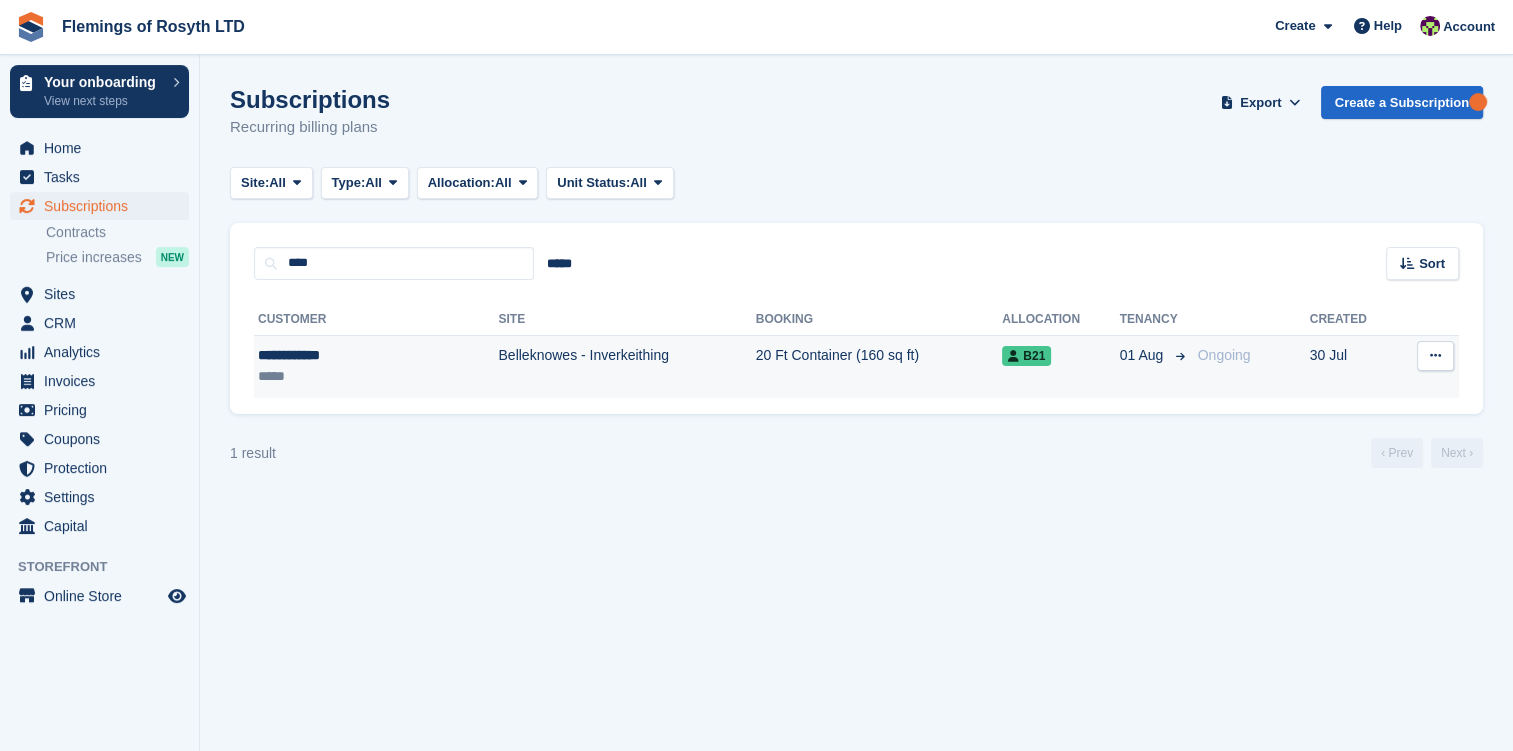 click on "**********" at bounding box center (337, 355) 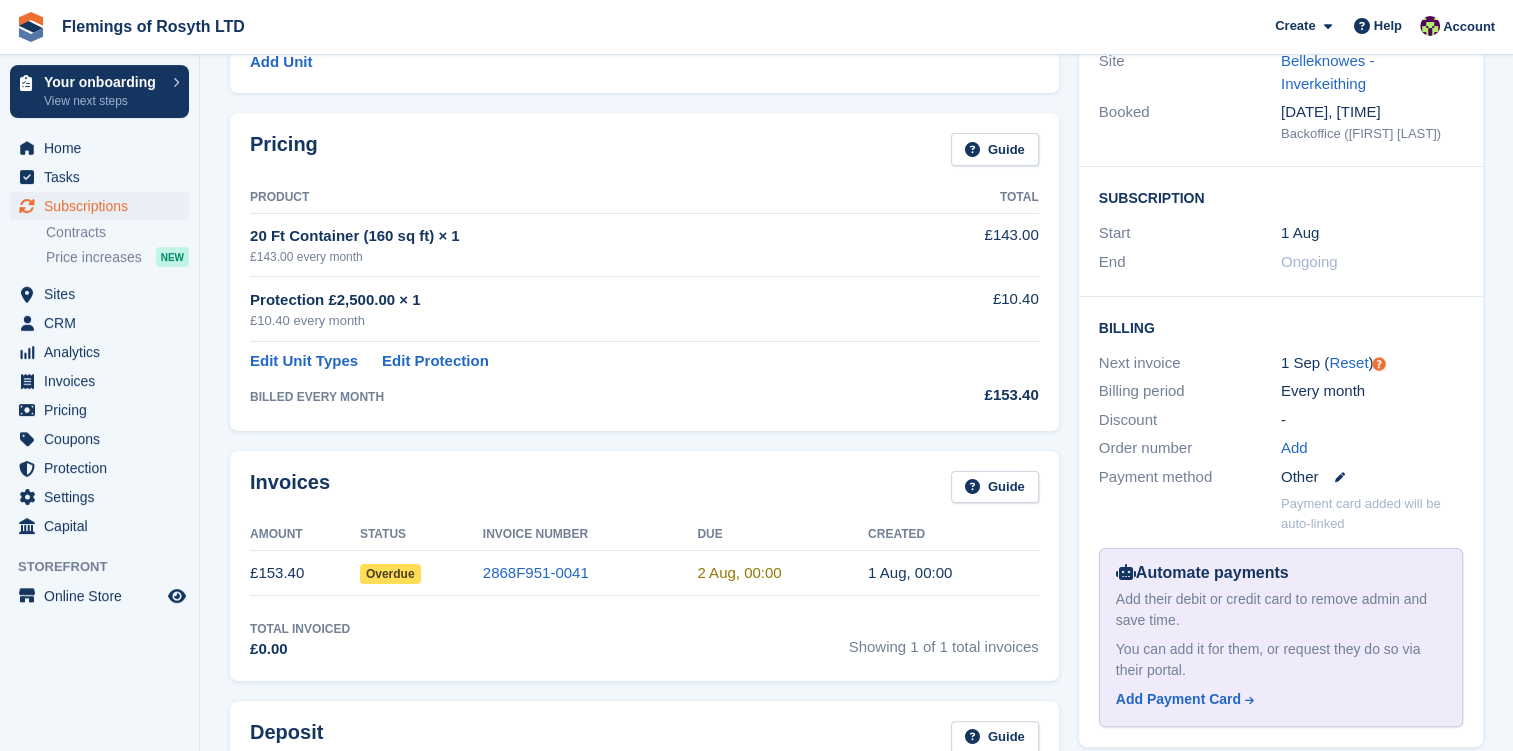 scroll, scrollTop: 300, scrollLeft: 0, axis: vertical 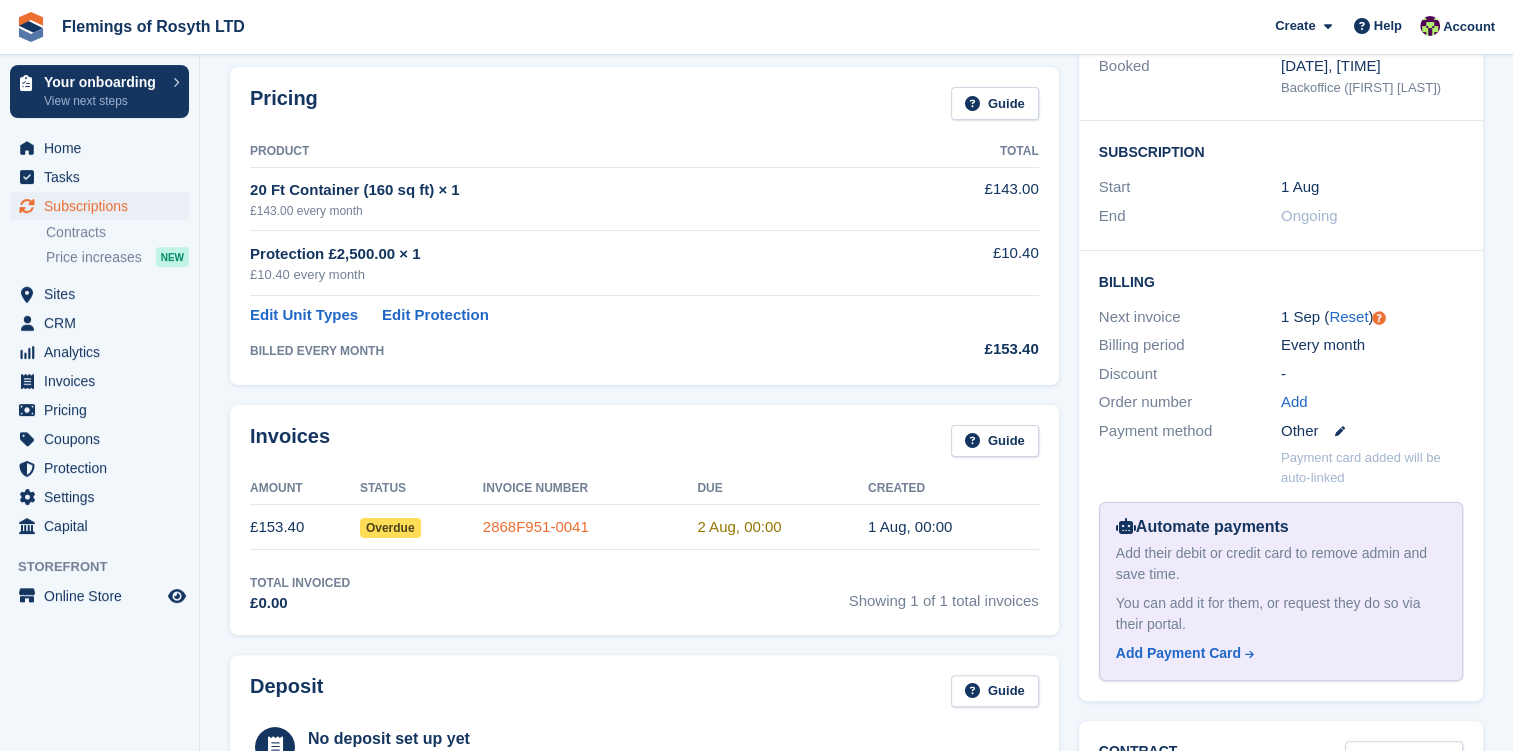 click on "2868F951-0041" at bounding box center (536, 526) 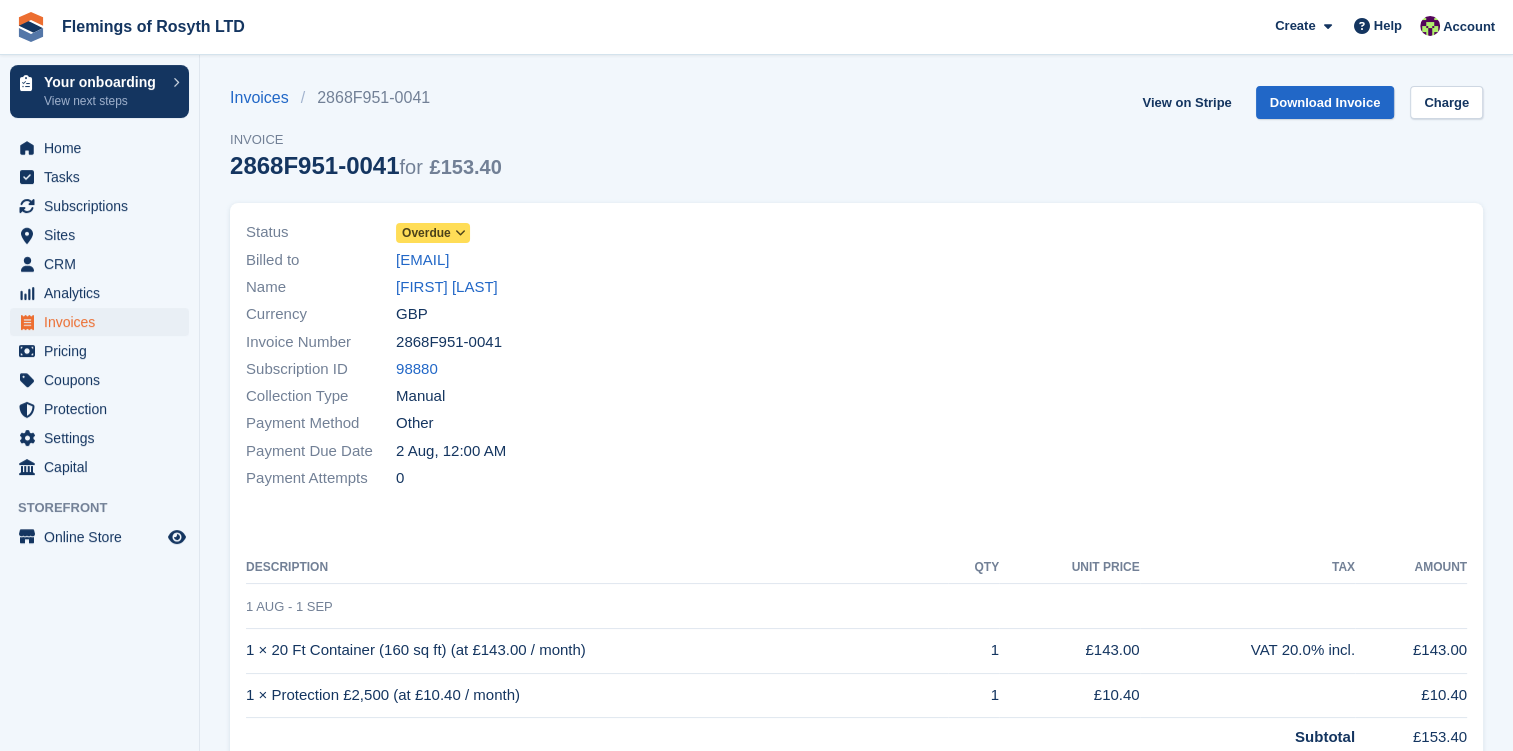scroll, scrollTop: 0, scrollLeft: 0, axis: both 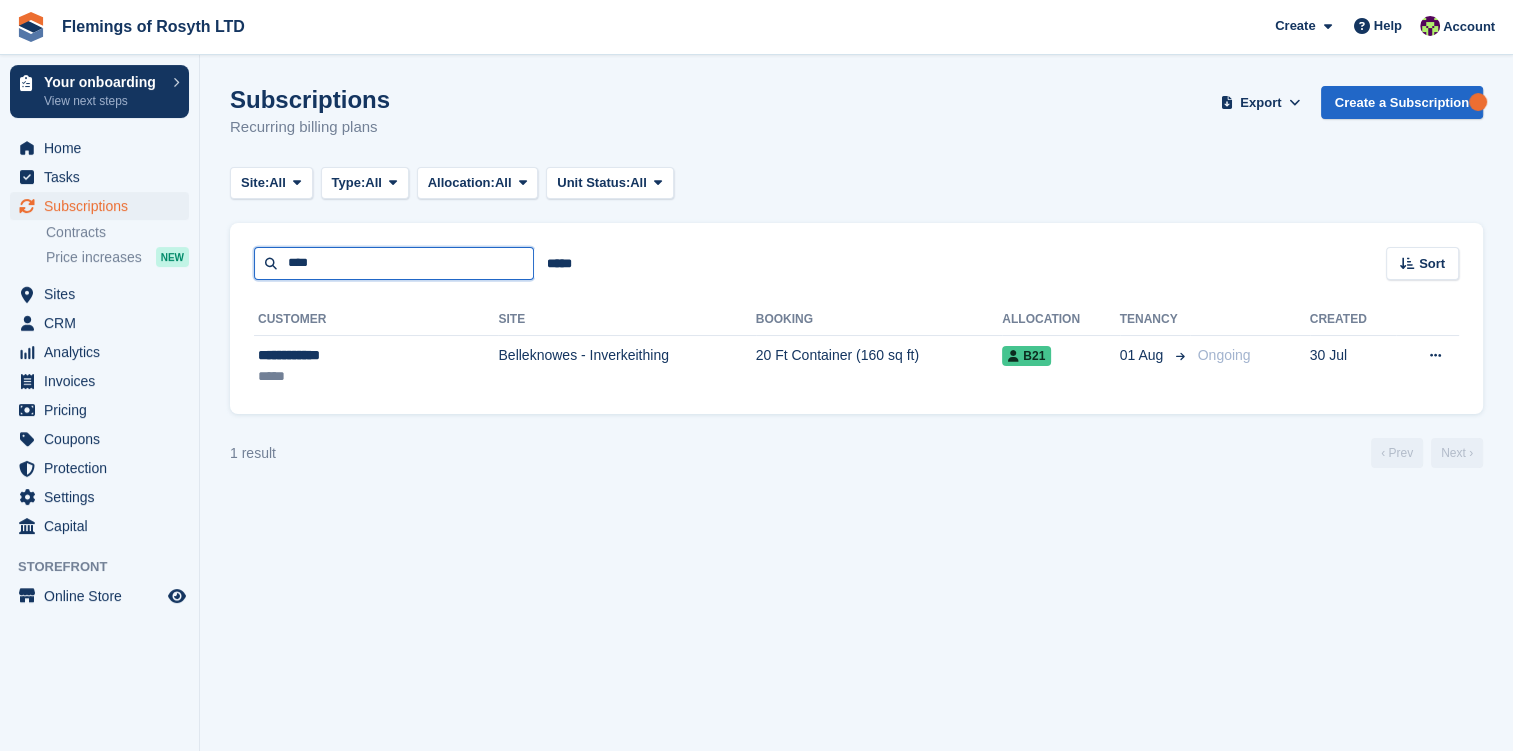 drag, startPoint x: 352, startPoint y: 263, endPoint x: 205, endPoint y: 264, distance: 147.0034 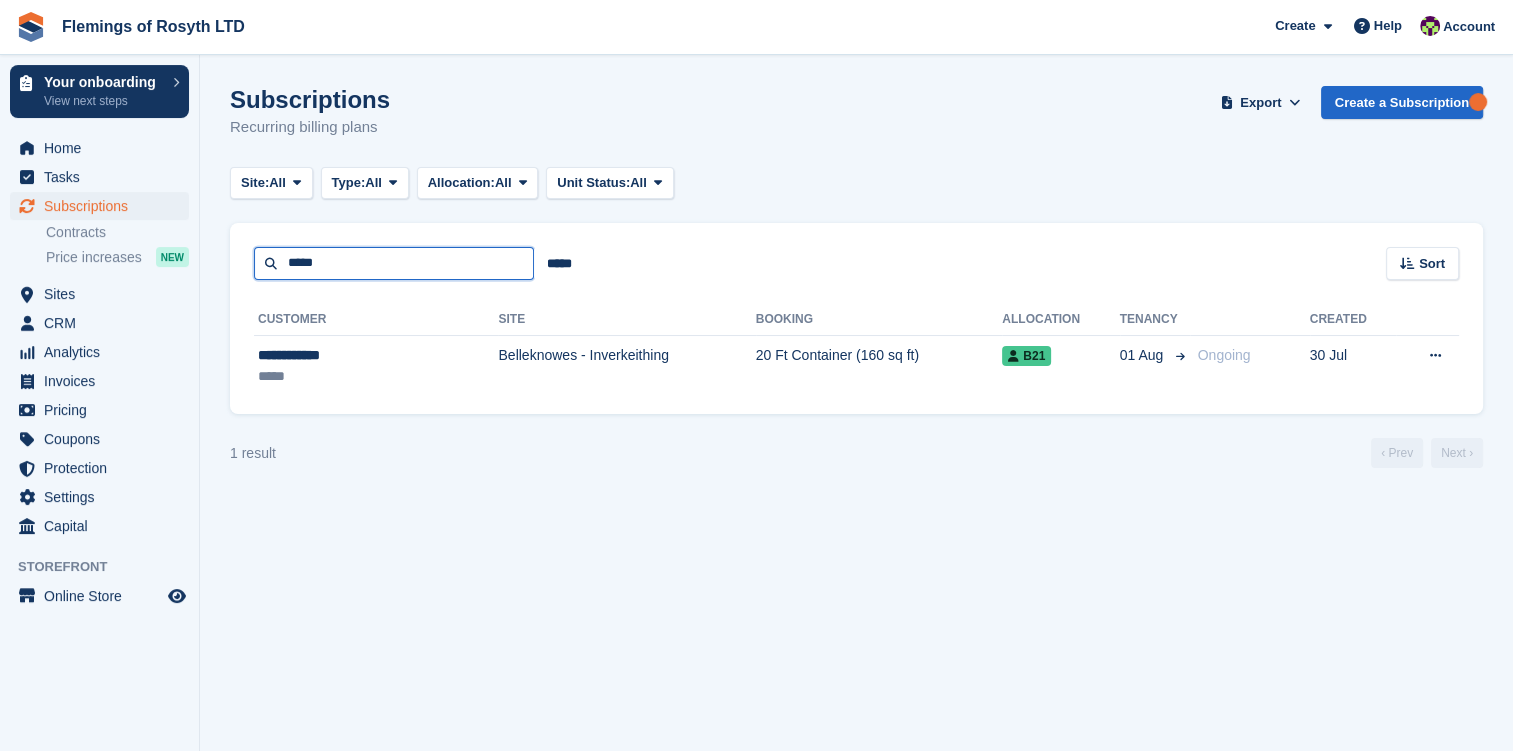 type on "*****" 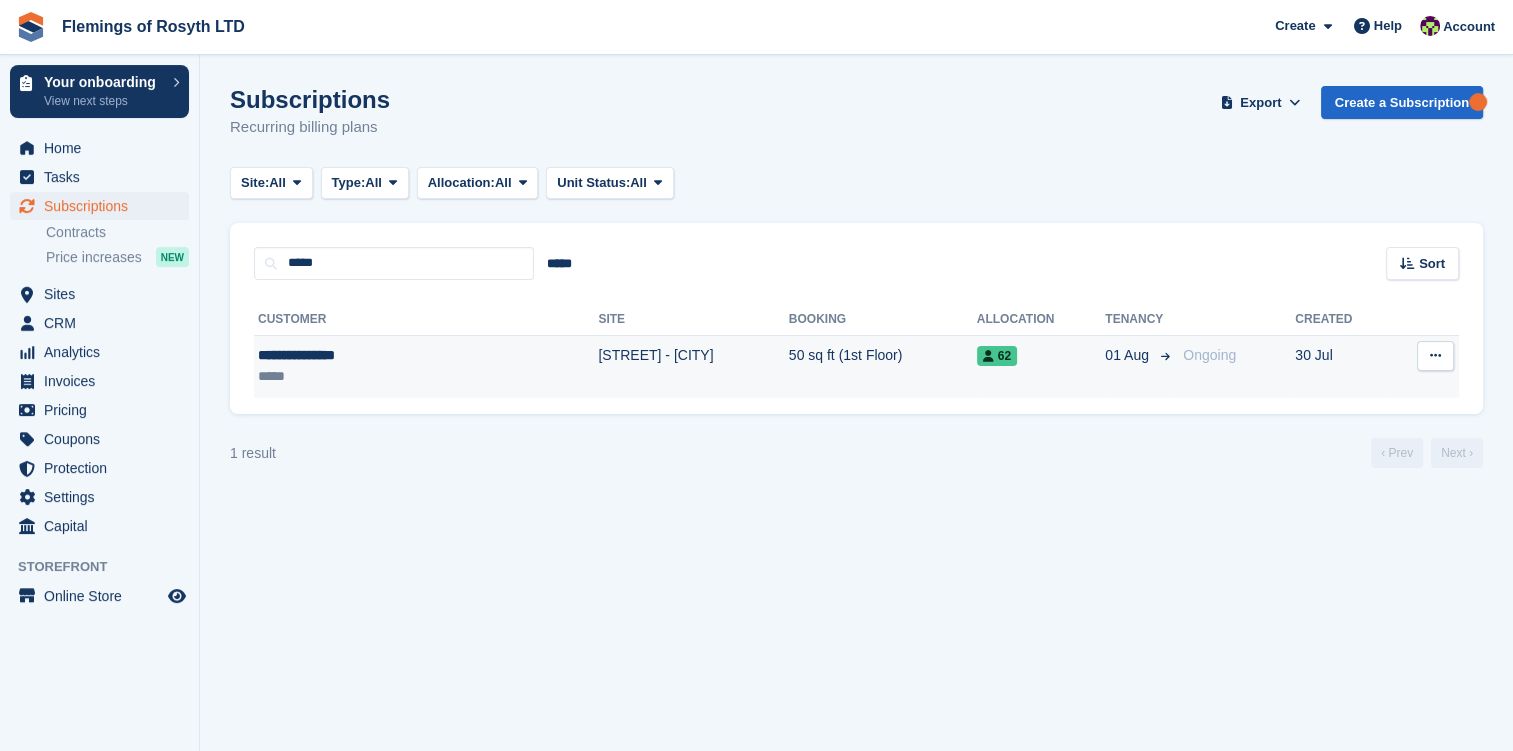 click on "**********" at bounding box center [360, 355] 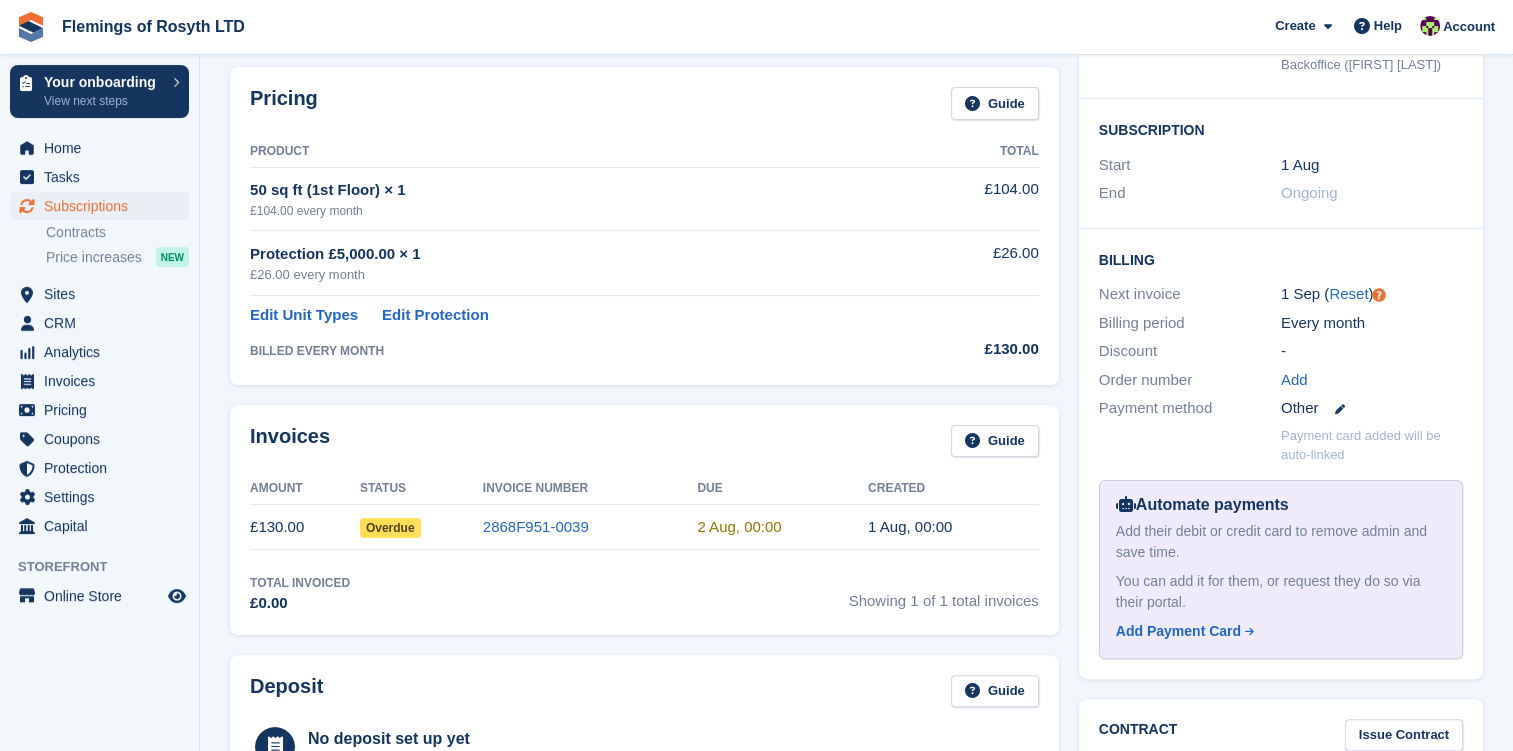 scroll, scrollTop: 400, scrollLeft: 0, axis: vertical 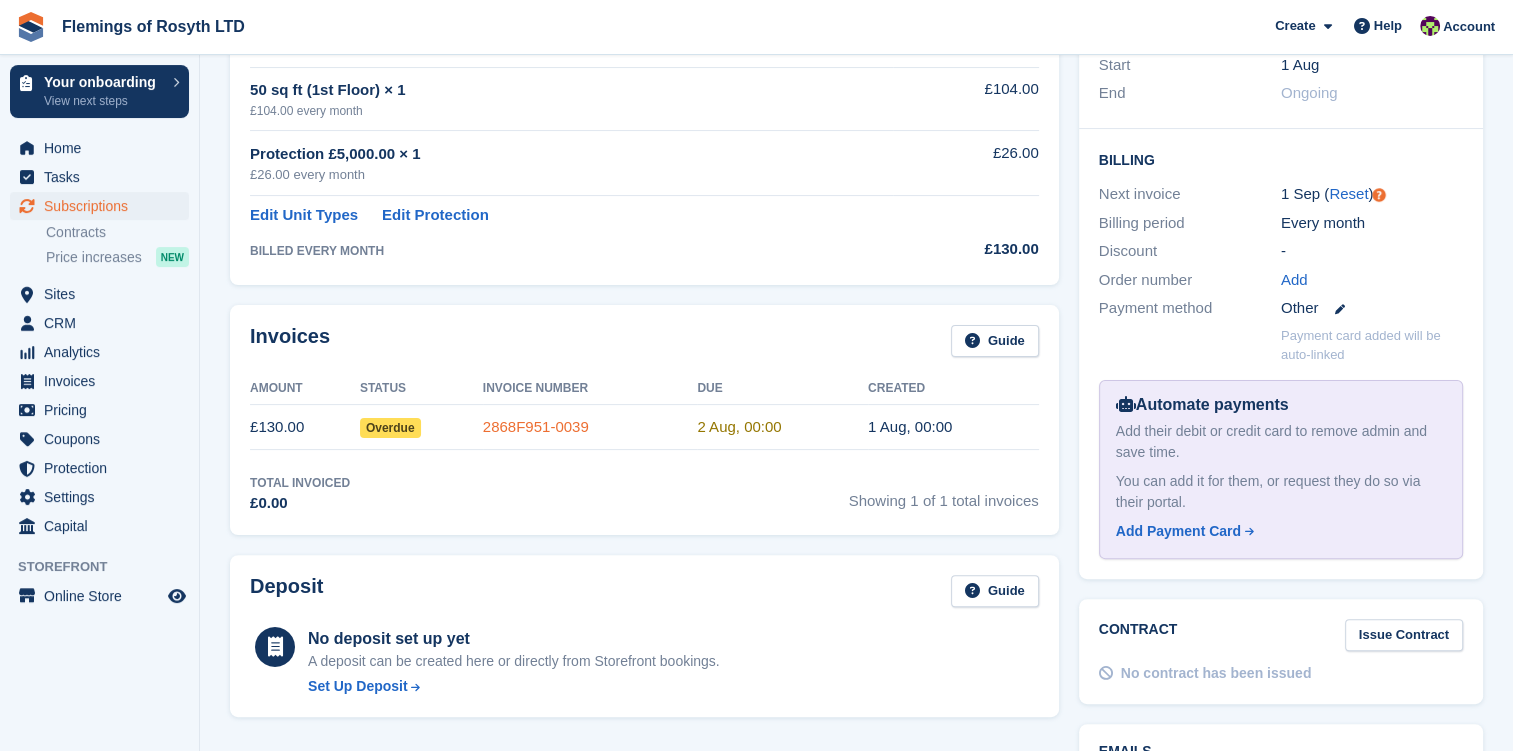 click on "2868F951-0039" at bounding box center [536, 426] 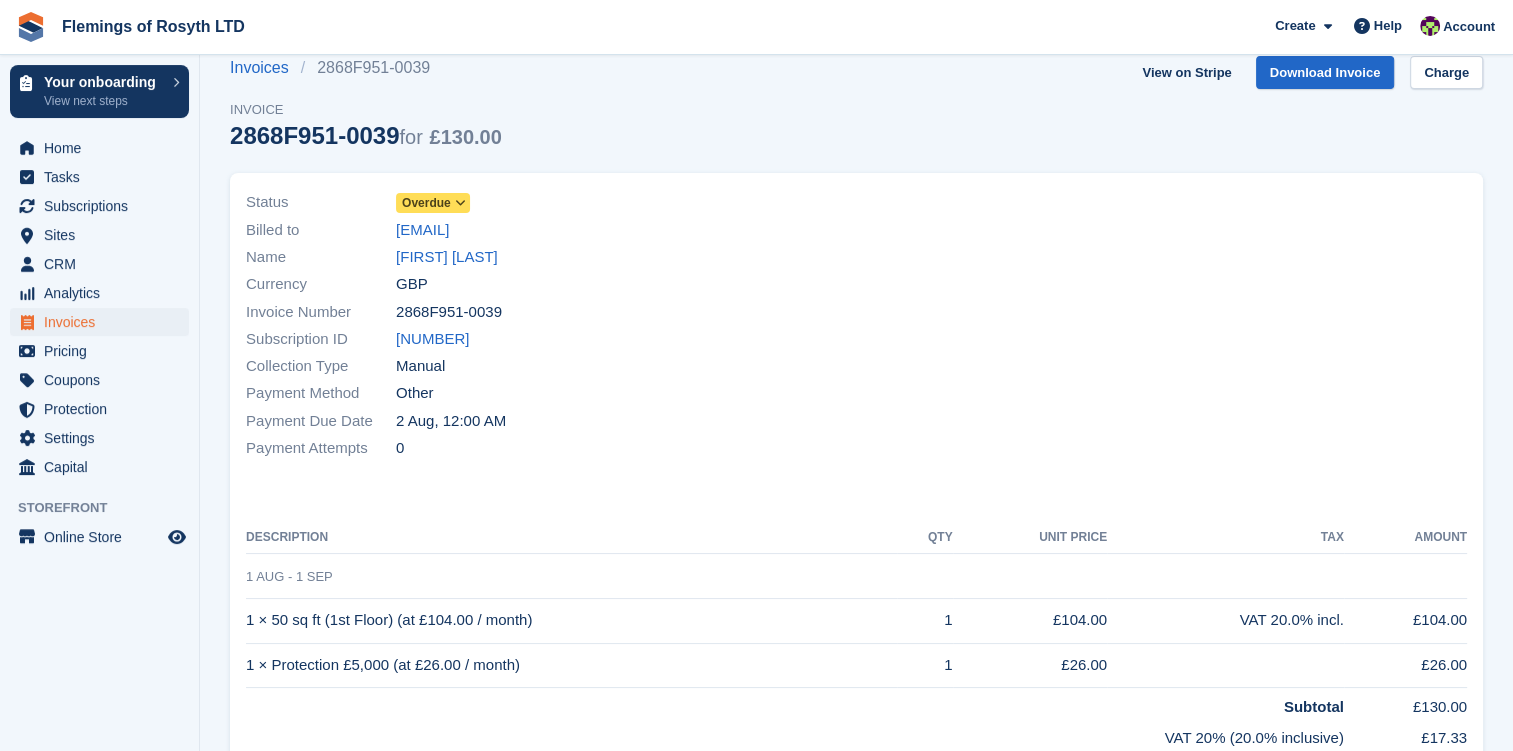scroll, scrollTop: 0, scrollLeft: 0, axis: both 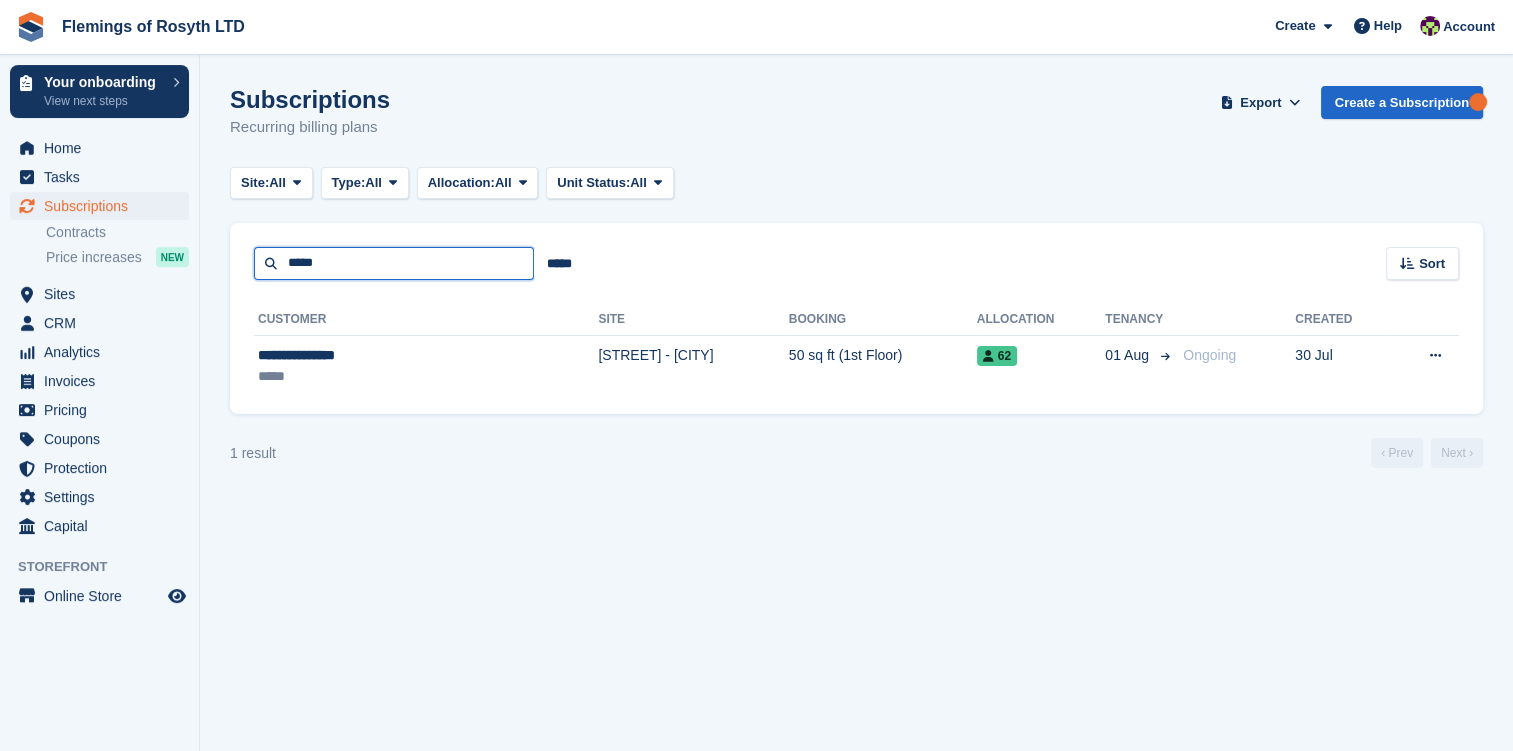 drag, startPoint x: 389, startPoint y: 256, endPoint x: 228, endPoint y: 266, distance: 161.31026 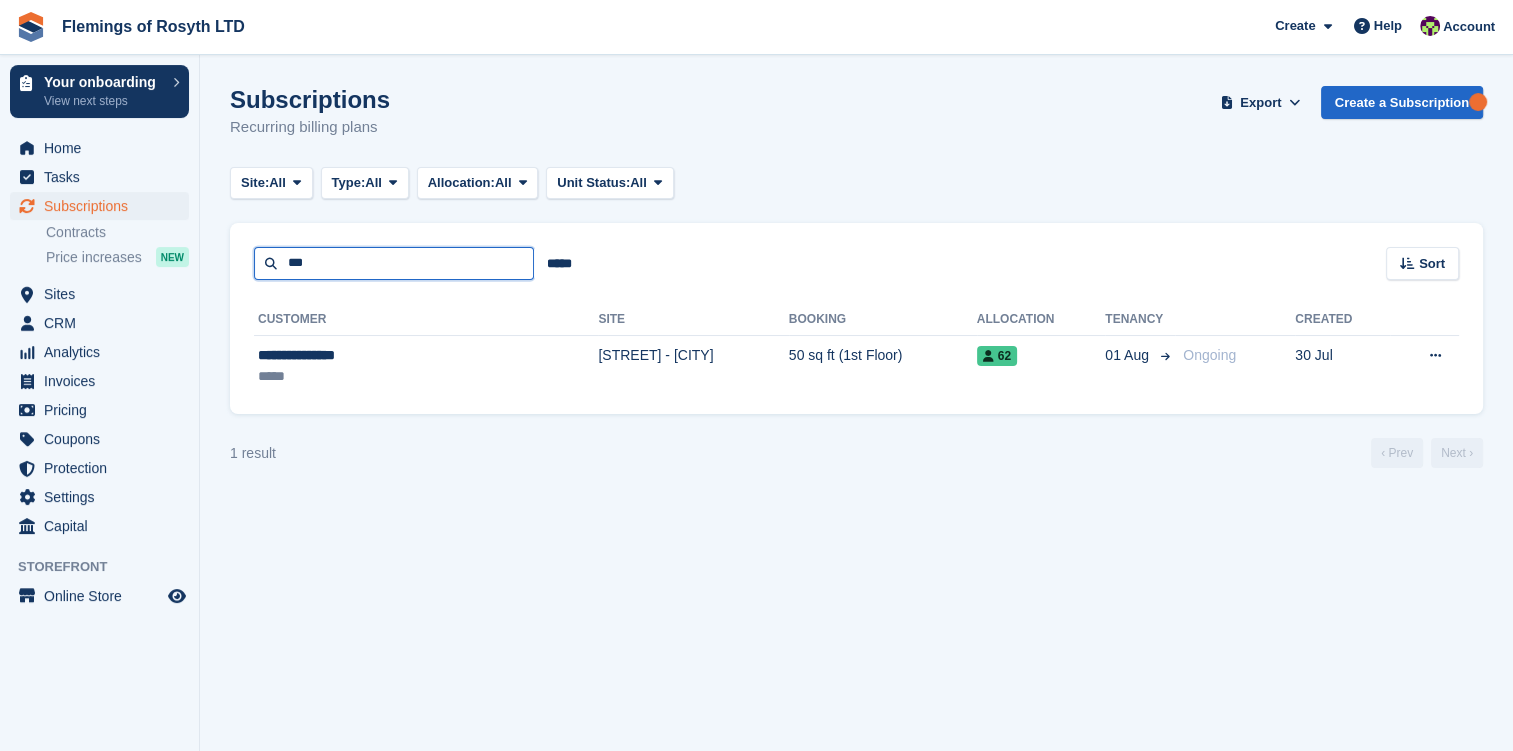 type on "***" 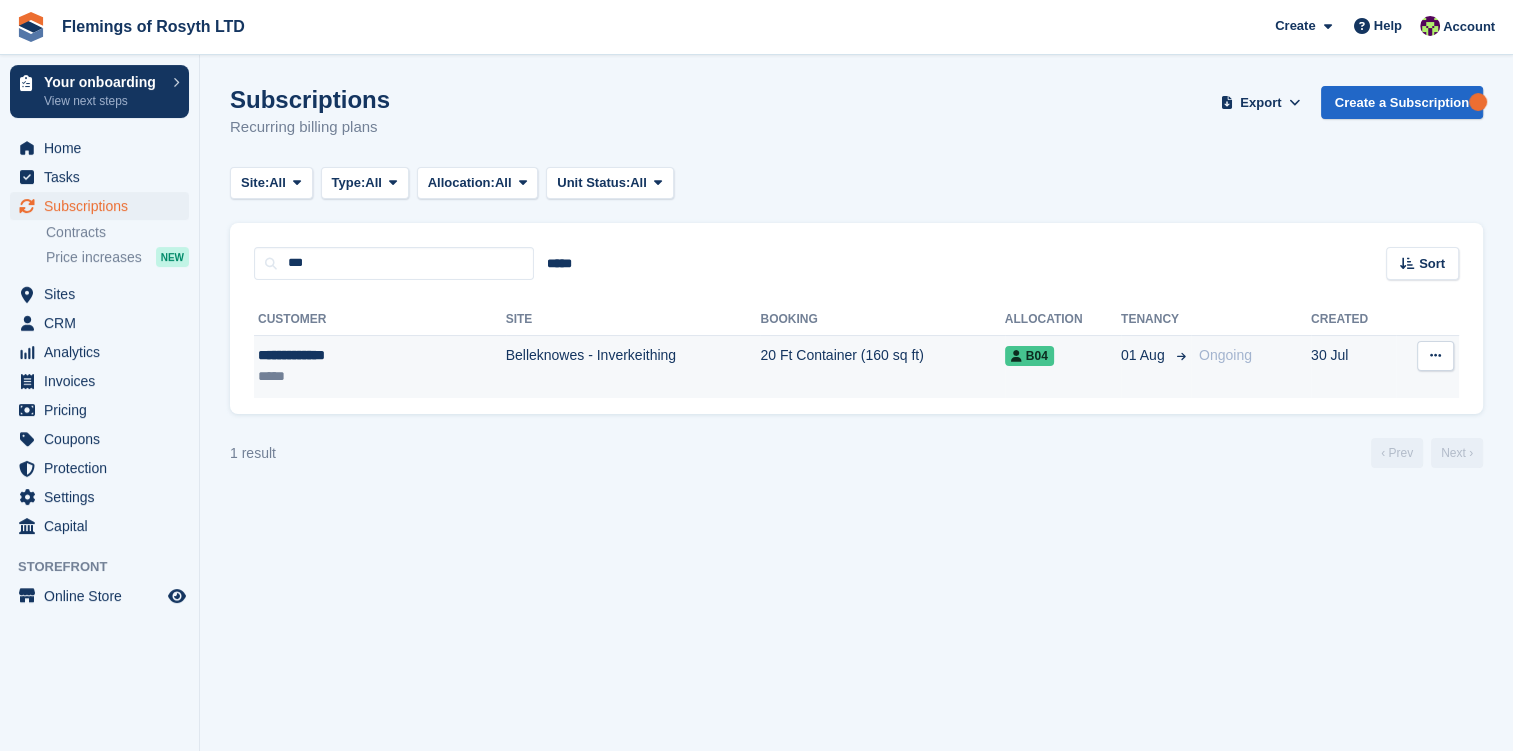 click on "**********" at bounding box center (340, 355) 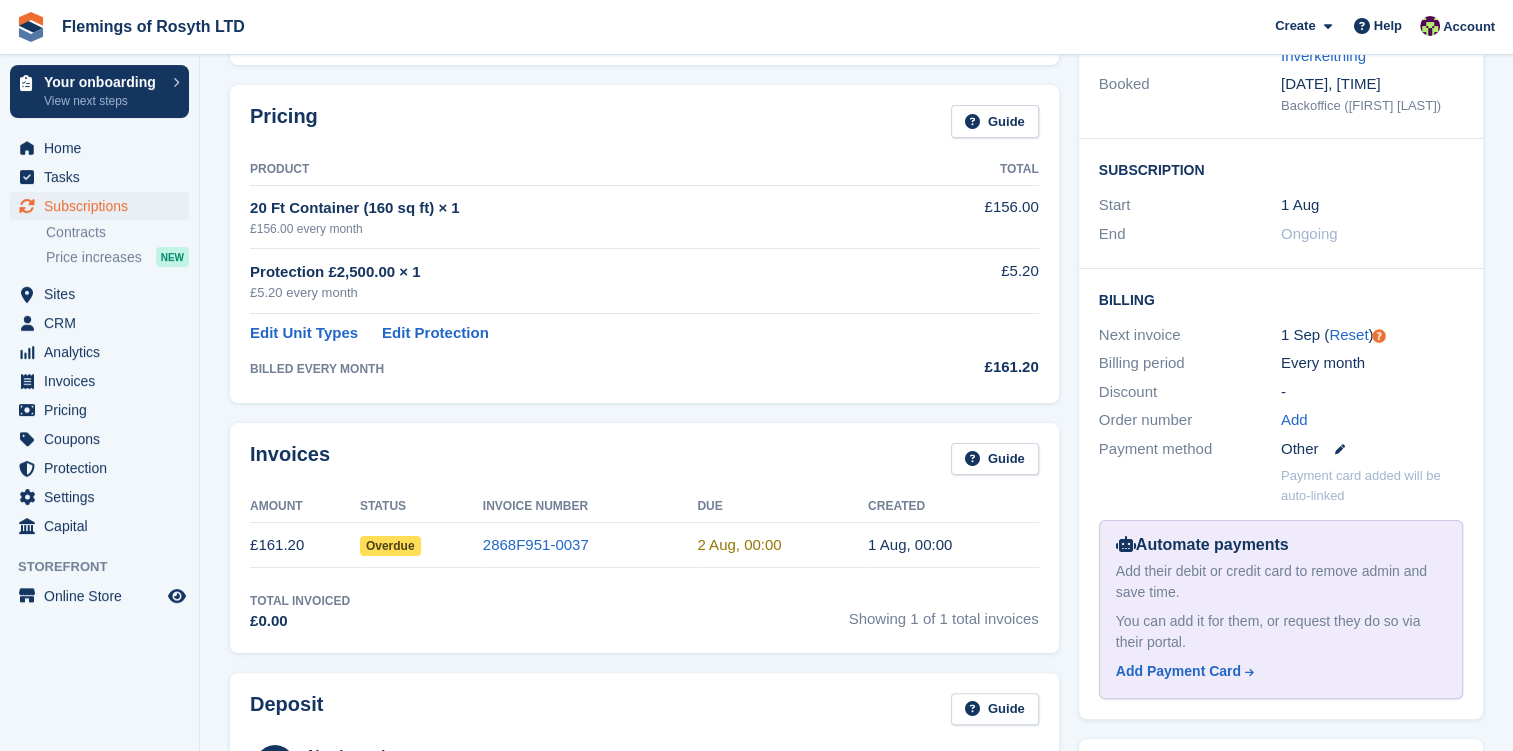 scroll, scrollTop: 300, scrollLeft: 0, axis: vertical 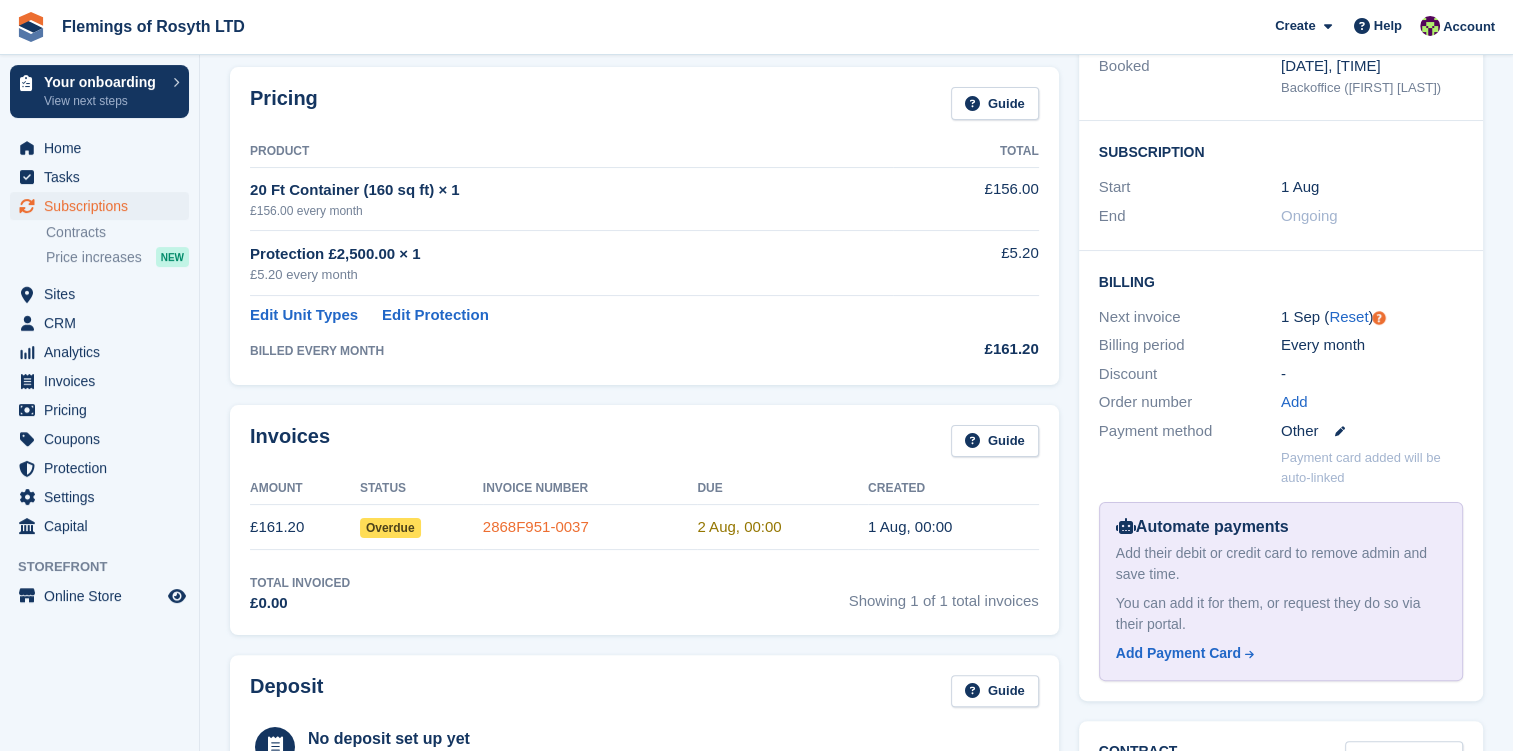 click on "2868F951-0037" at bounding box center (536, 526) 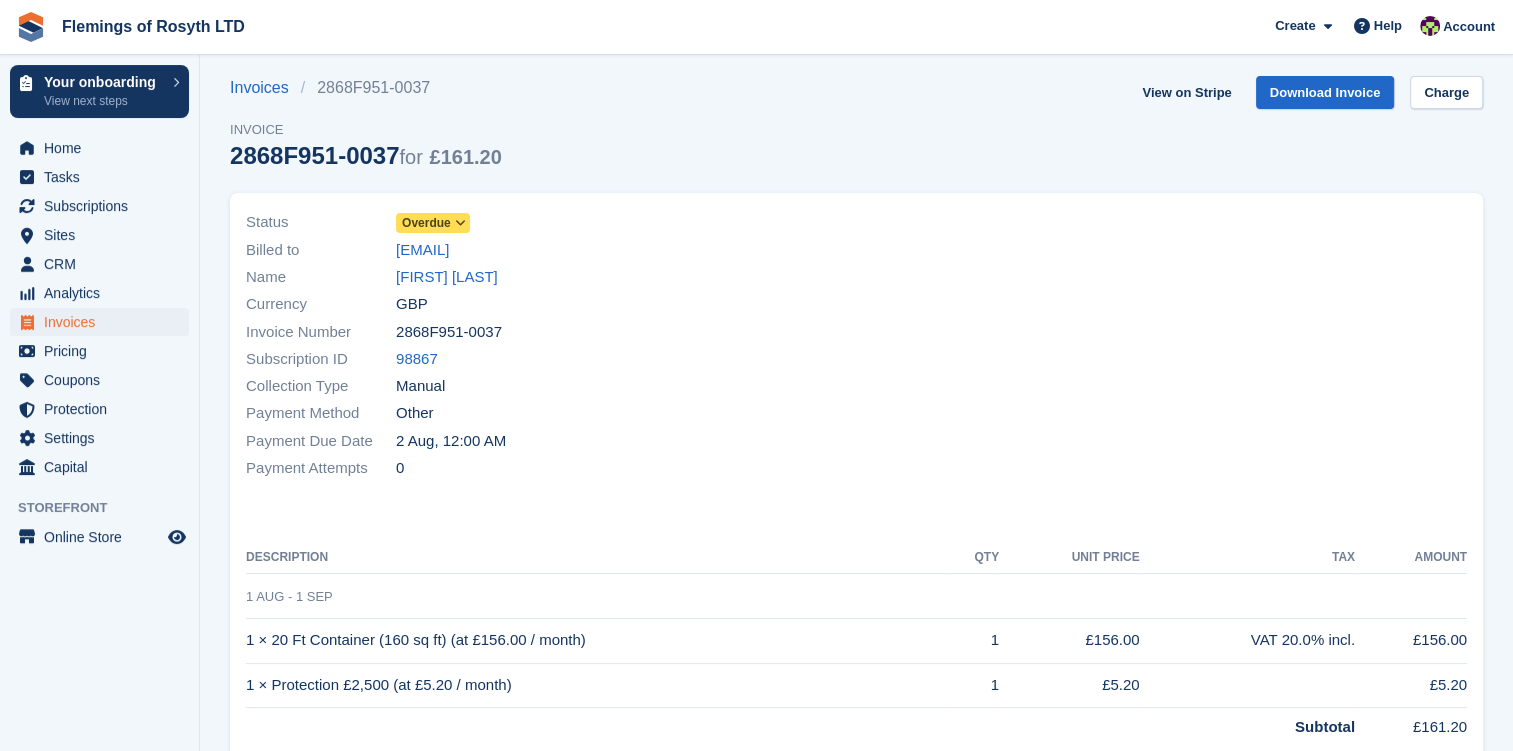 scroll, scrollTop: 0, scrollLeft: 0, axis: both 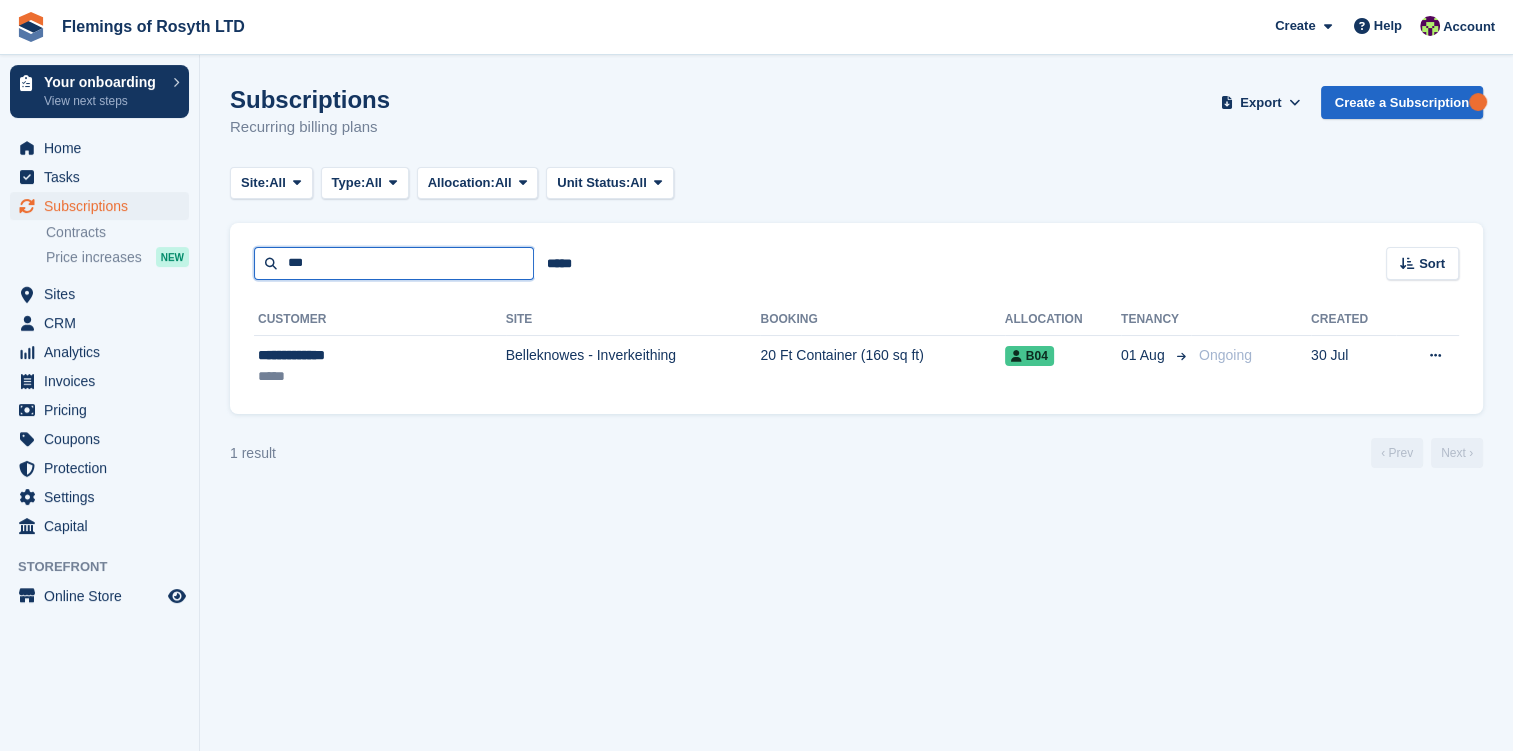 drag, startPoint x: 316, startPoint y: 264, endPoint x: 224, endPoint y: 268, distance: 92.086914 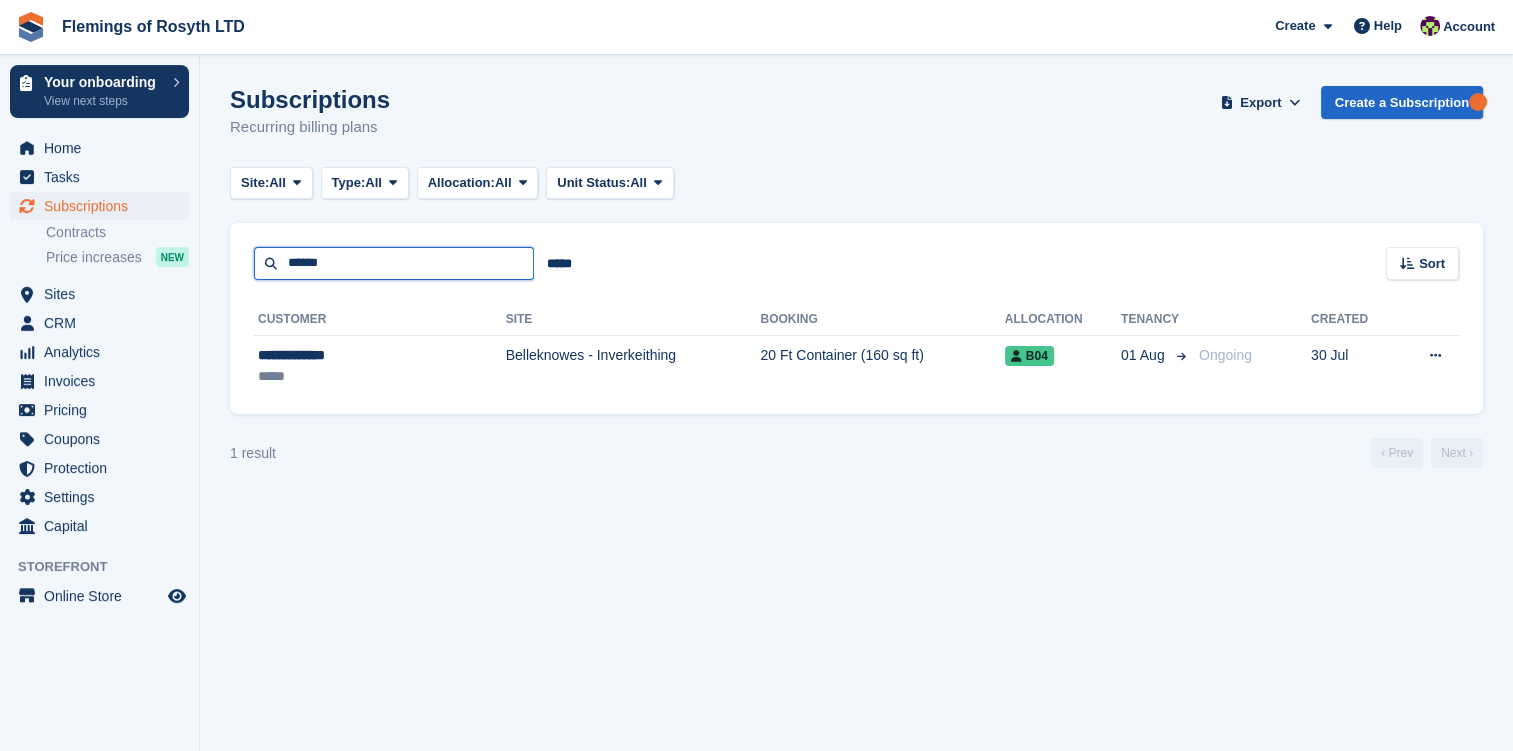 type on "******" 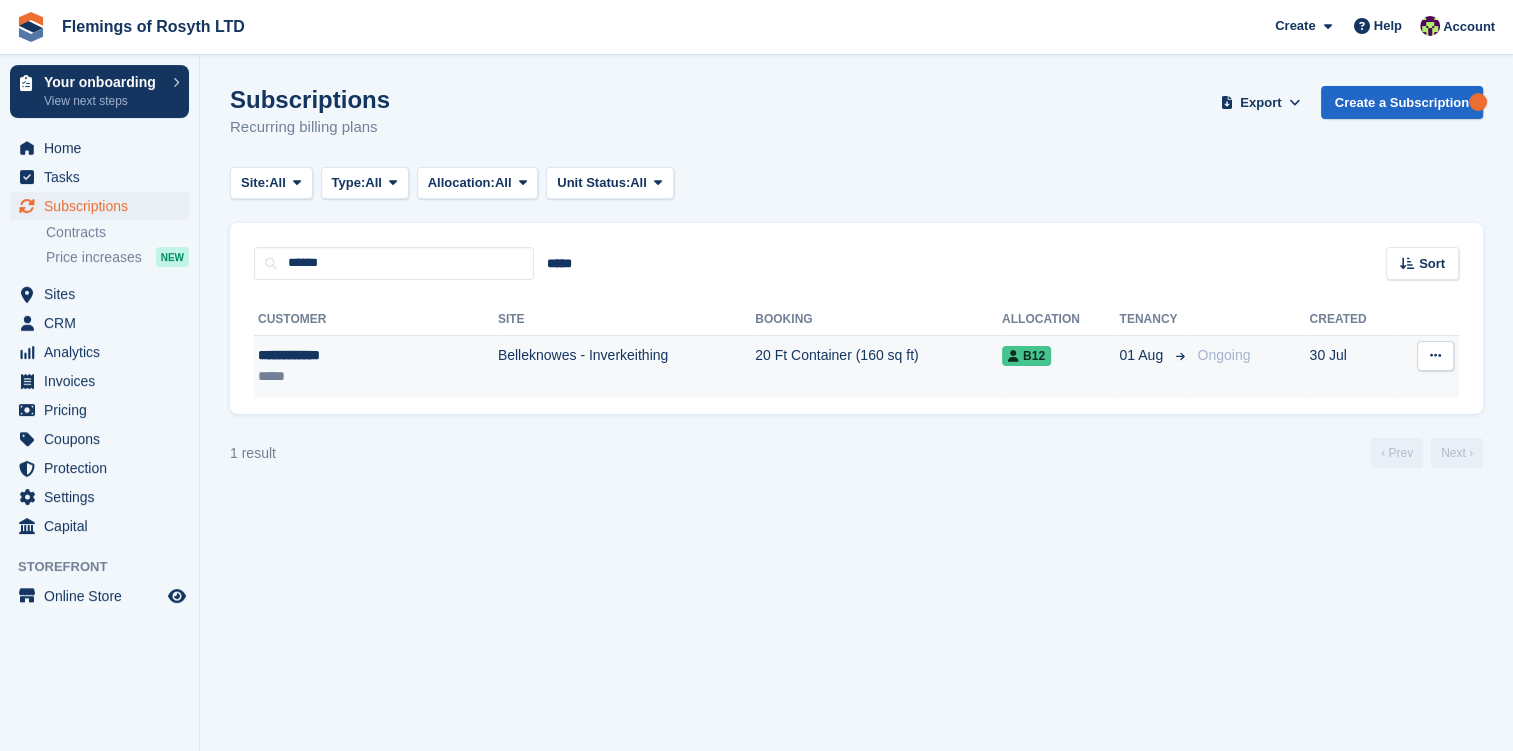 click on "**********" at bounding box center (336, 355) 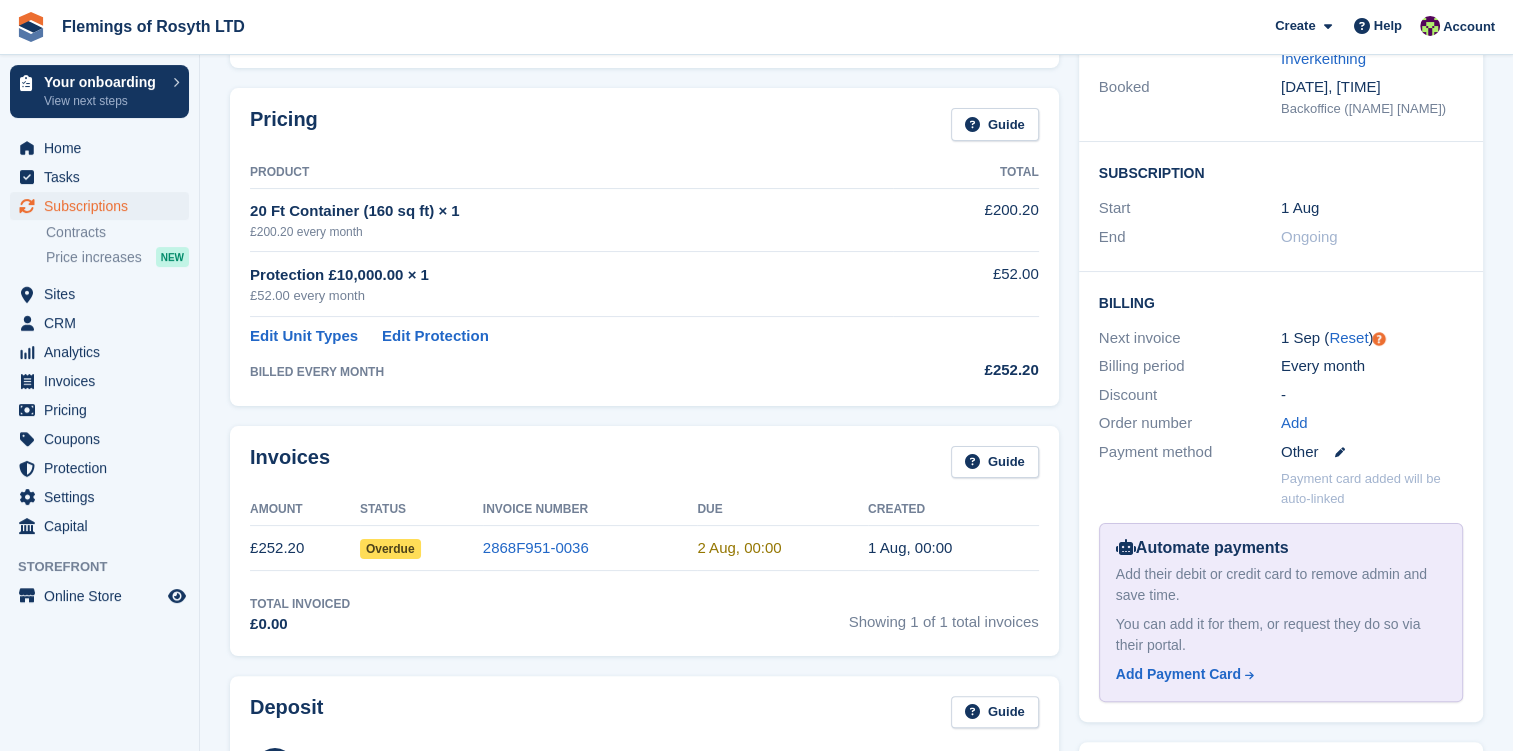 scroll, scrollTop: 300, scrollLeft: 0, axis: vertical 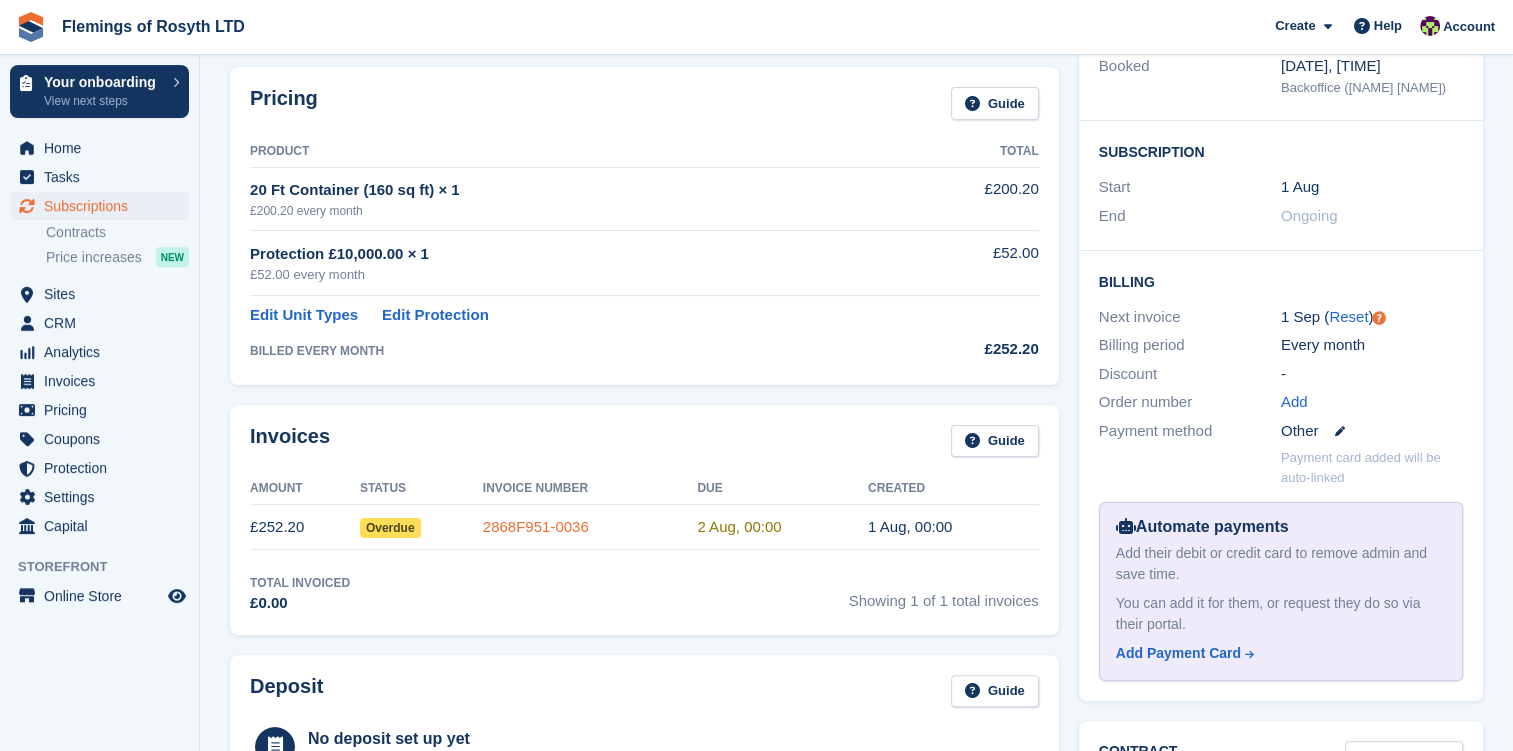click on "2868F951-0036" at bounding box center [536, 526] 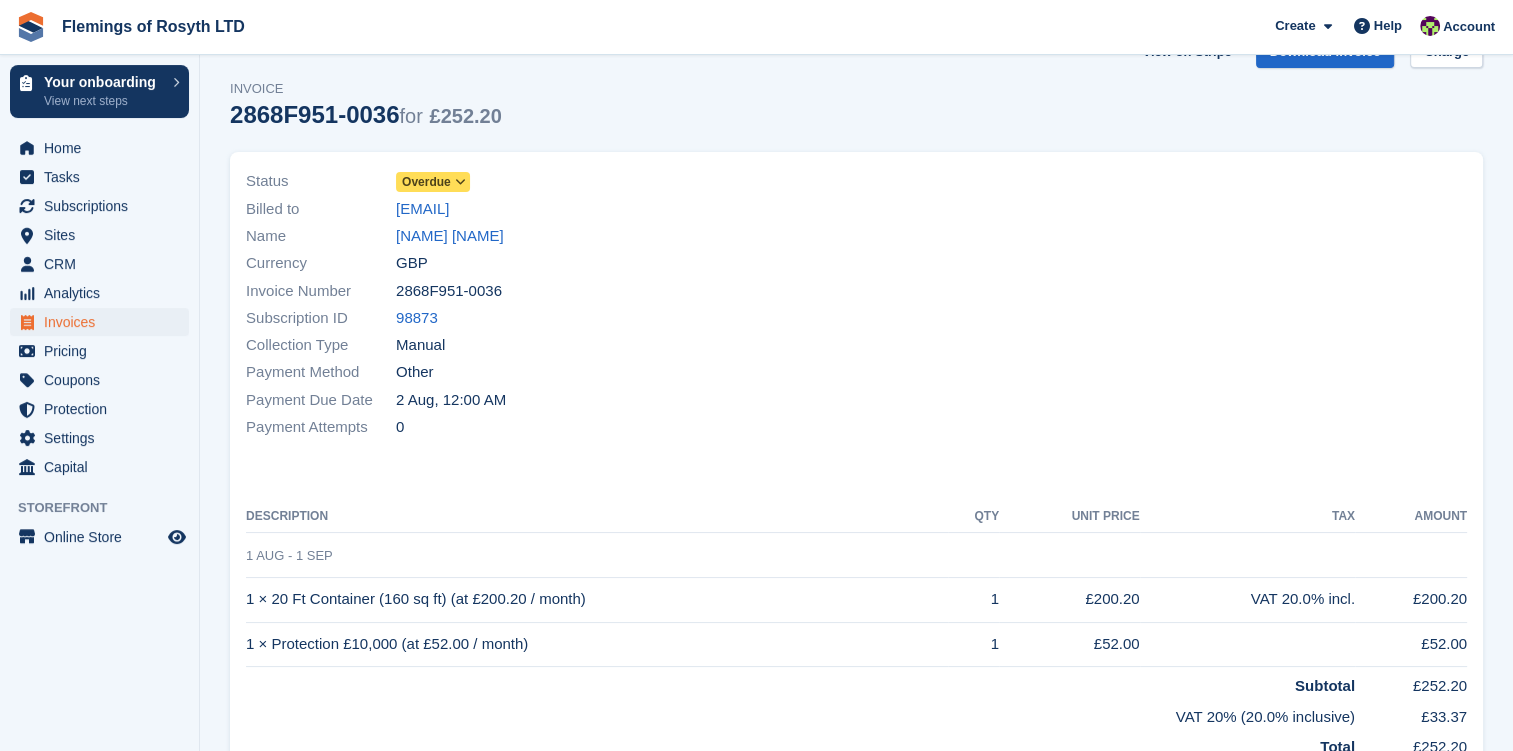 scroll, scrollTop: 0, scrollLeft: 0, axis: both 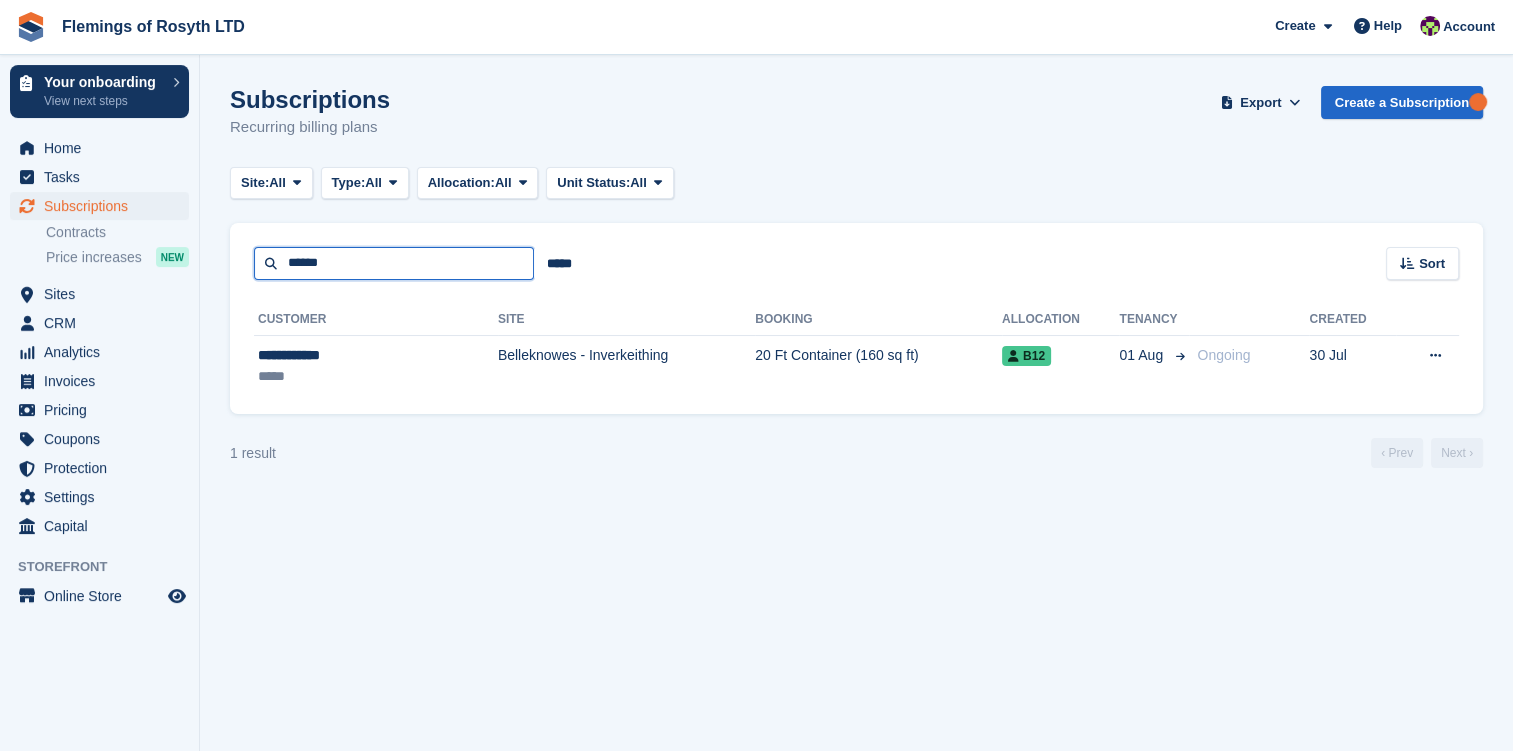 drag, startPoint x: 352, startPoint y: 258, endPoint x: 196, endPoint y: 249, distance: 156.2594 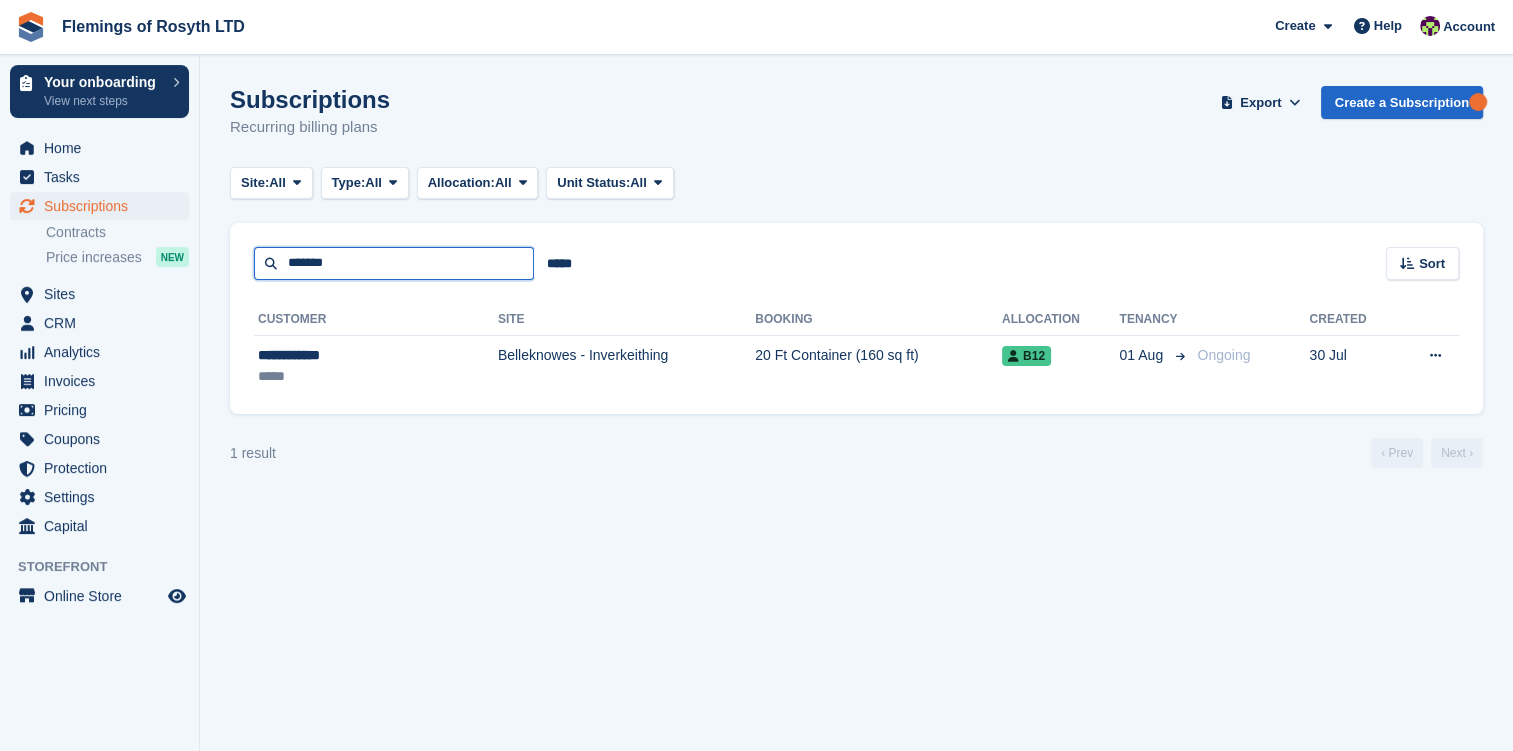 type on "*******" 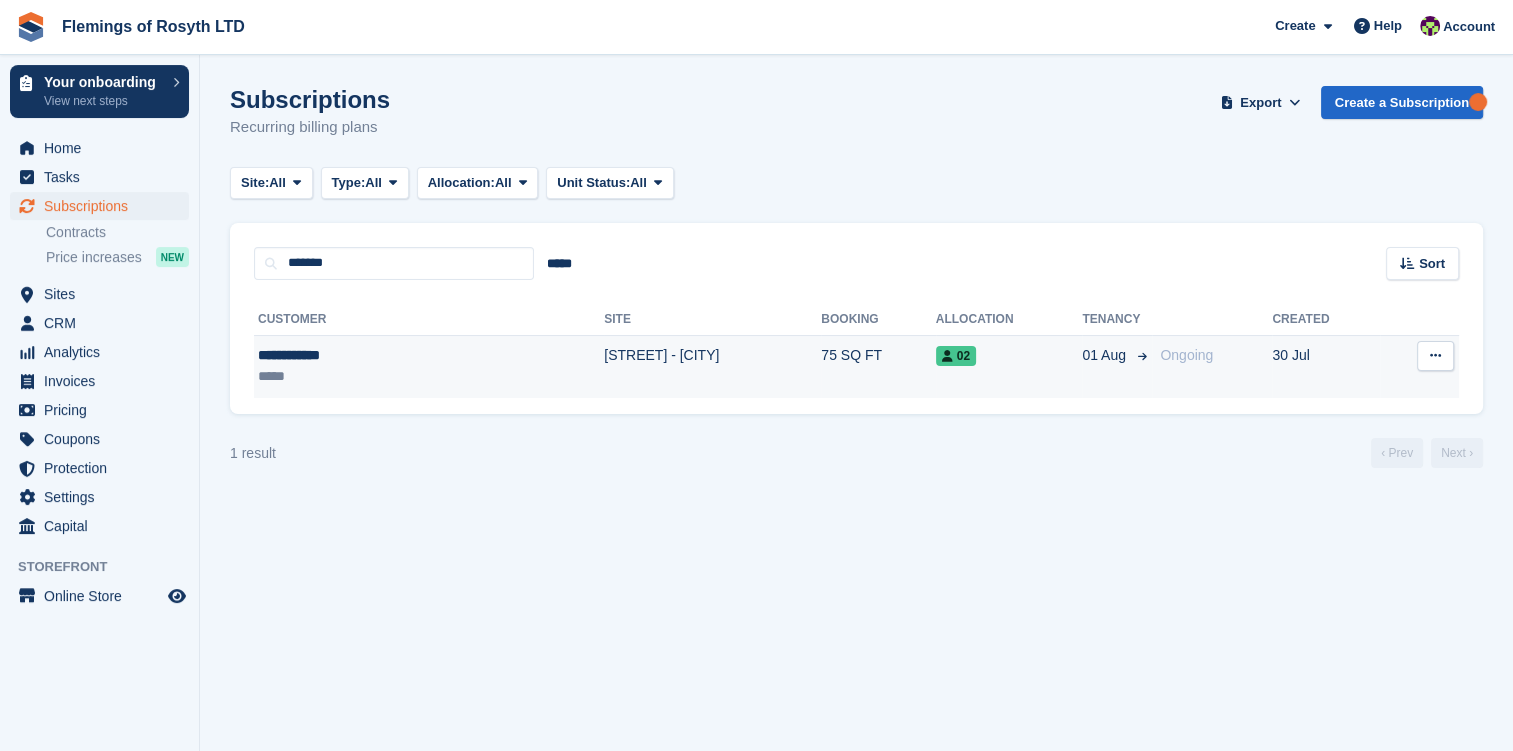 click on "**********" at bounding box center (349, 355) 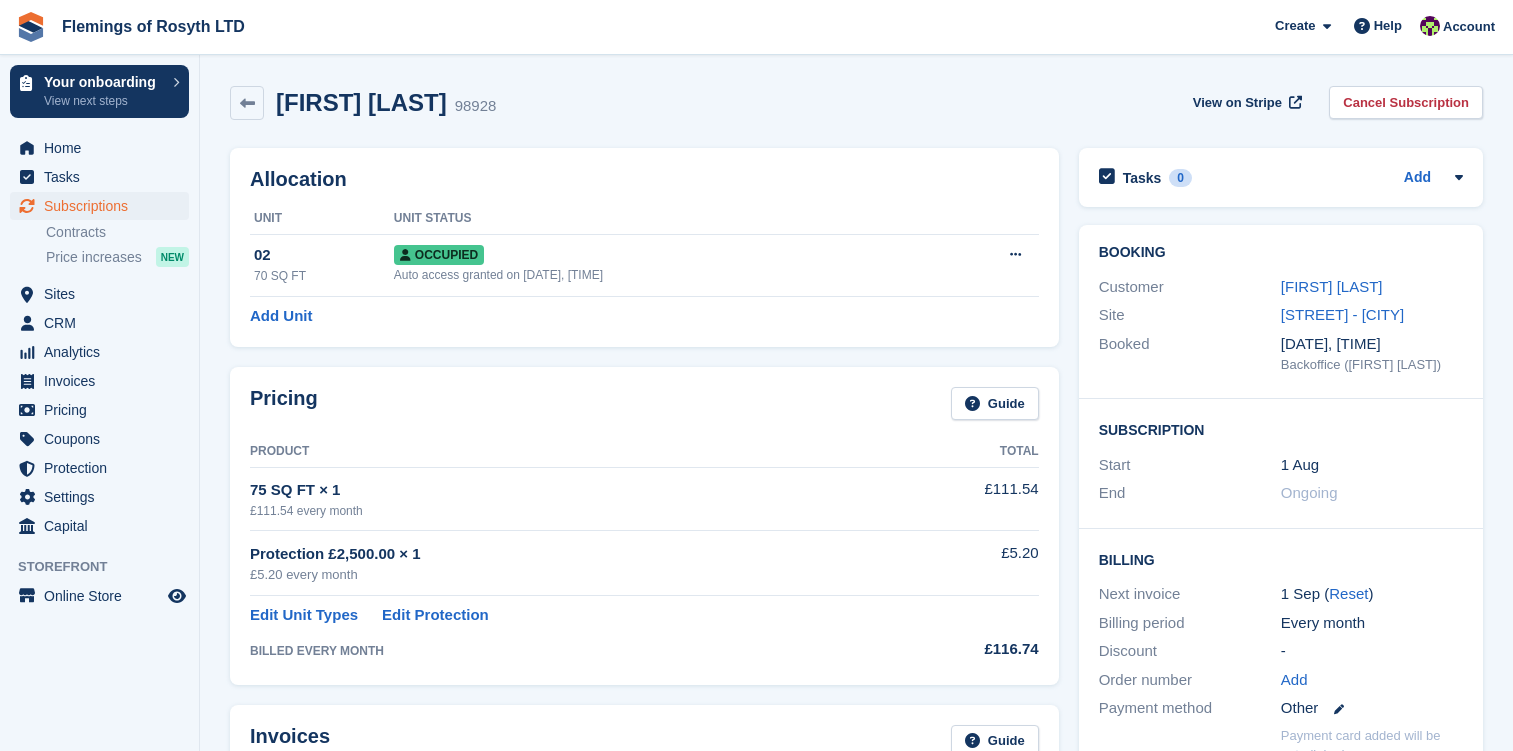 scroll, scrollTop: 0, scrollLeft: 0, axis: both 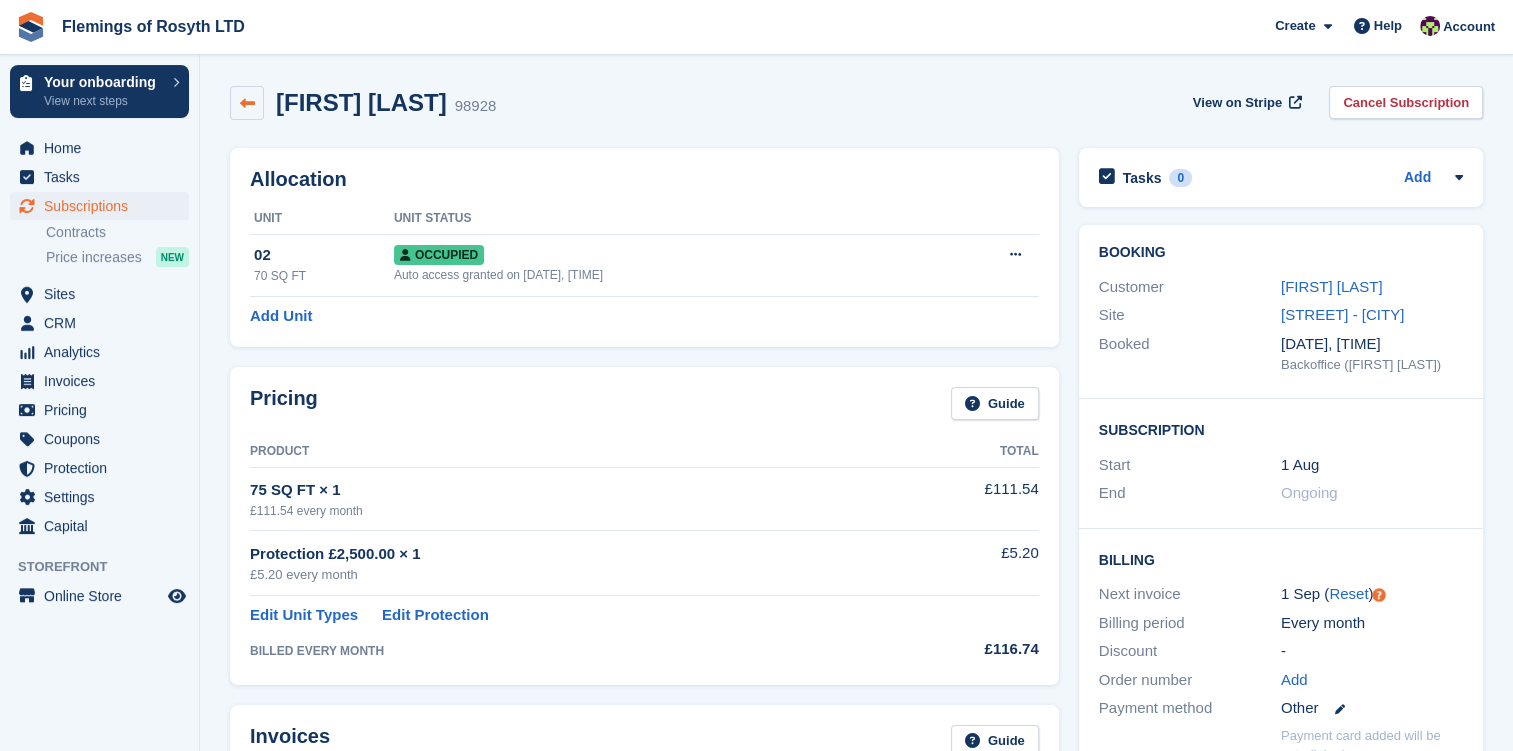 click at bounding box center [247, 103] 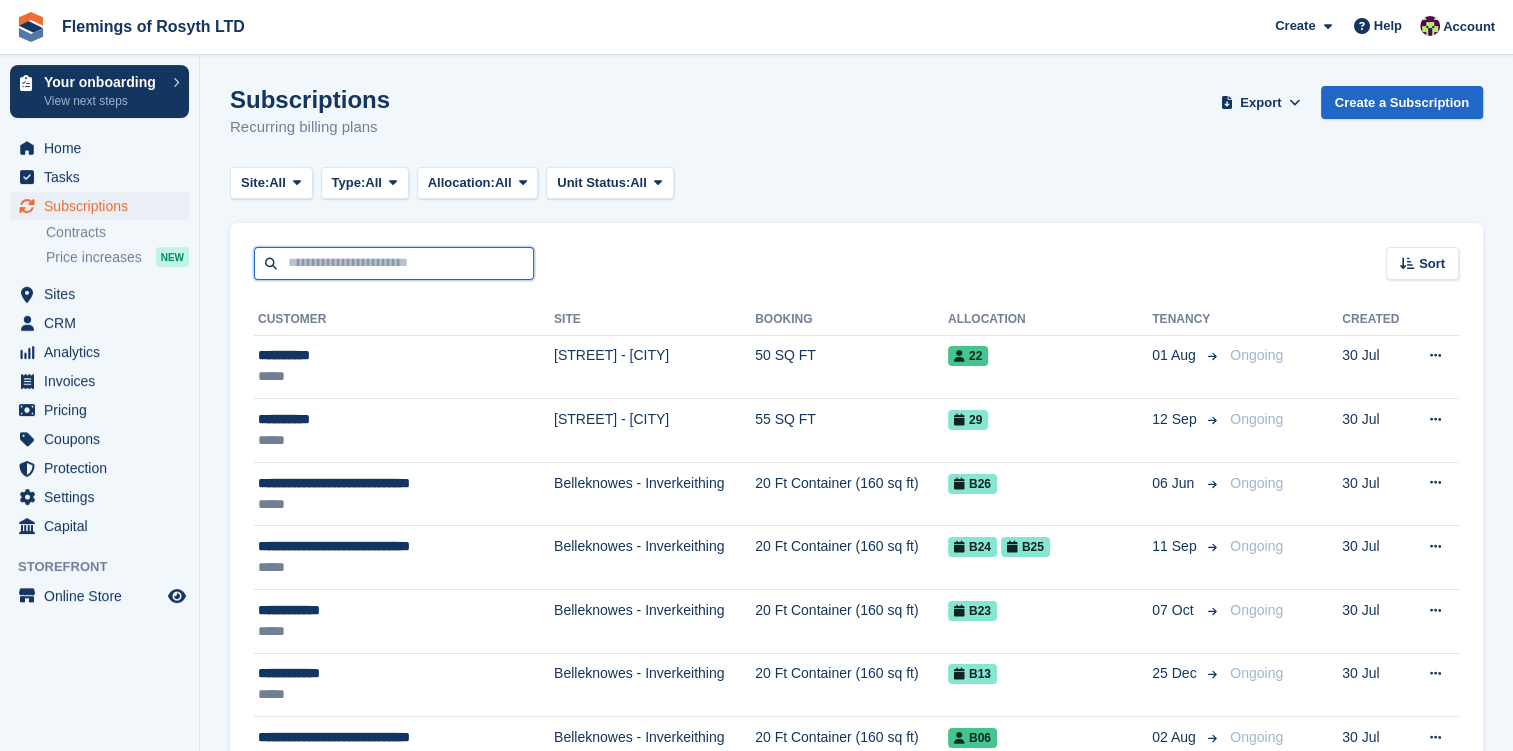 click at bounding box center [394, 263] 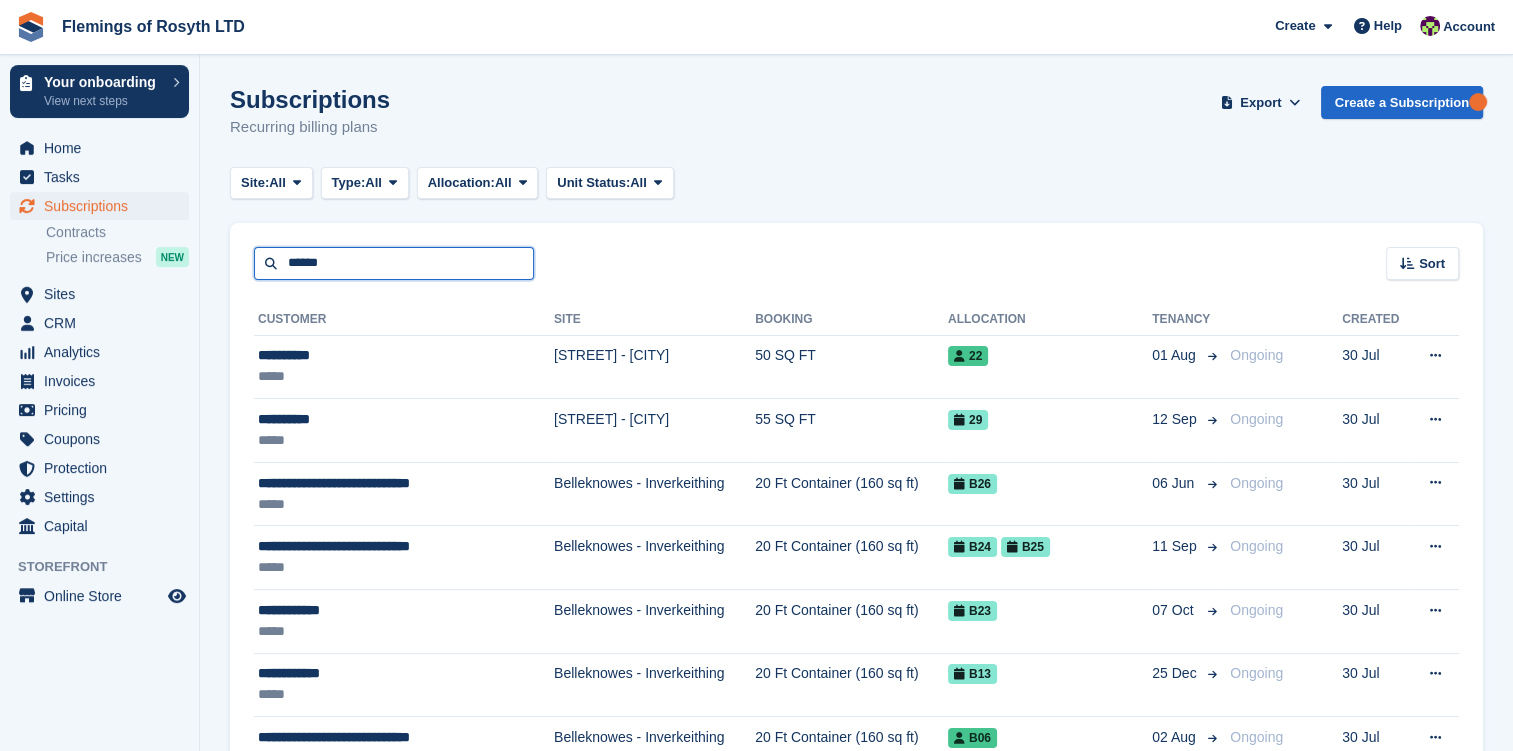 type on "******" 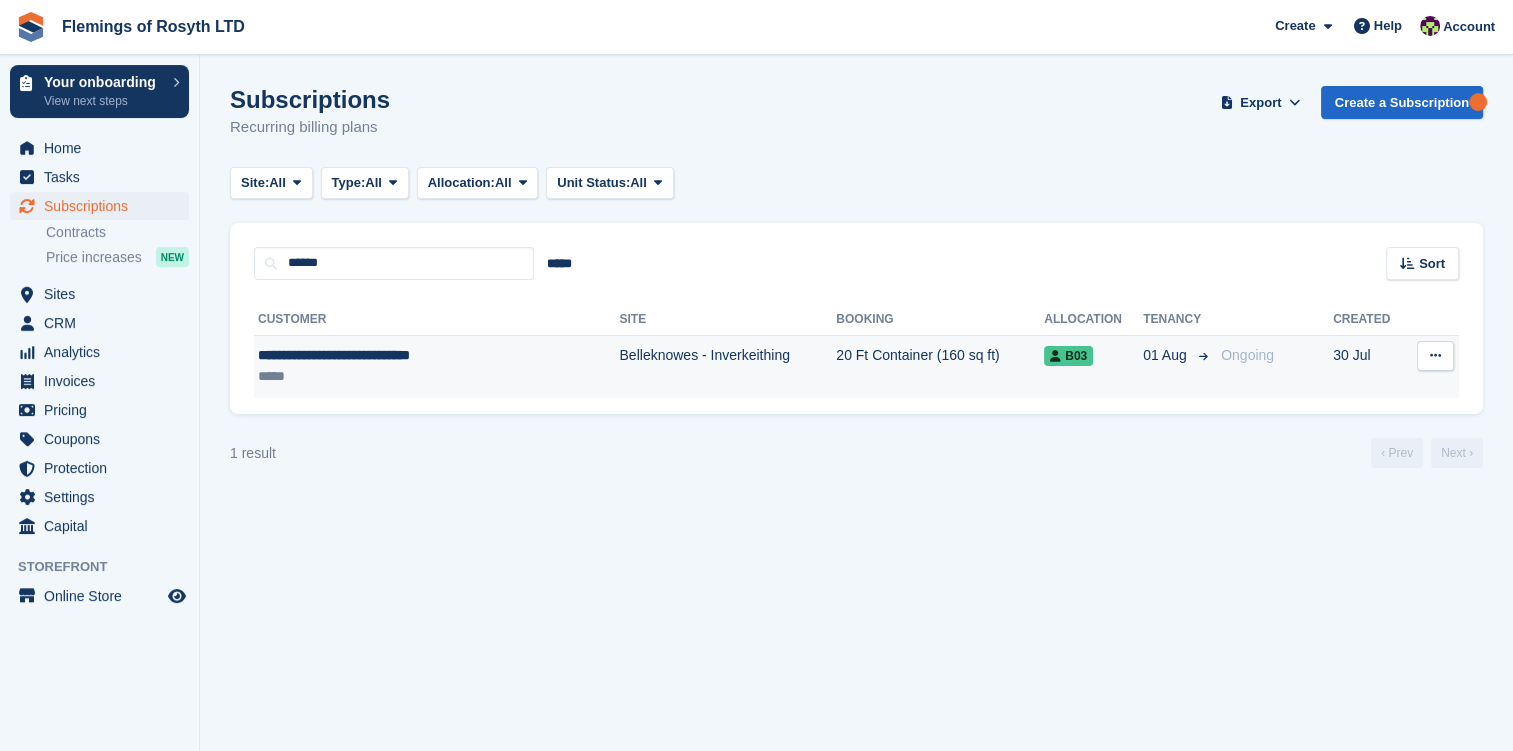 click on "**********" at bounding box center (334, 355) 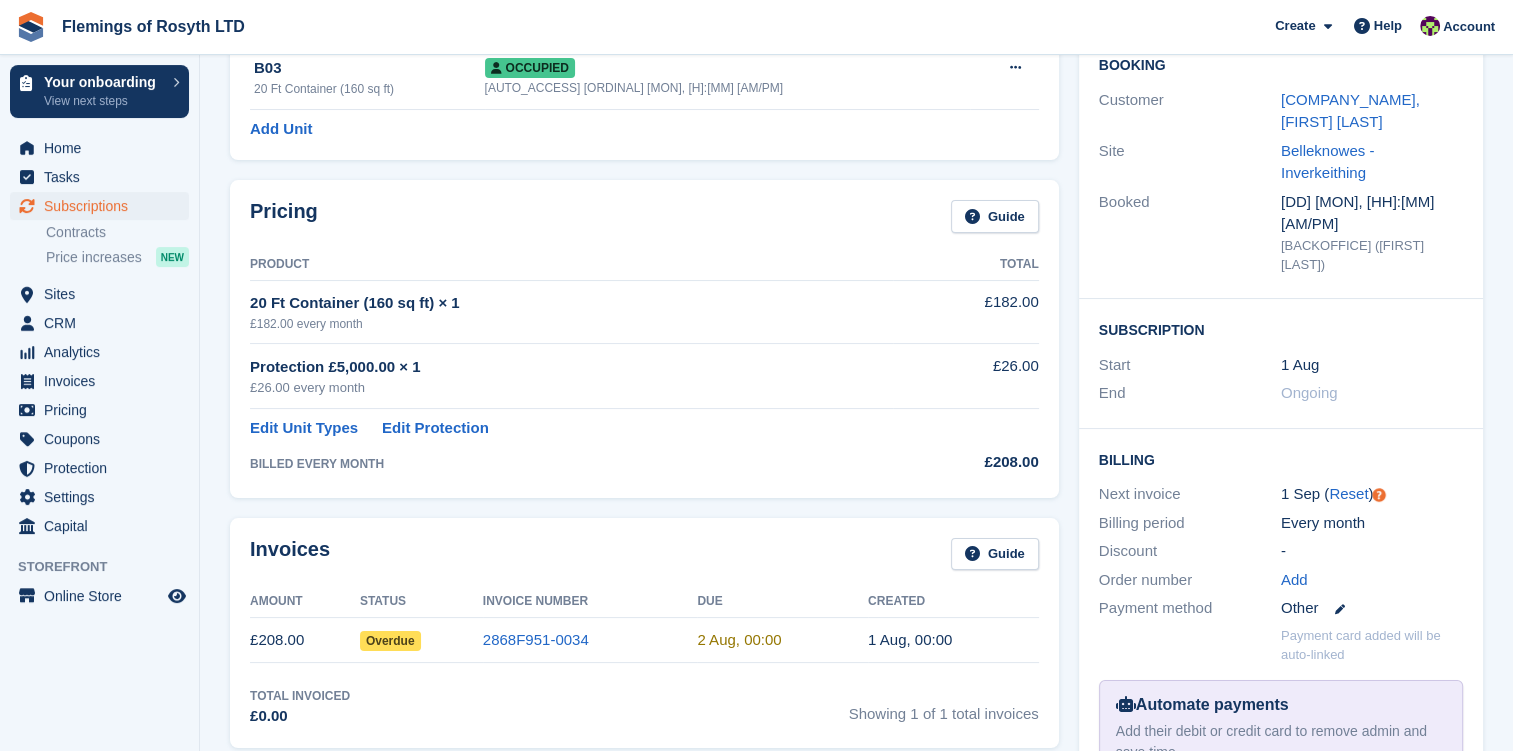 scroll, scrollTop: 200, scrollLeft: 0, axis: vertical 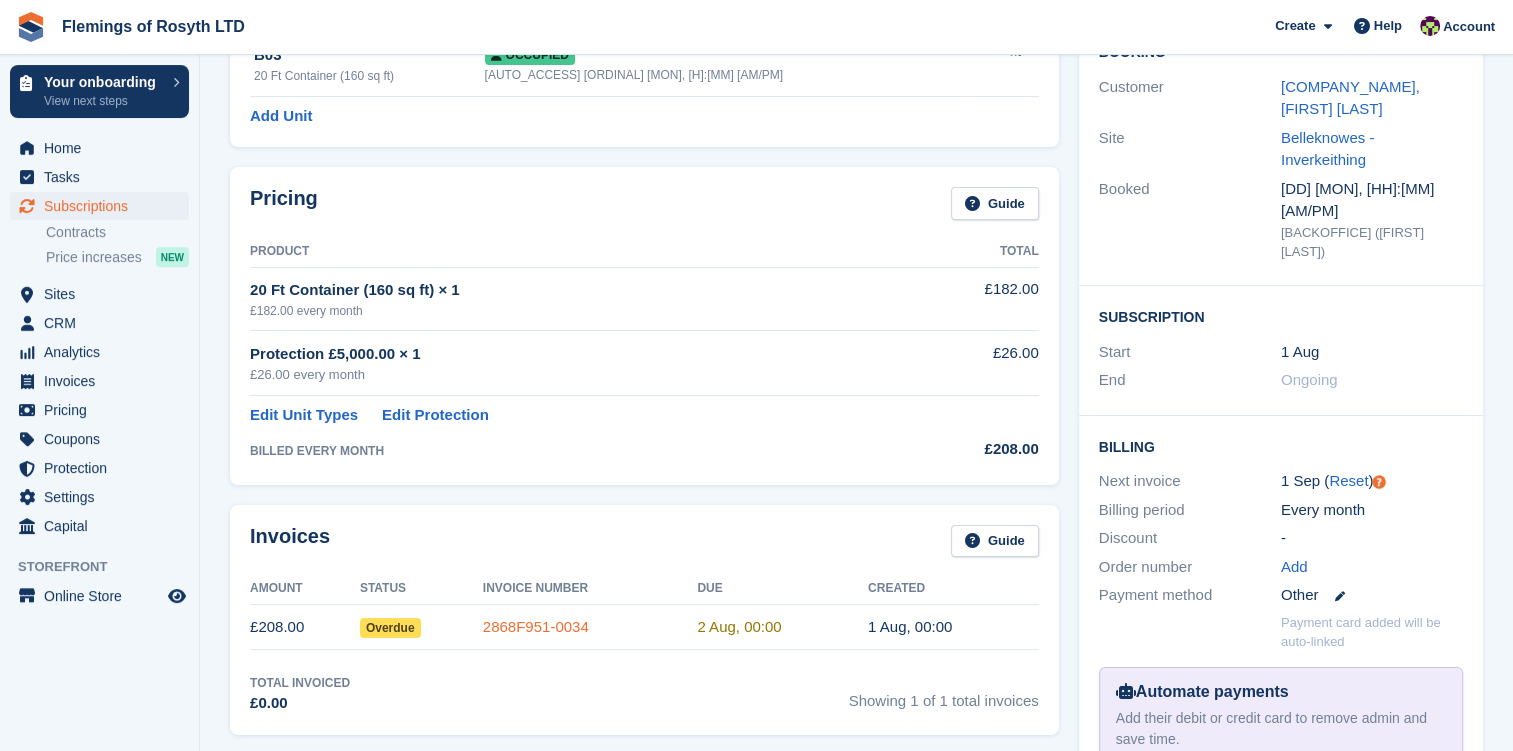 click on "2868F951-0034" at bounding box center [536, 626] 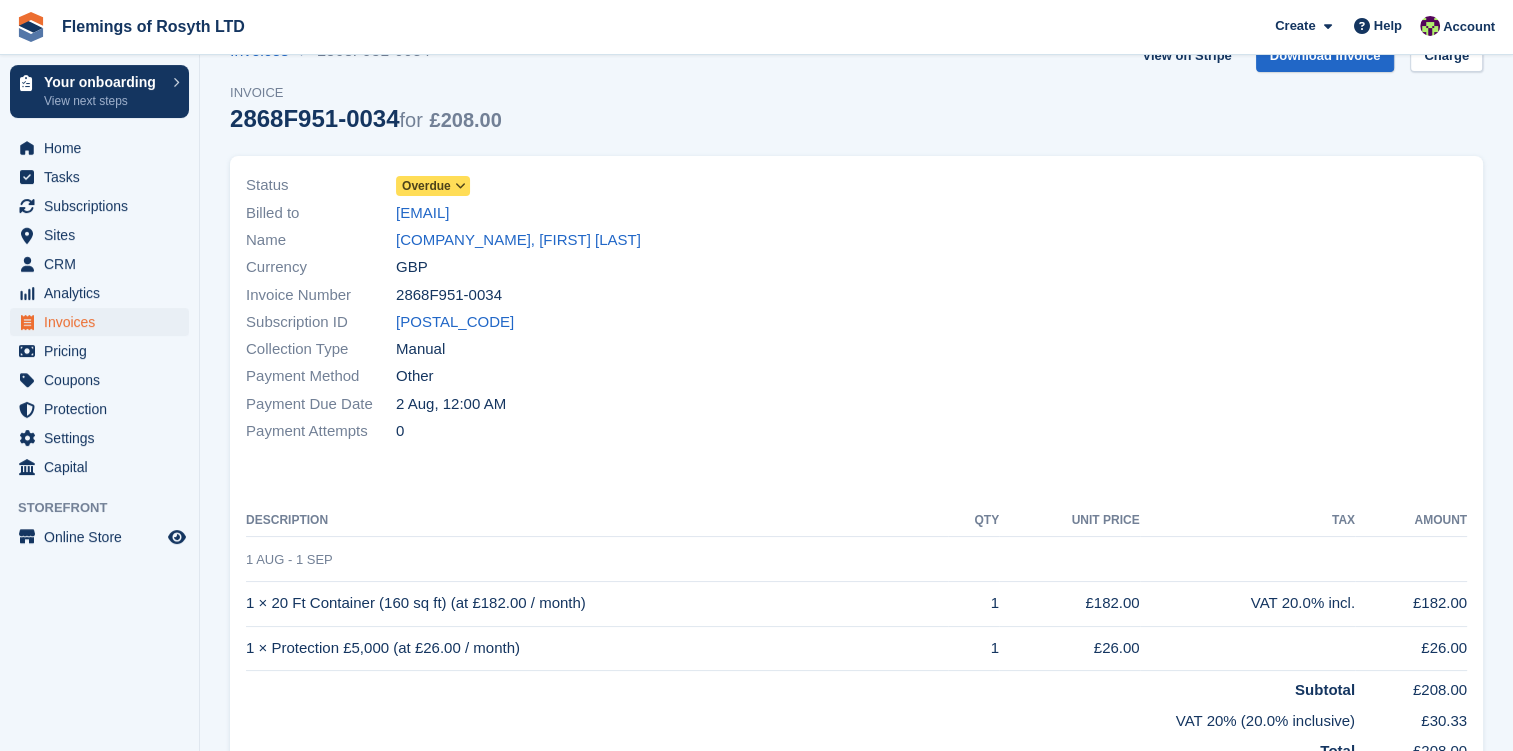 scroll, scrollTop: 0, scrollLeft: 0, axis: both 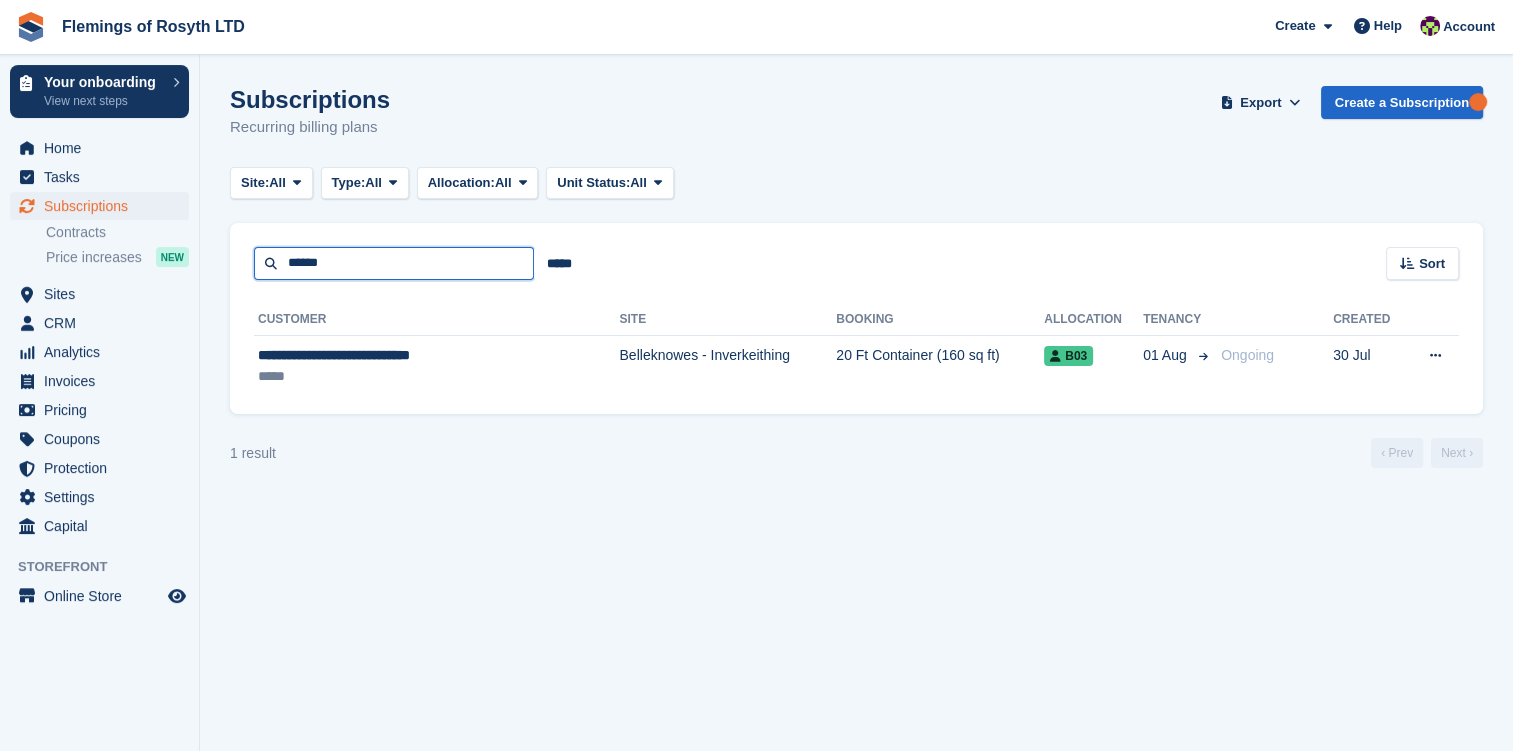click on "******" at bounding box center (394, 263) 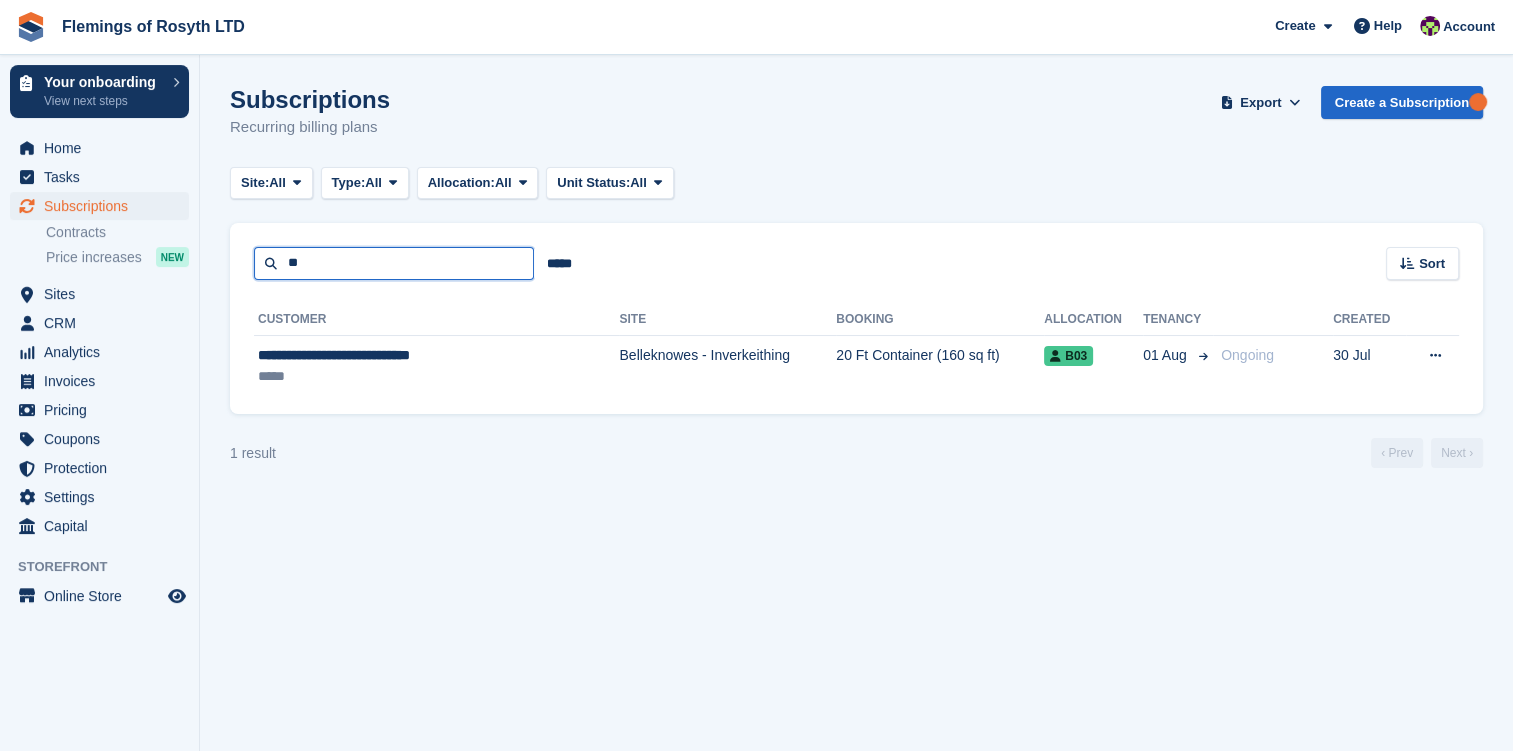 type on "*" 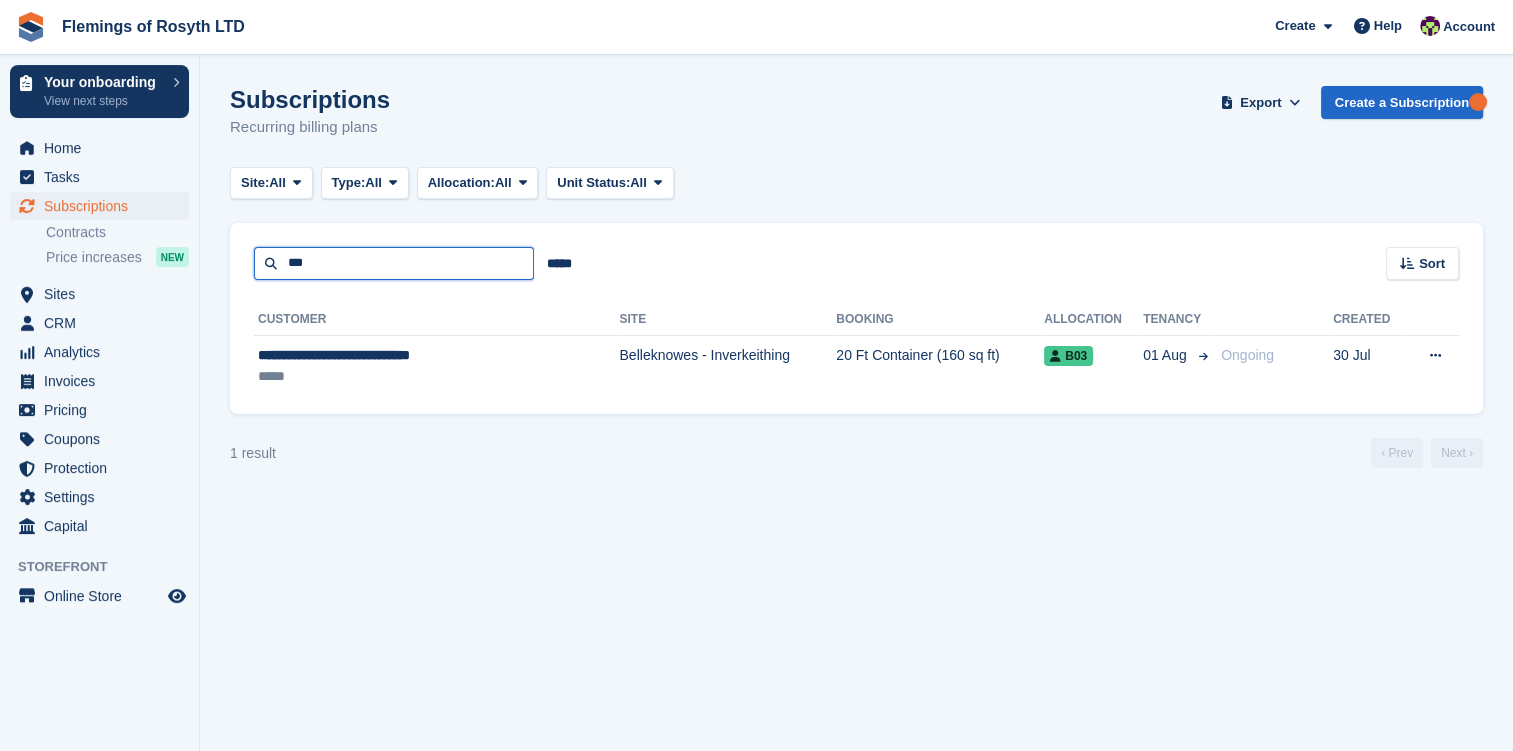type on "***" 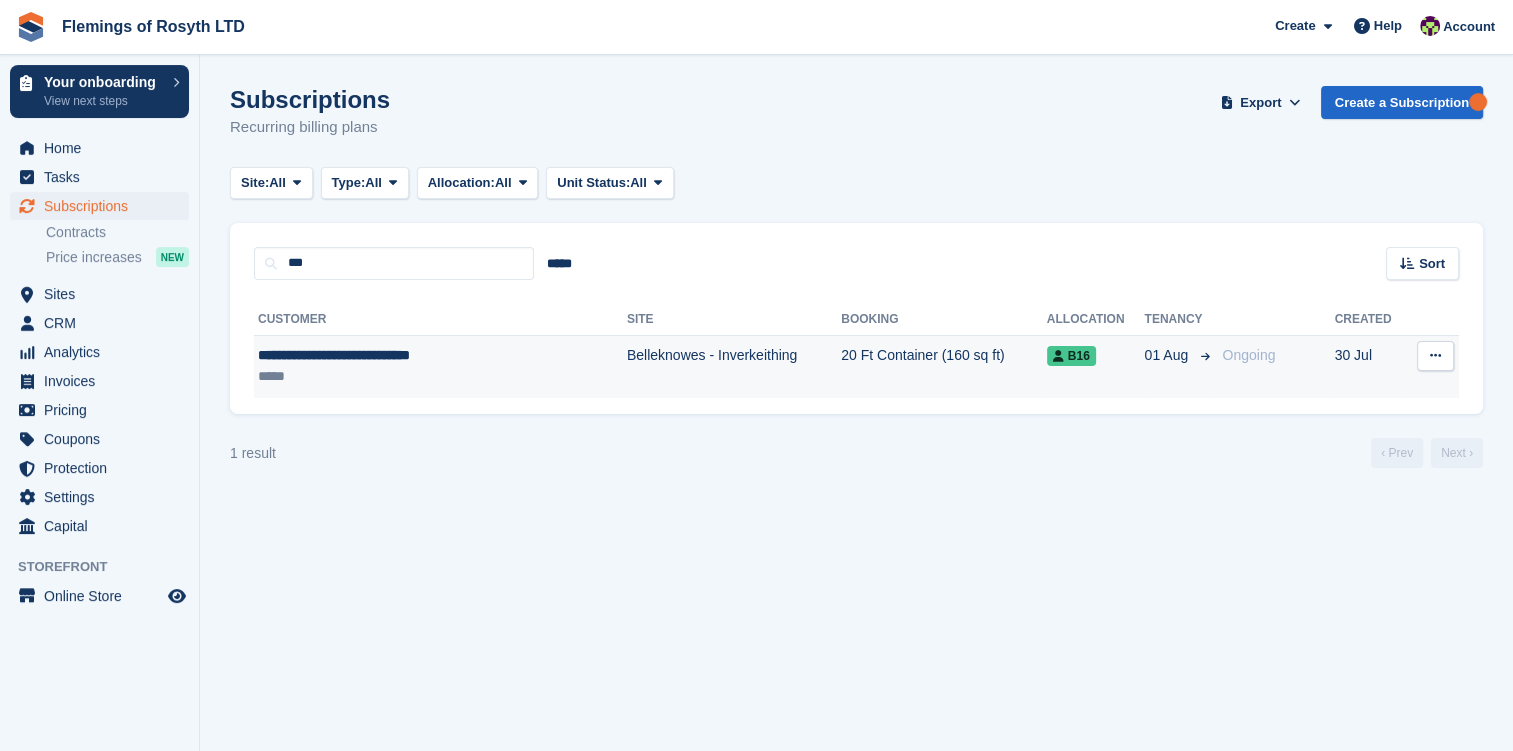 click on "**********" at bounding box center [404, 355] 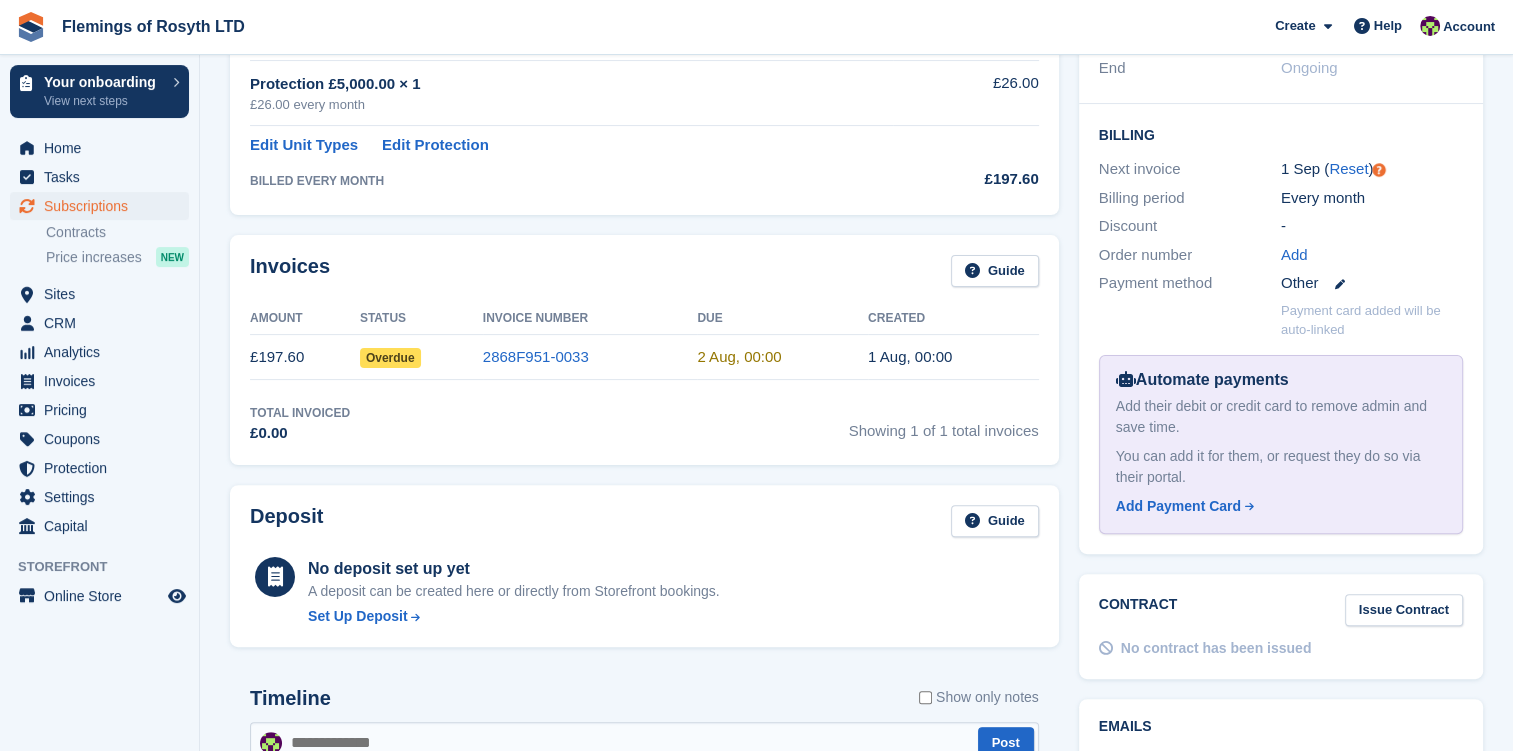 scroll, scrollTop: 500, scrollLeft: 0, axis: vertical 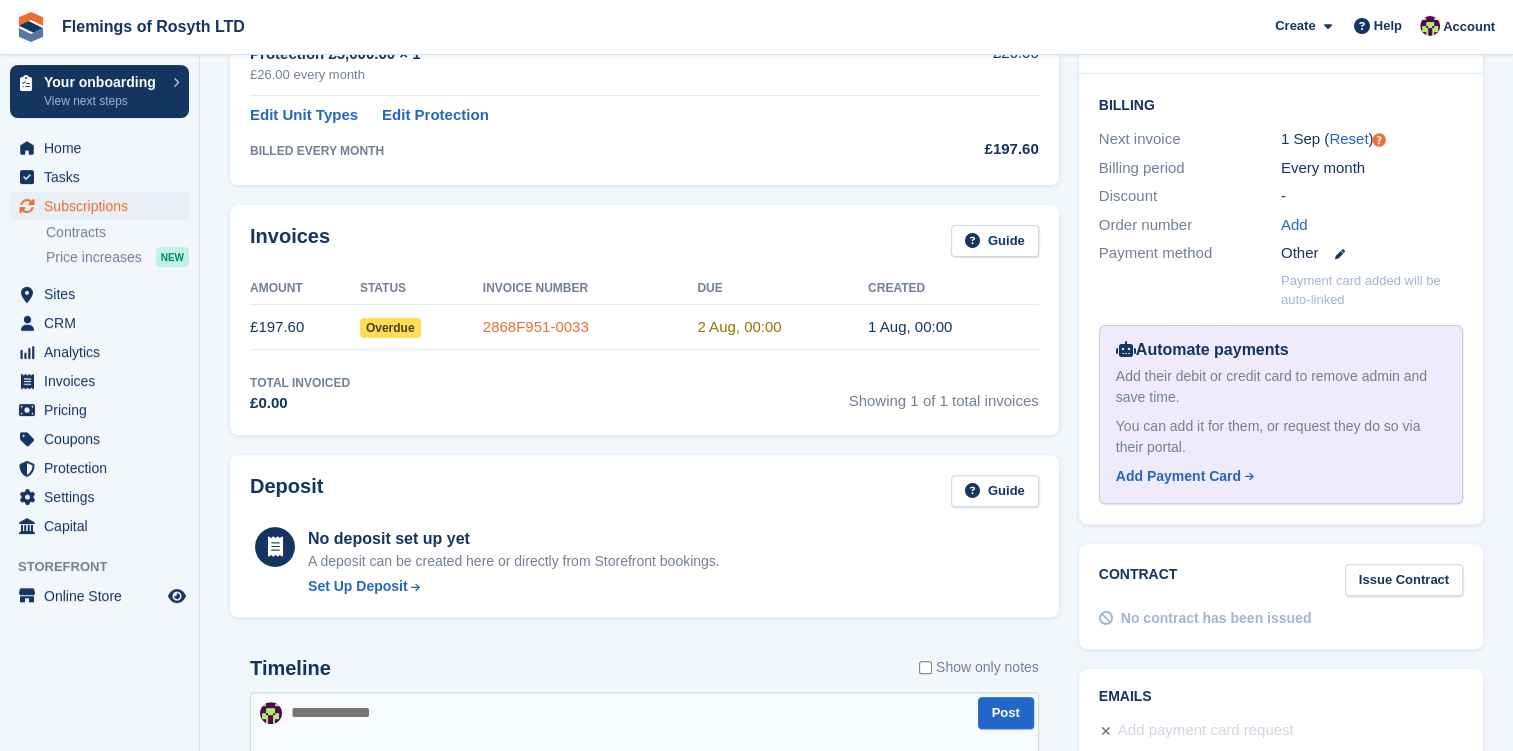 click on "2868F951-0033" at bounding box center (536, 326) 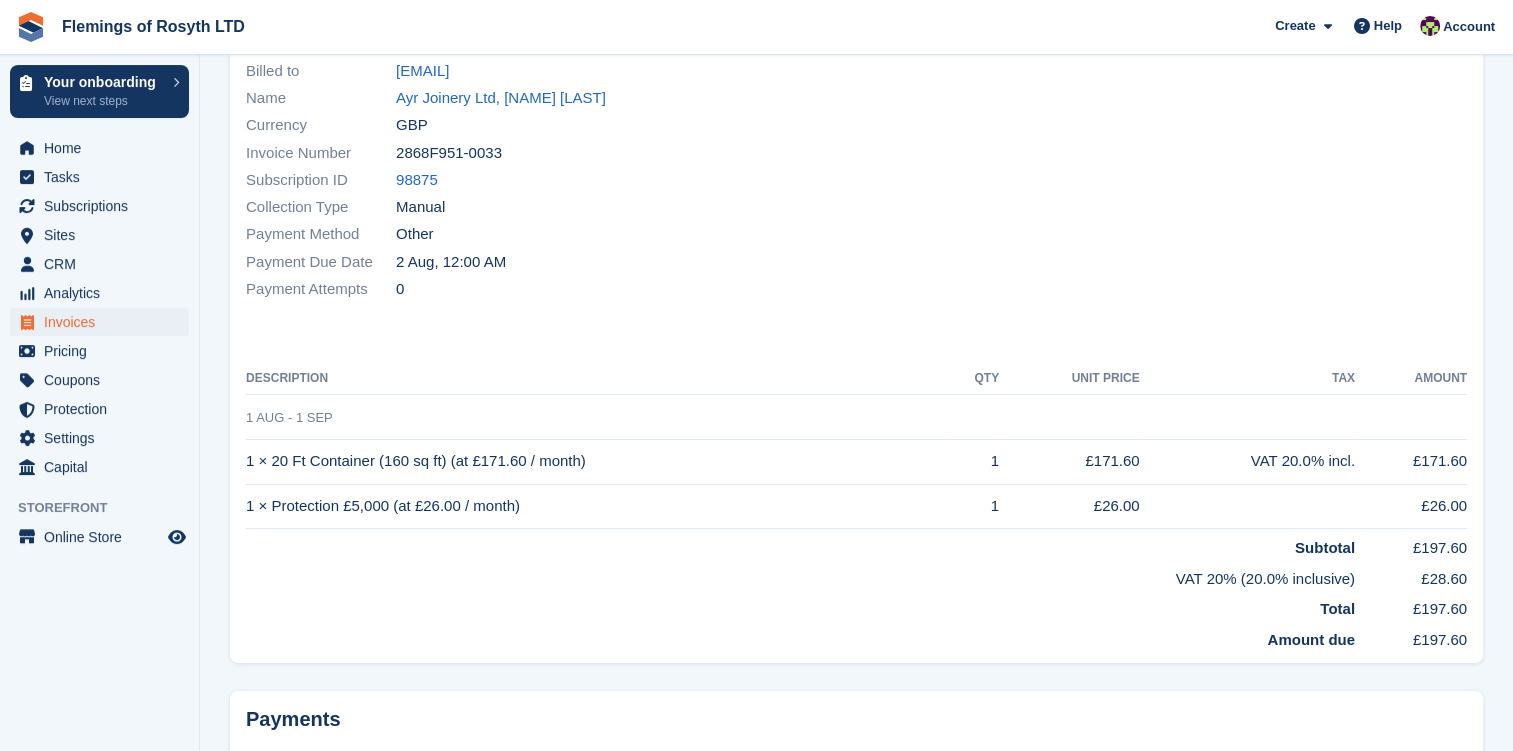 scroll, scrollTop: 0, scrollLeft: 0, axis: both 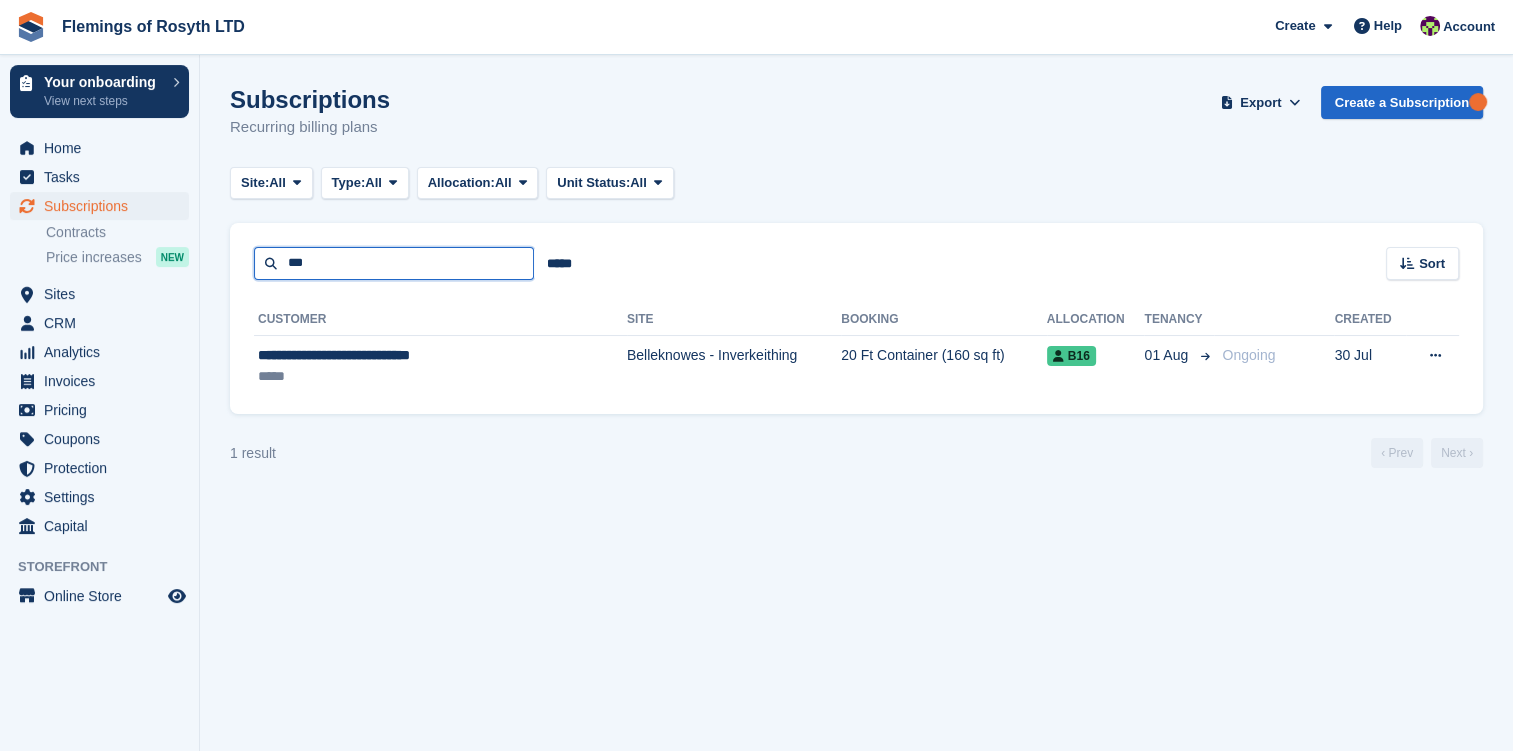 click on "***" at bounding box center (394, 263) 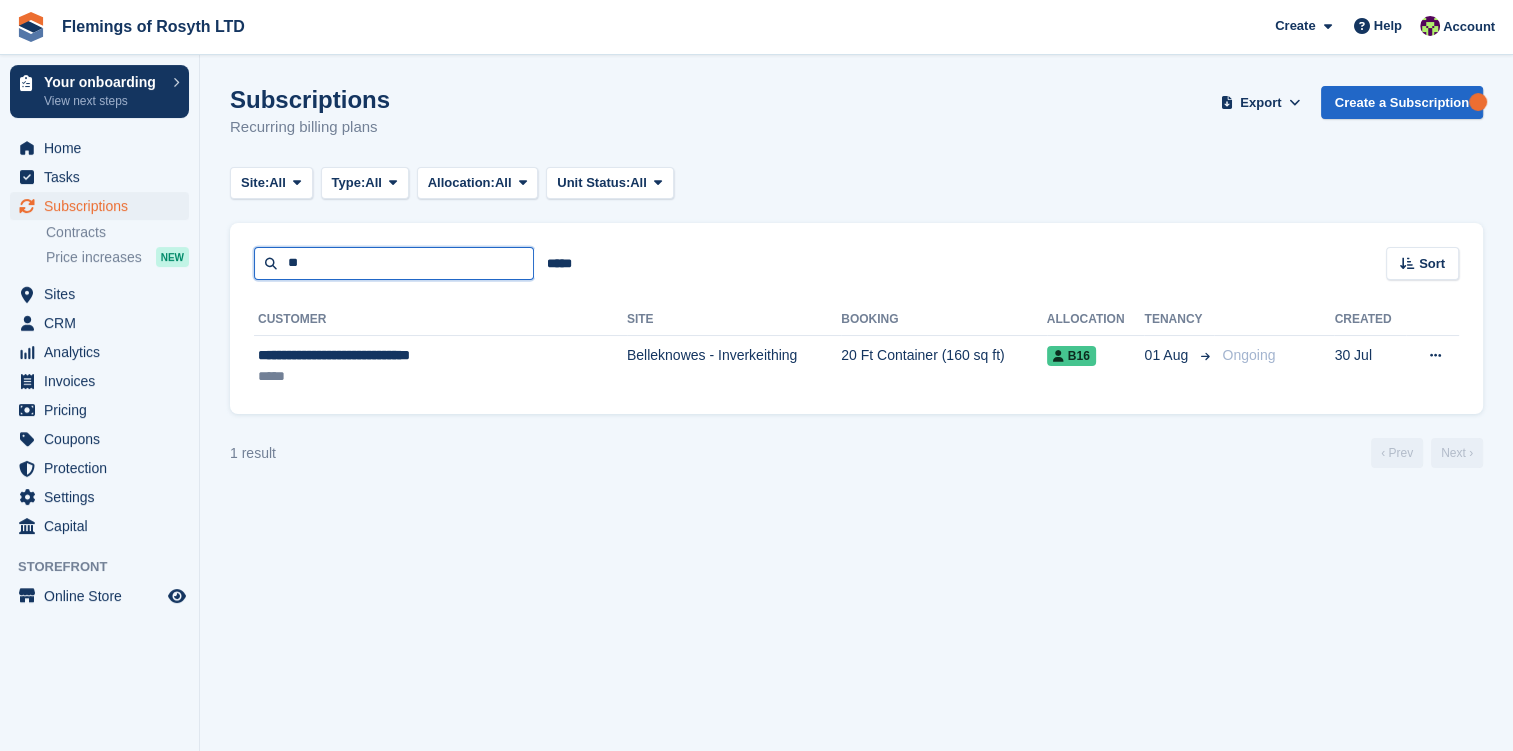 type on "*" 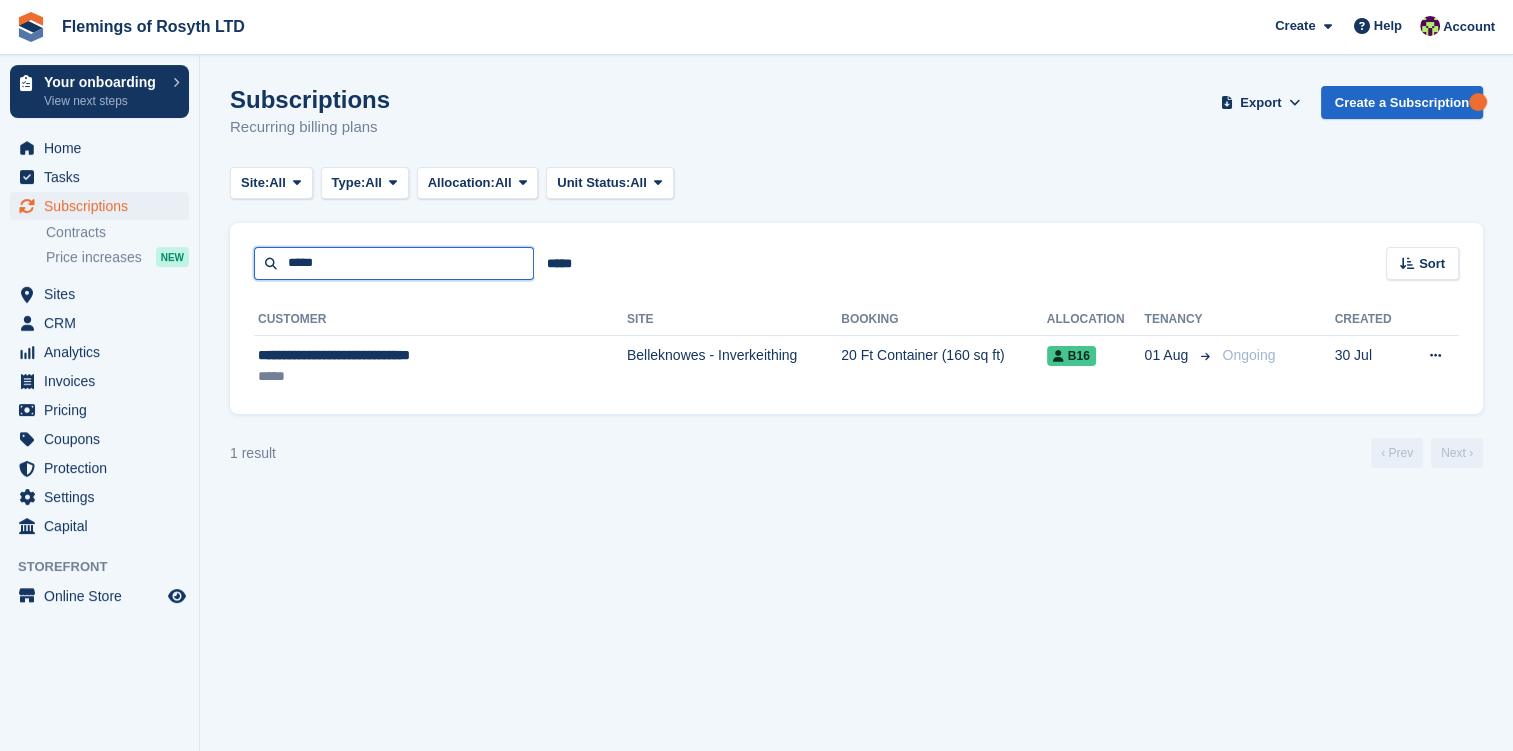 type on "*****" 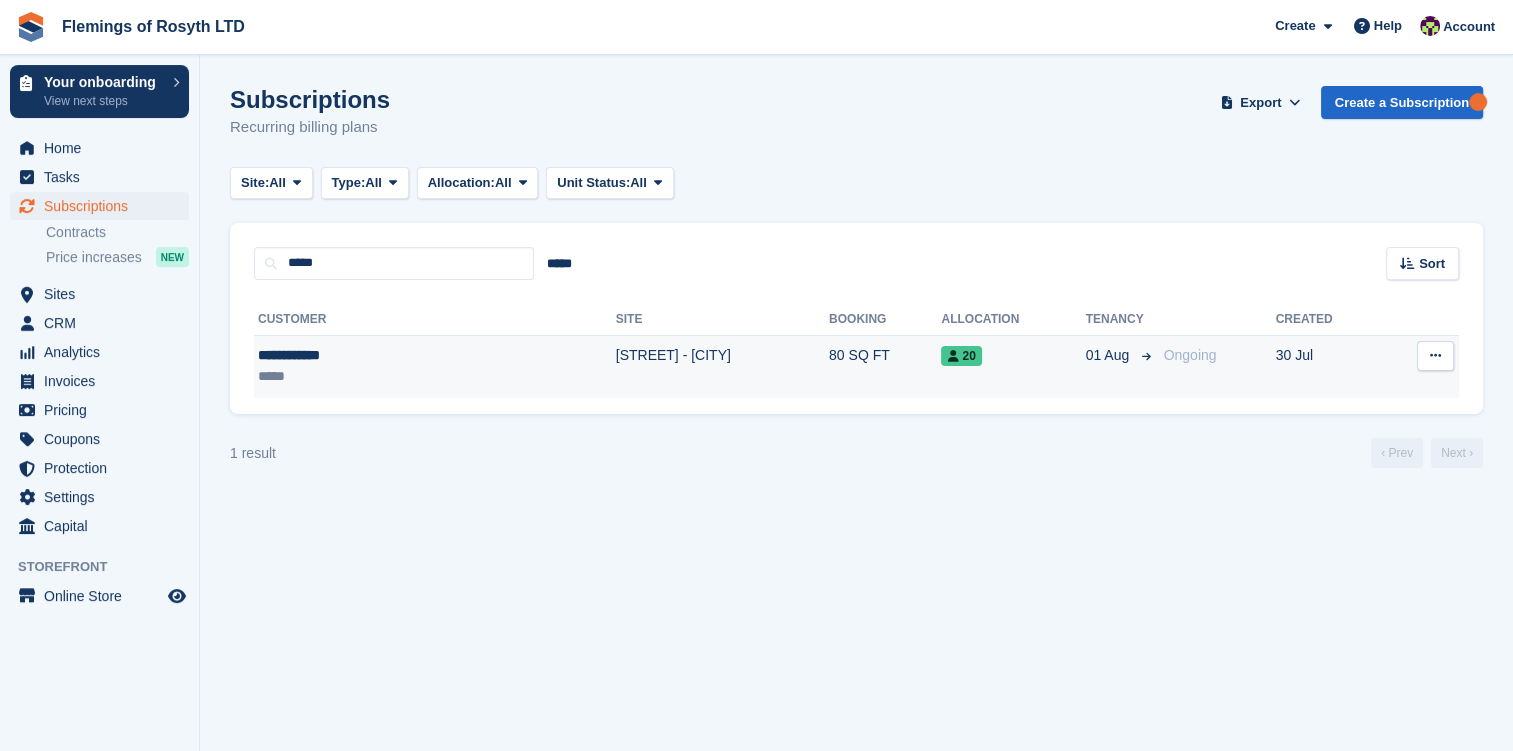 click on "**********" at bounding box center [353, 355] 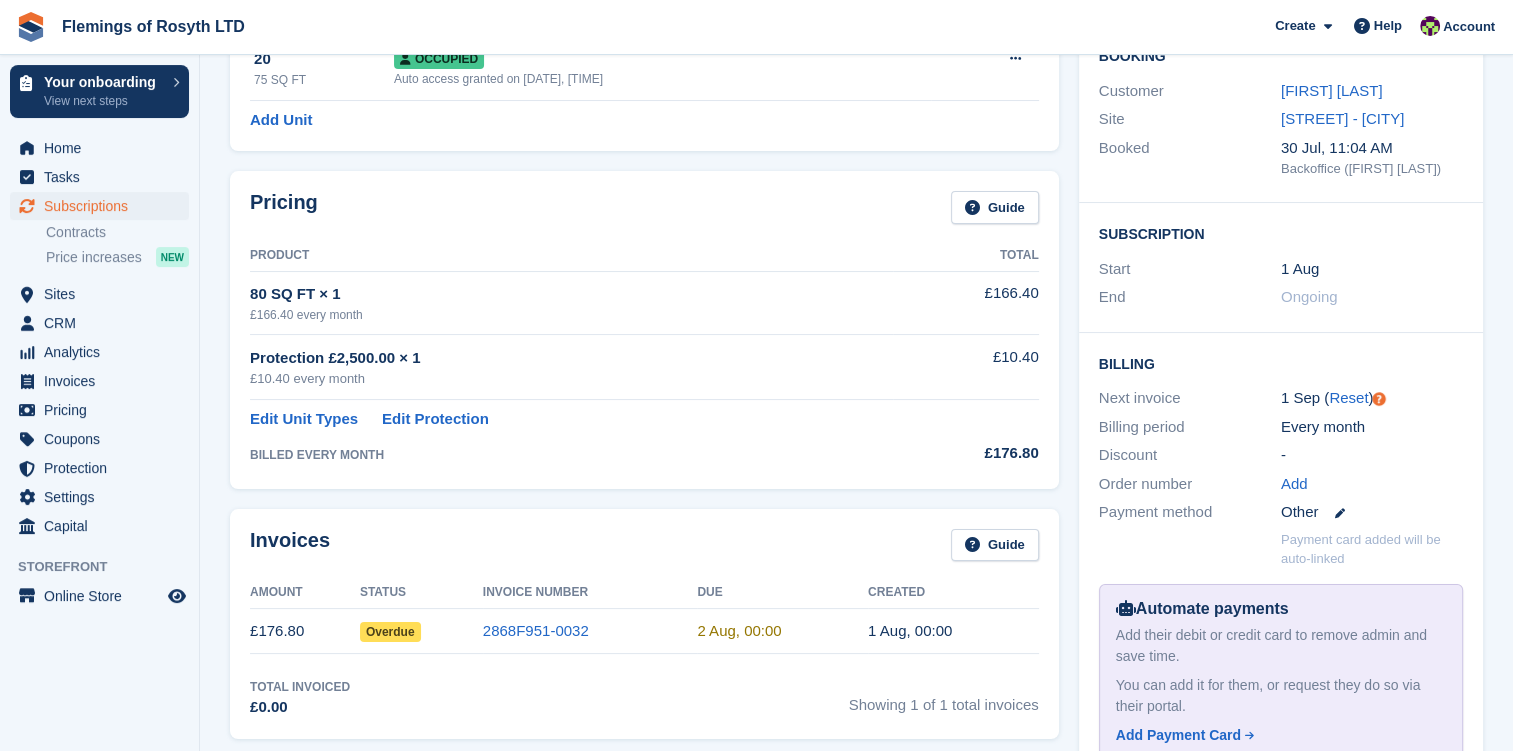 scroll, scrollTop: 300, scrollLeft: 0, axis: vertical 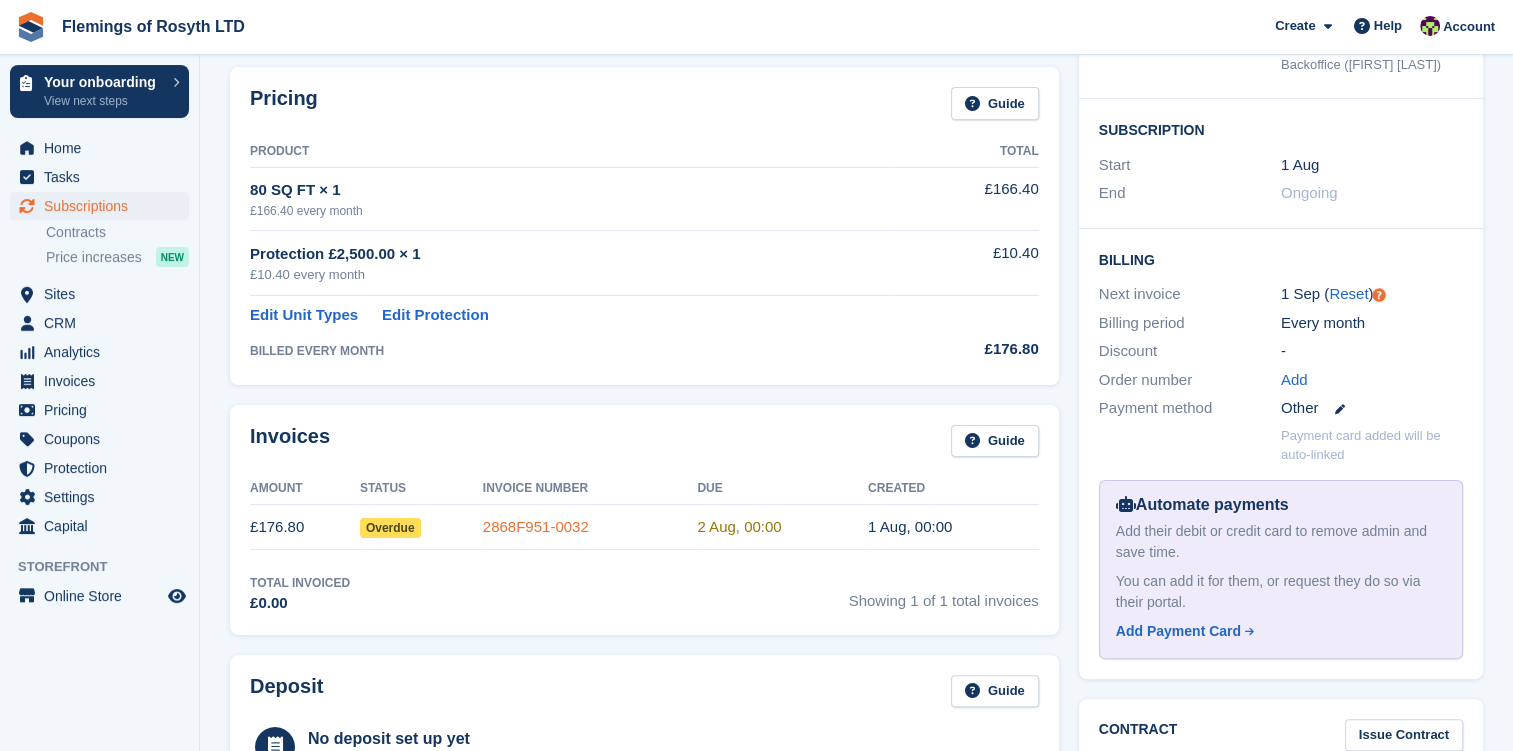 click on "2868F951-0032" at bounding box center [536, 526] 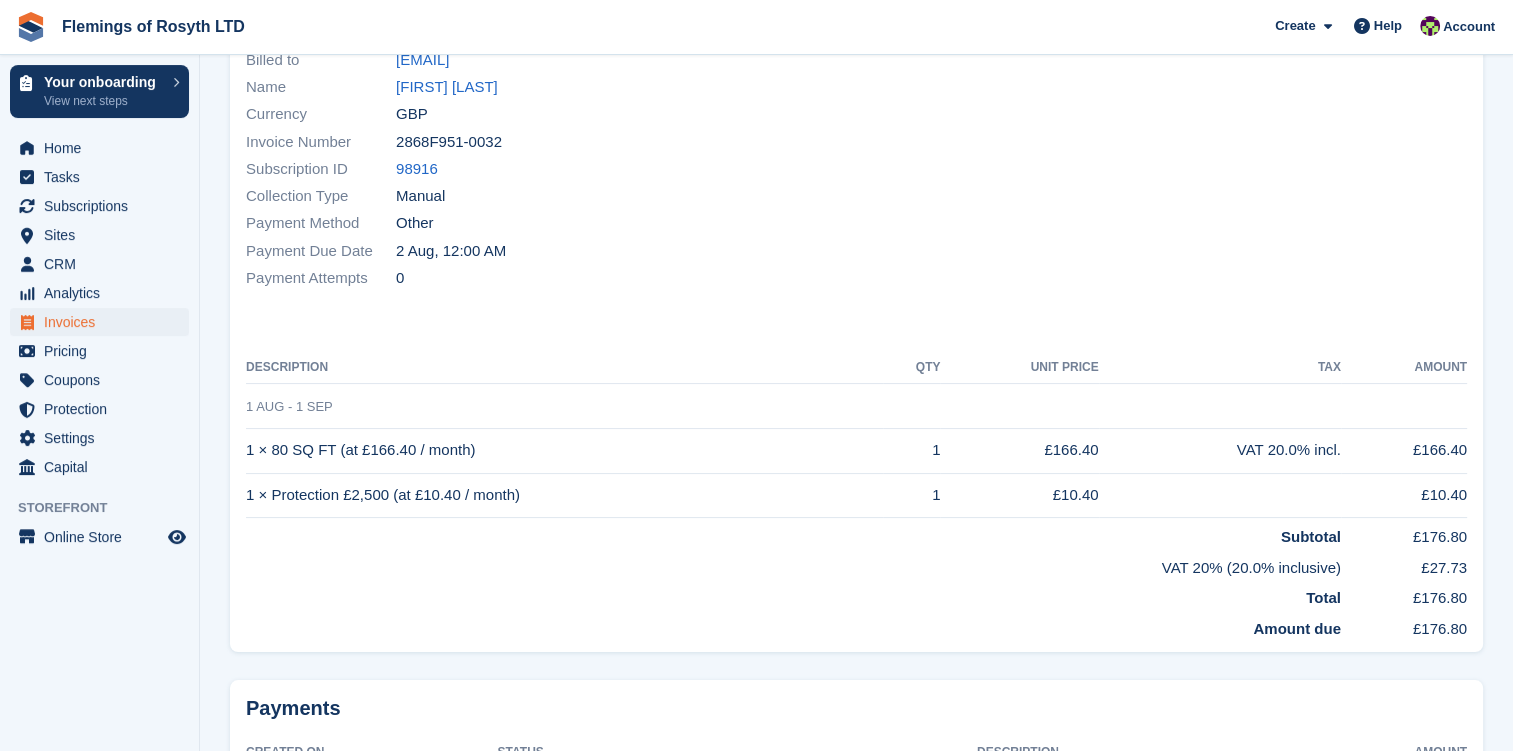 scroll, scrollTop: 0, scrollLeft: 0, axis: both 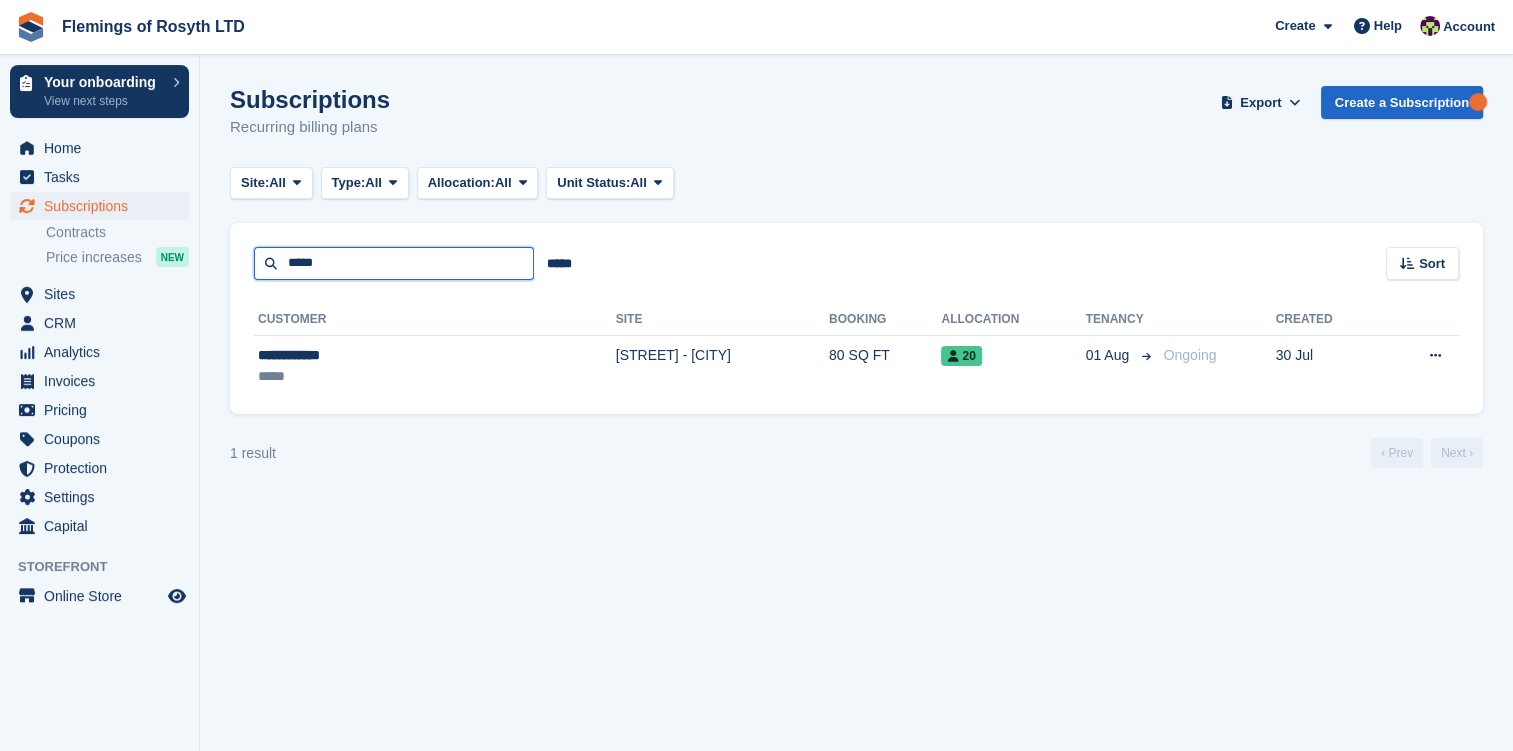 click on "*****" at bounding box center [394, 263] 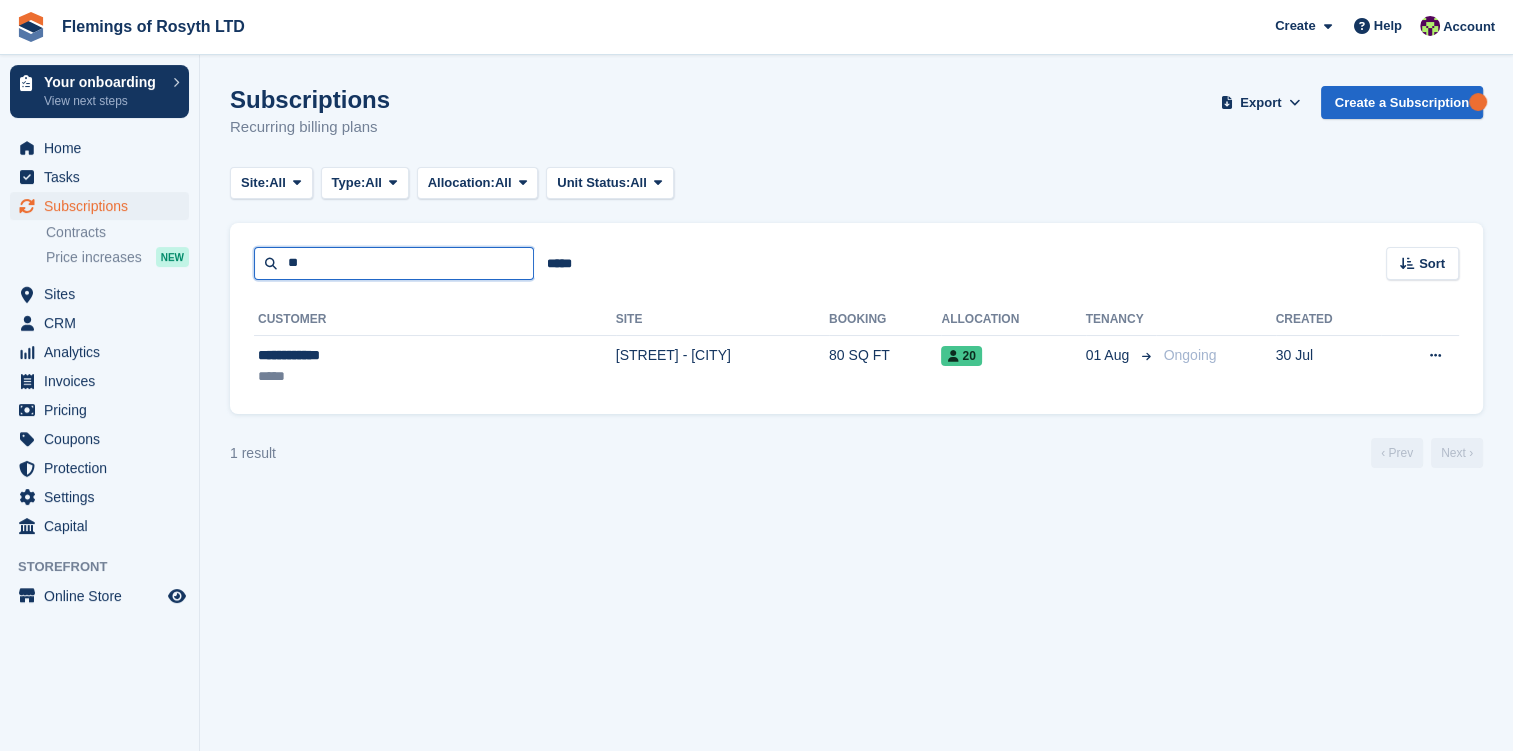 type on "*" 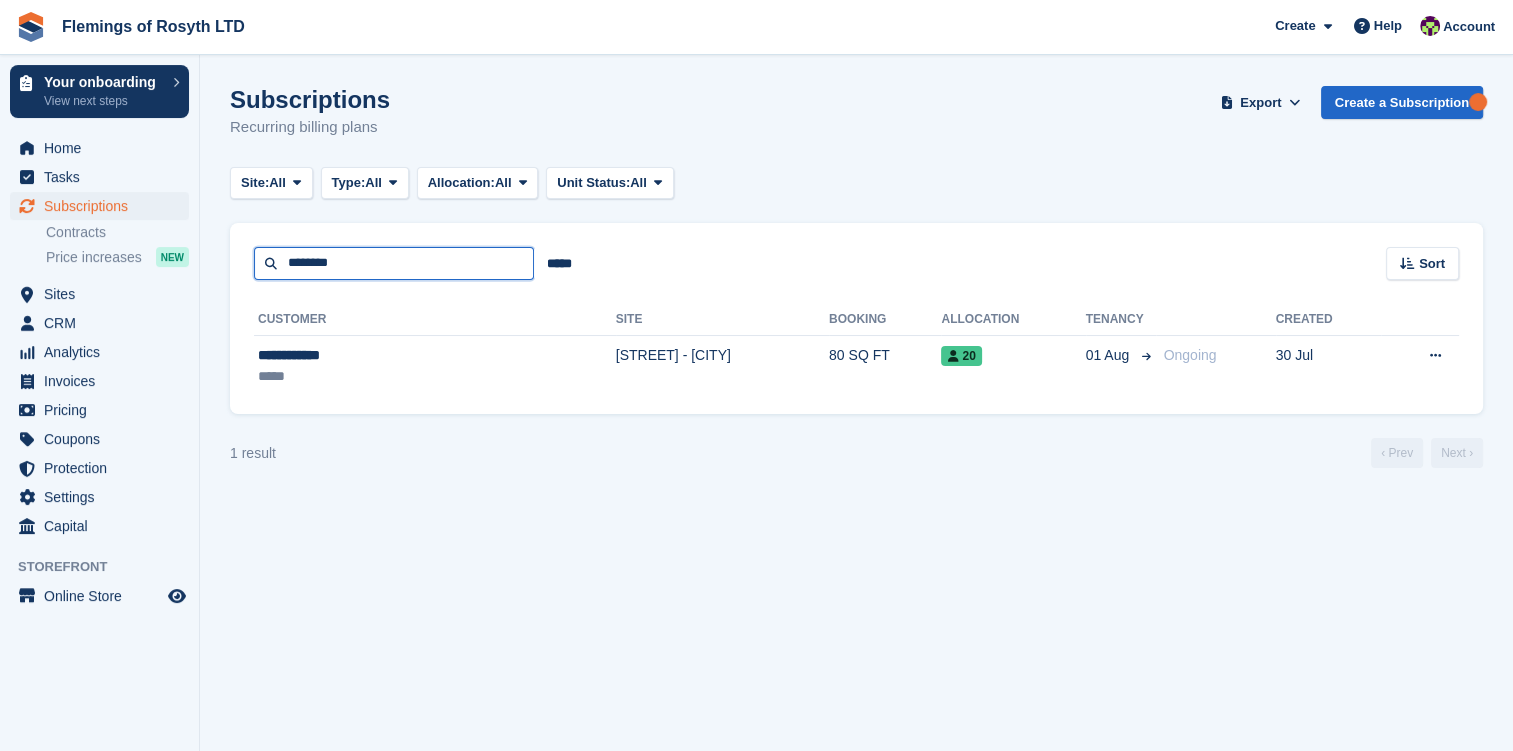 type on "********" 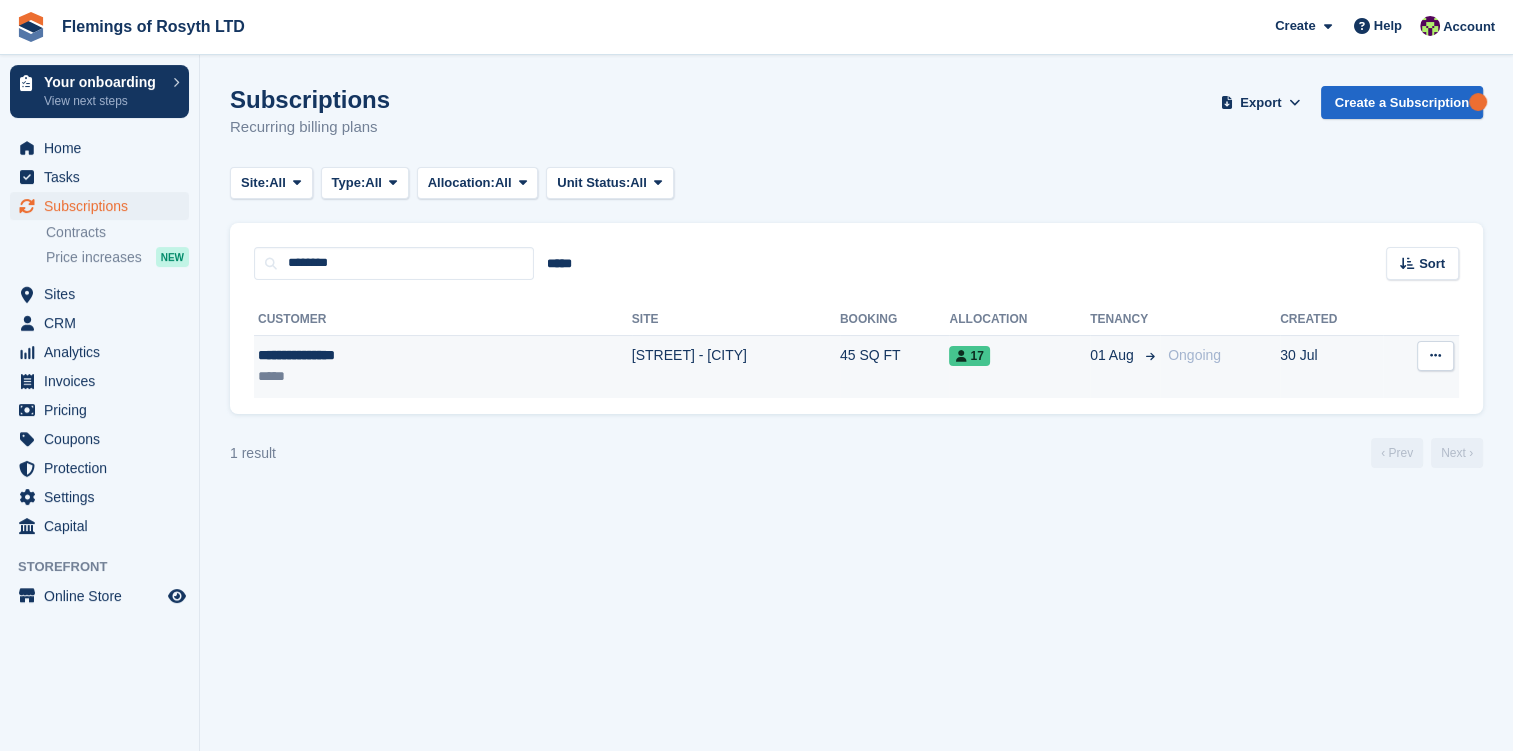 click on "*****" at bounding box center (360, 376) 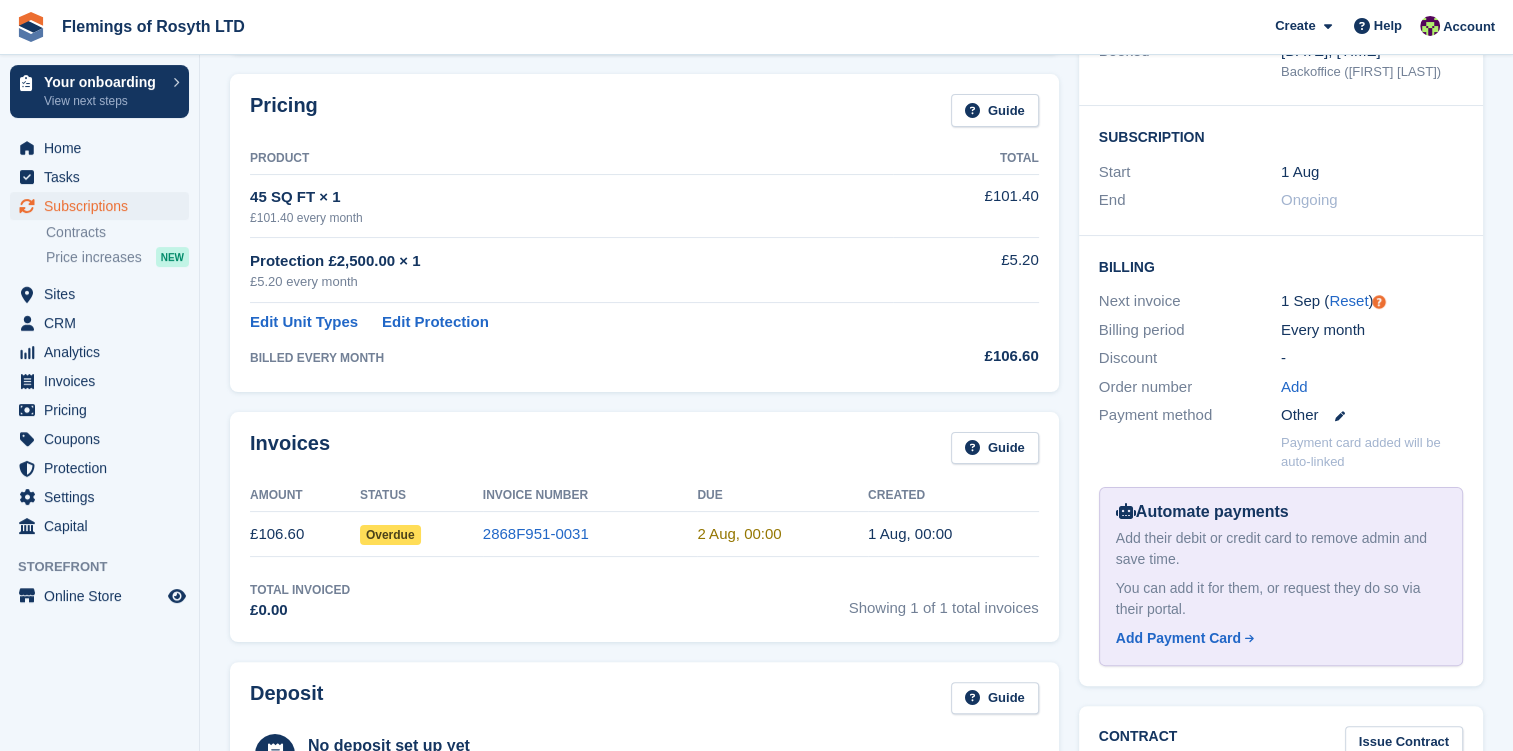 scroll, scrollTop: 300, scrollLeft: 0, axis: vertical 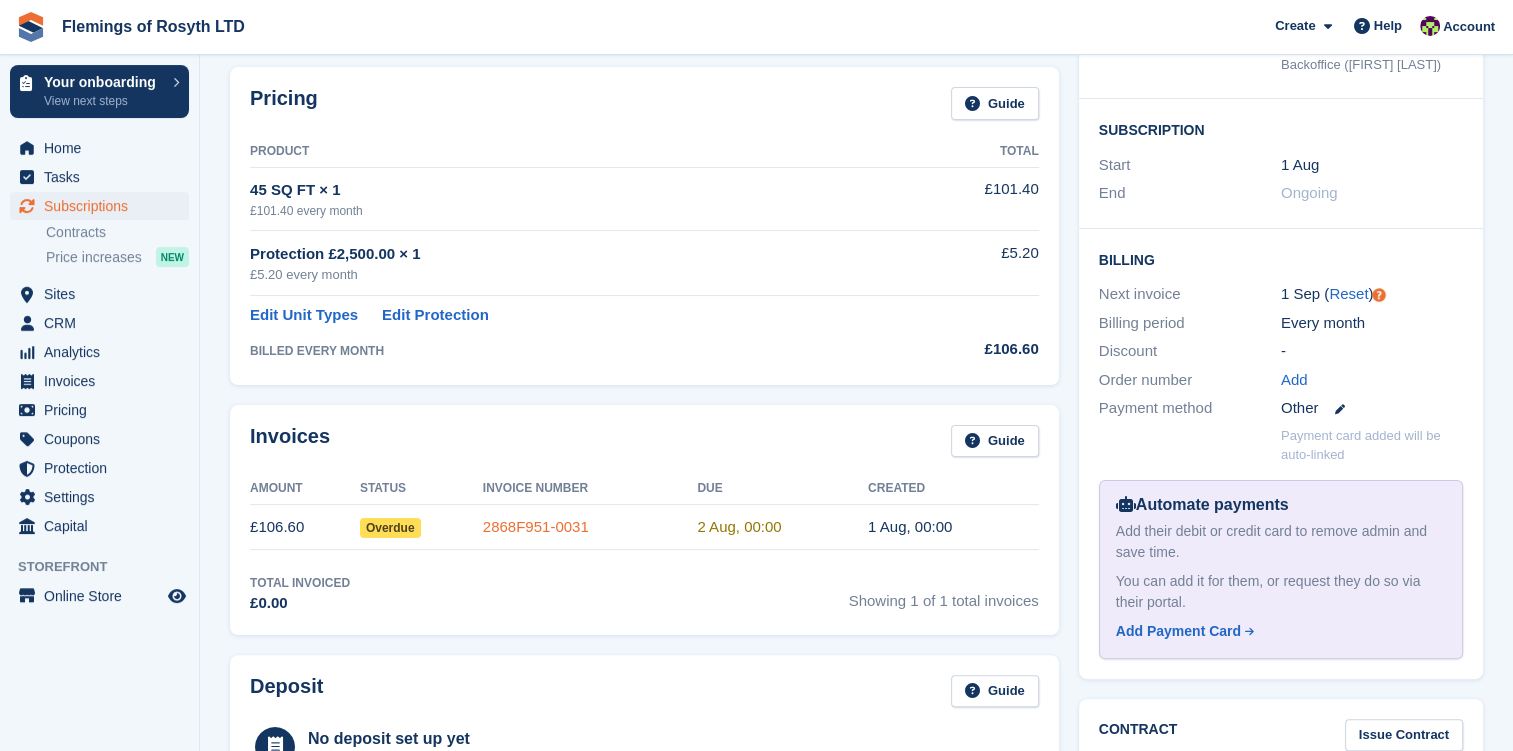click on "2868F951-0031" at bounding box center [536, 526] 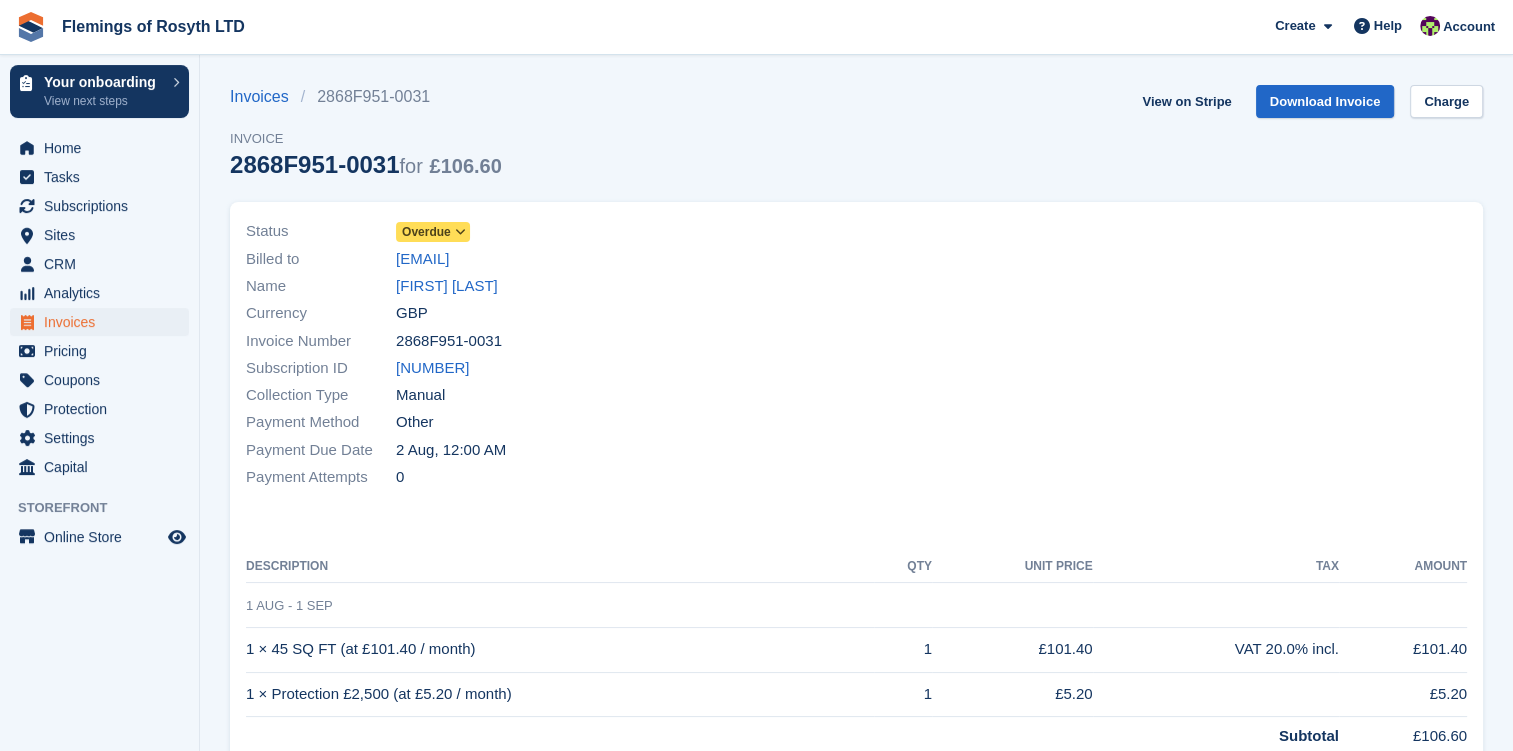scroll, scrollTop: 0, scrollLeft: 0, axis: both 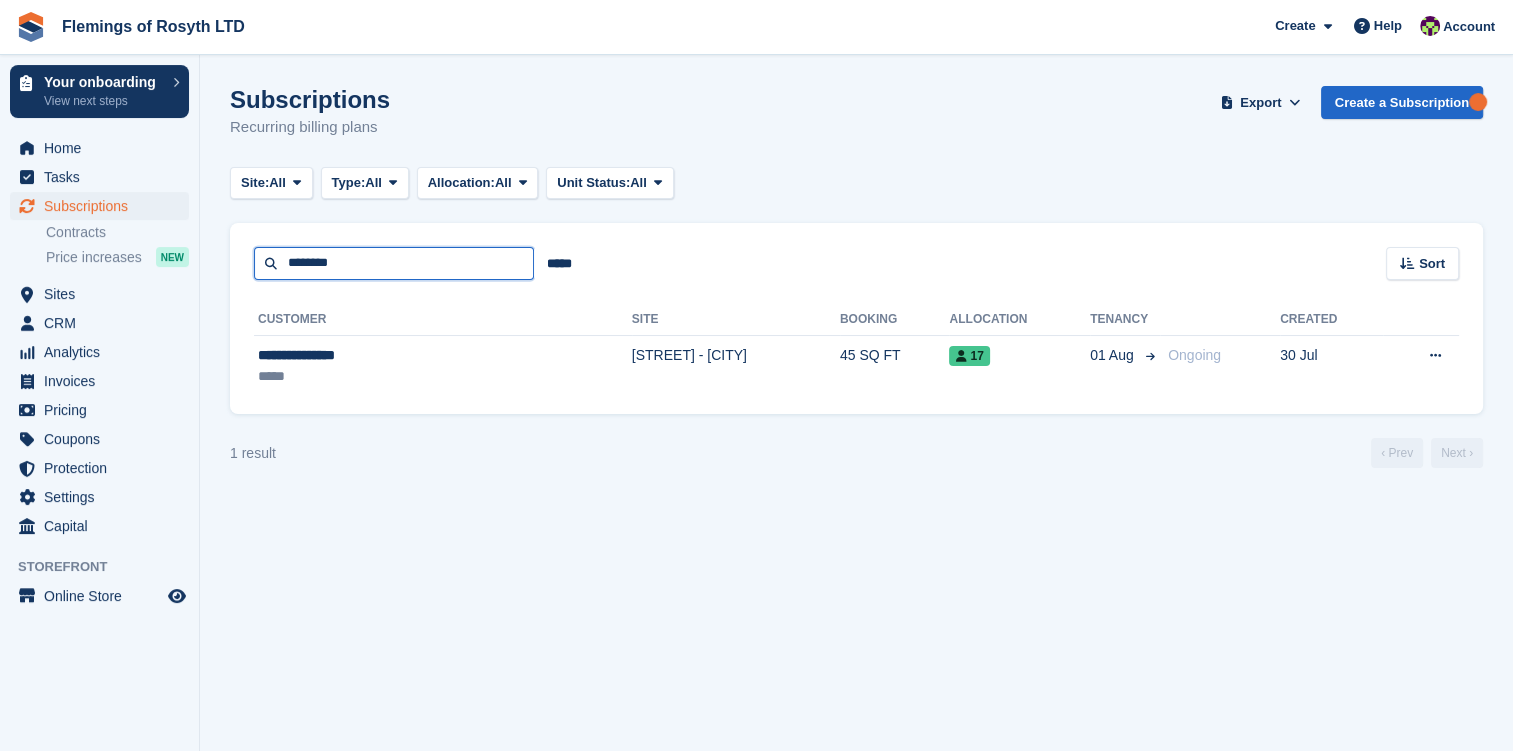 drag, startPoint x: 368, startPoint y: 267, endPoint x: 220, endPoint y: 267, distance: 148 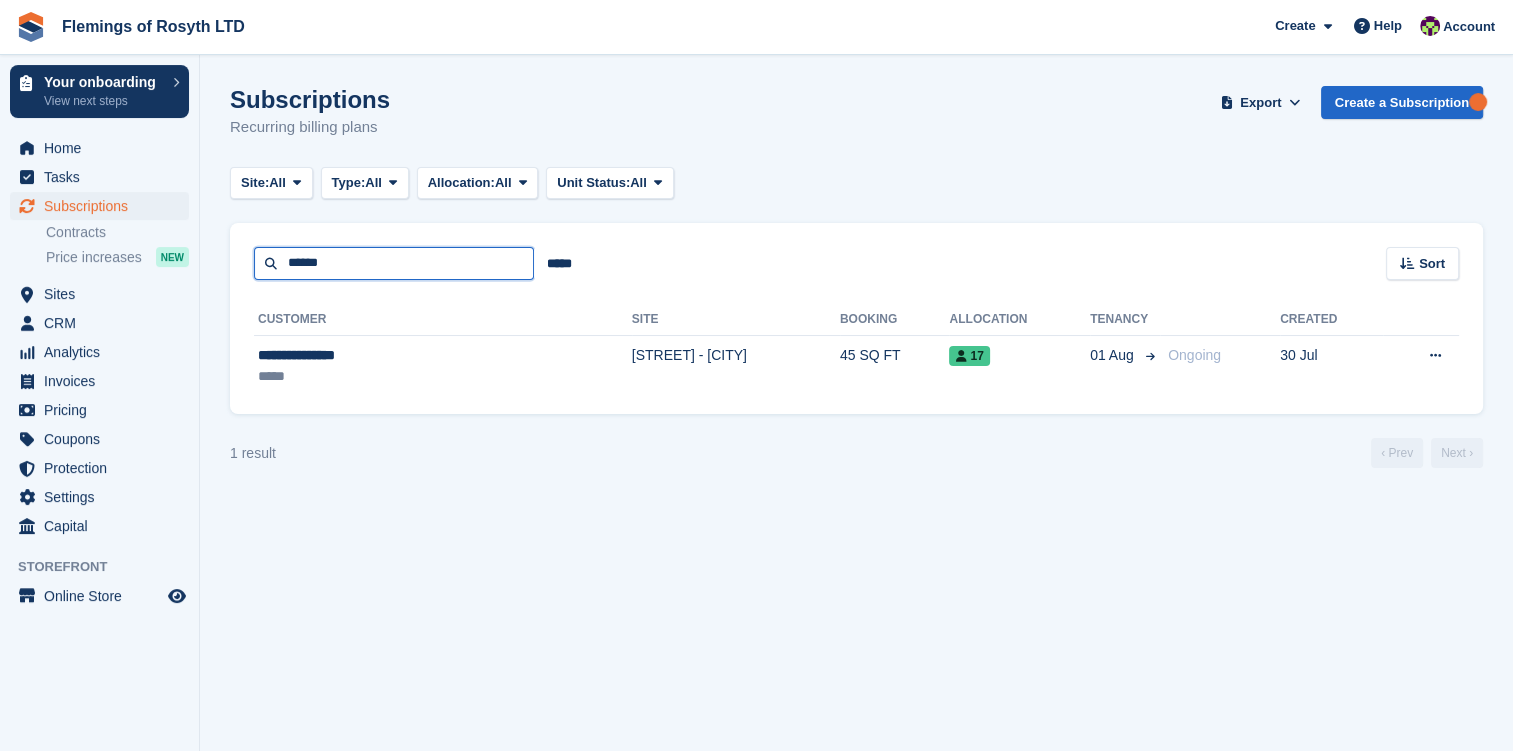 type on "******" 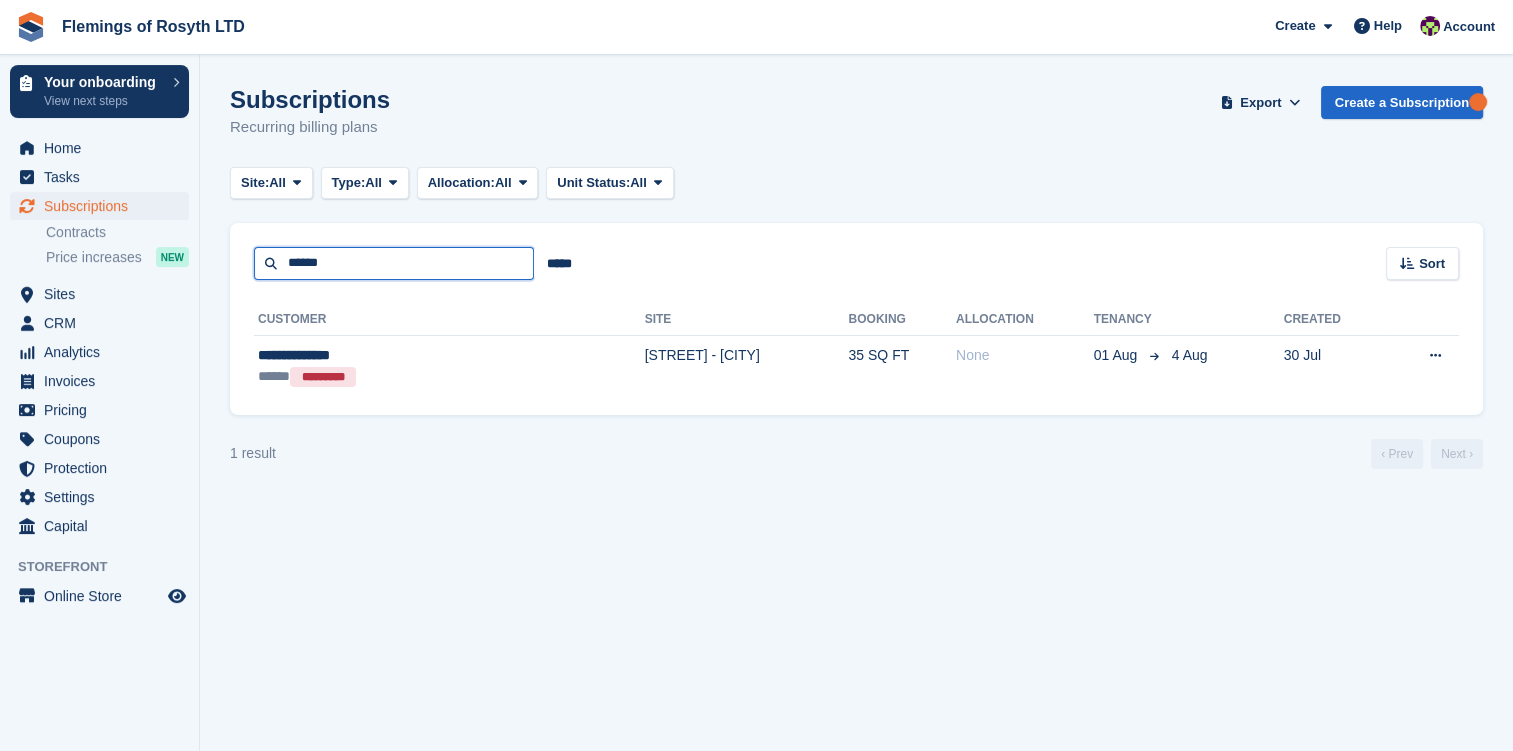 click on "******" at bounding box center [394, 263] 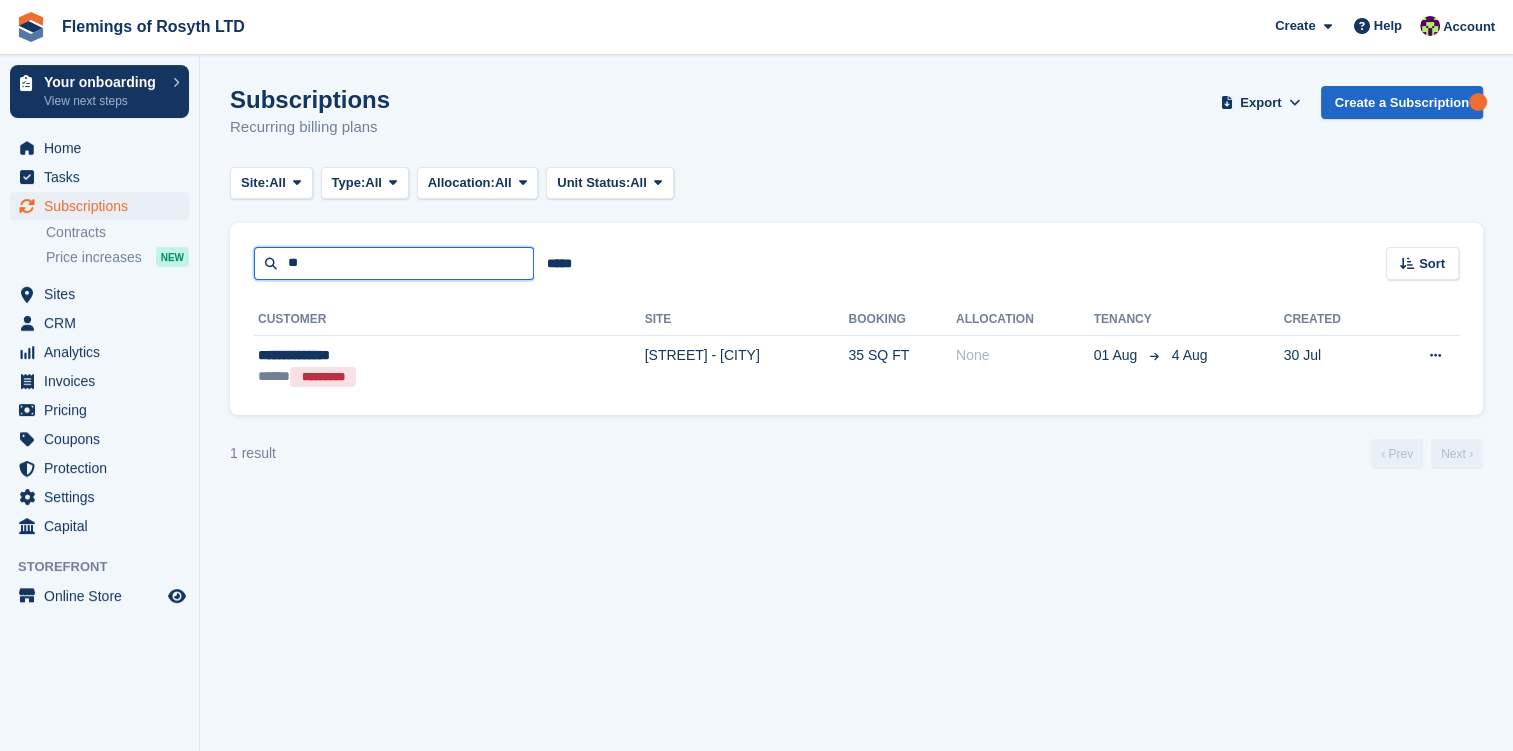 type on "*" 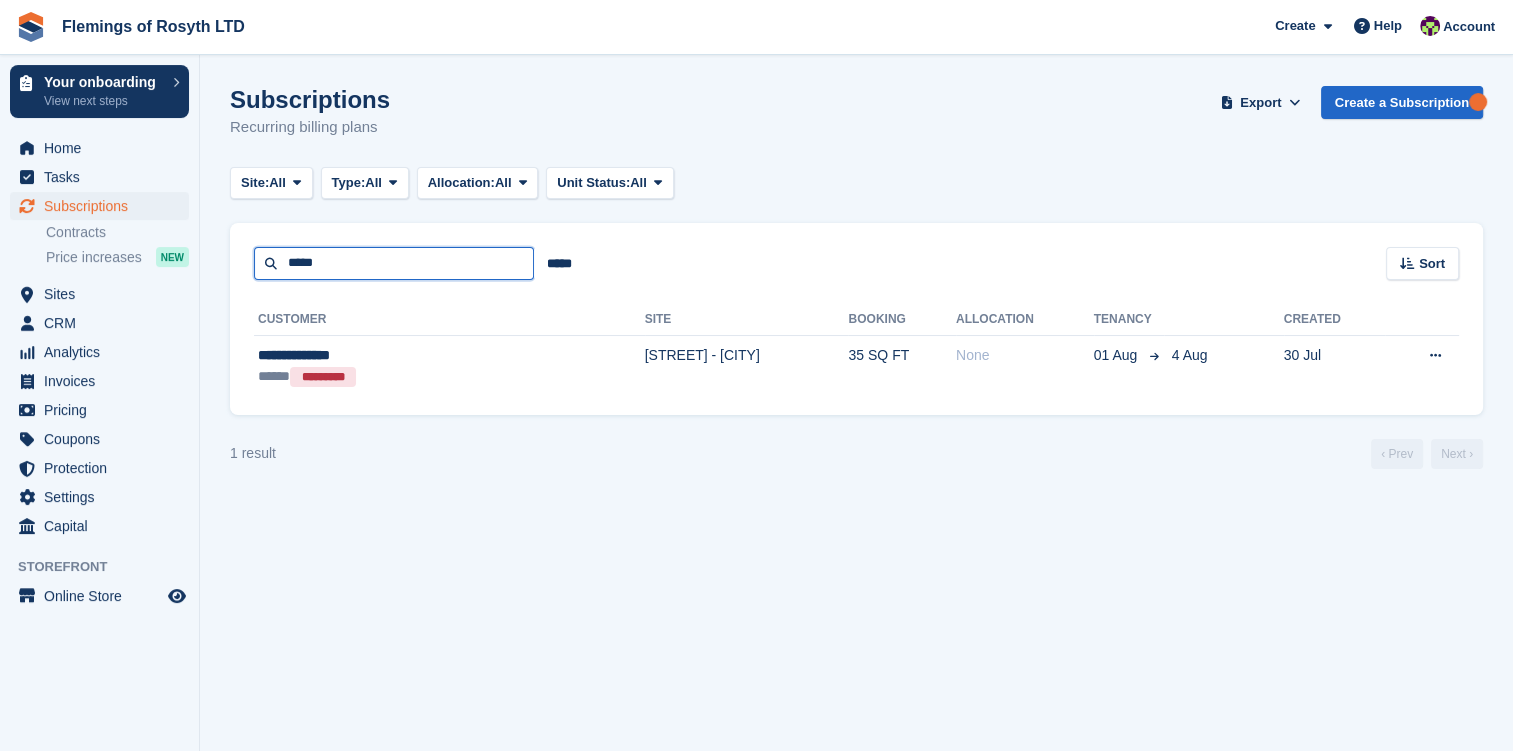 type on "******" 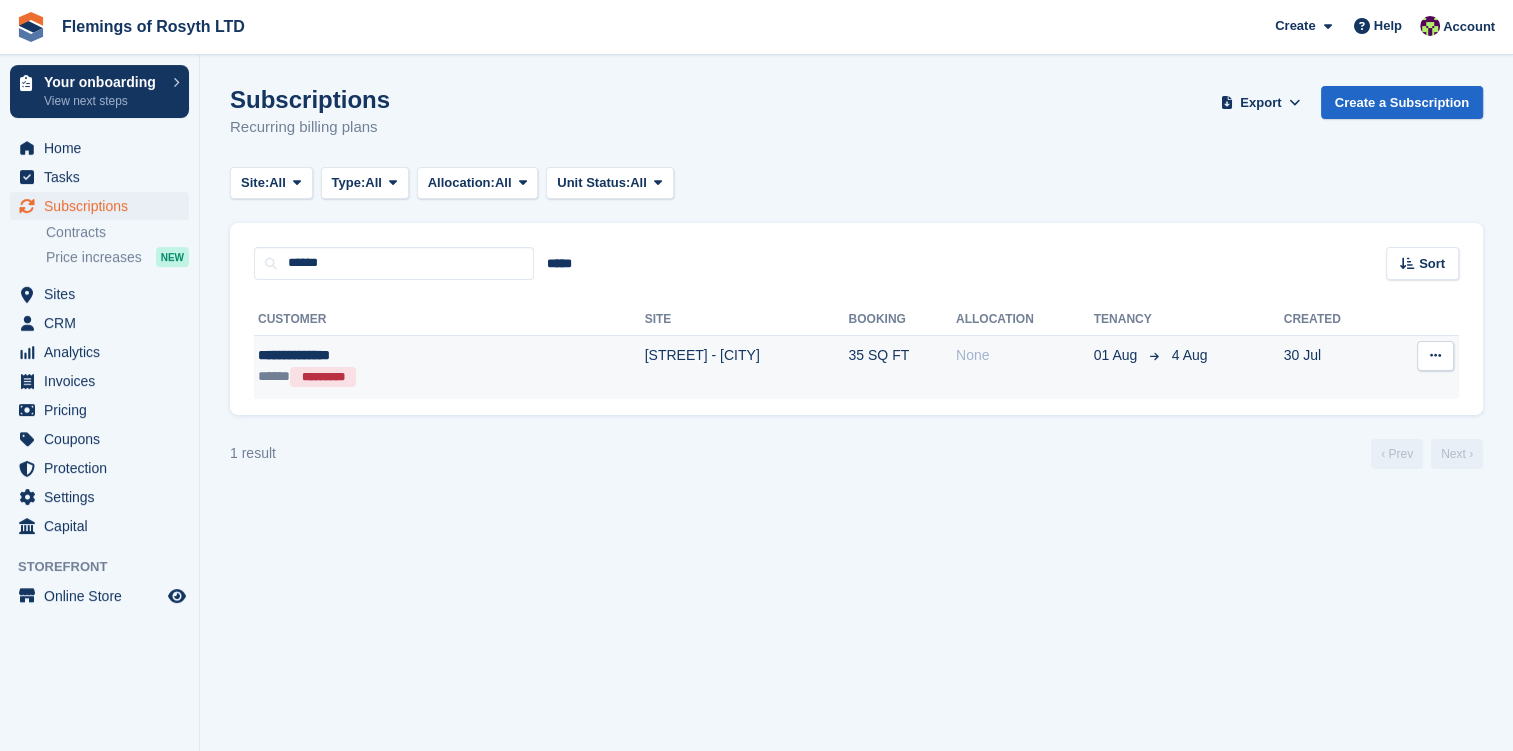 click on "**********" at bounding box center (366, 355) 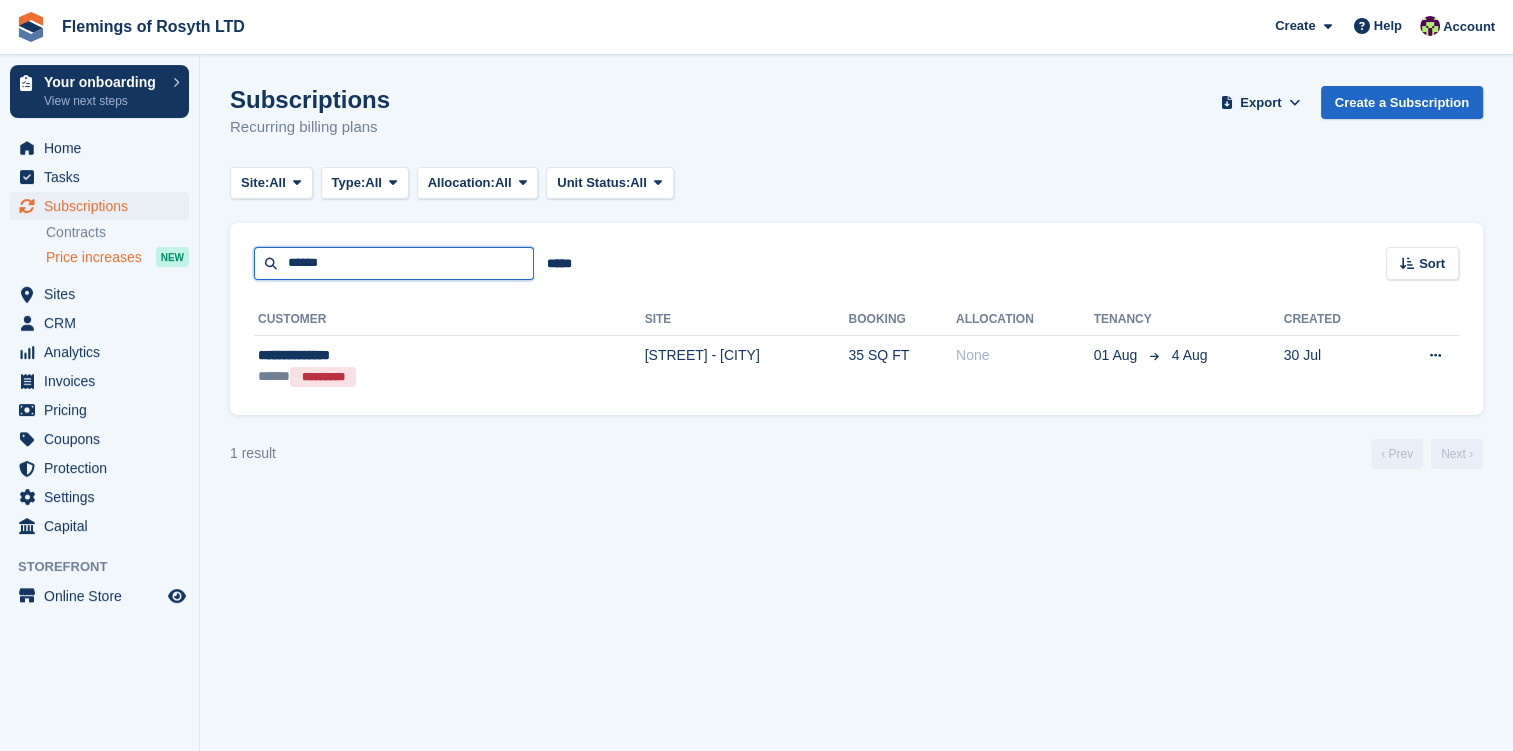 drag, startPoint x: 348, startPoint y: 252, endPoint x: 155, endPoint y: 253, distance: 193.0026 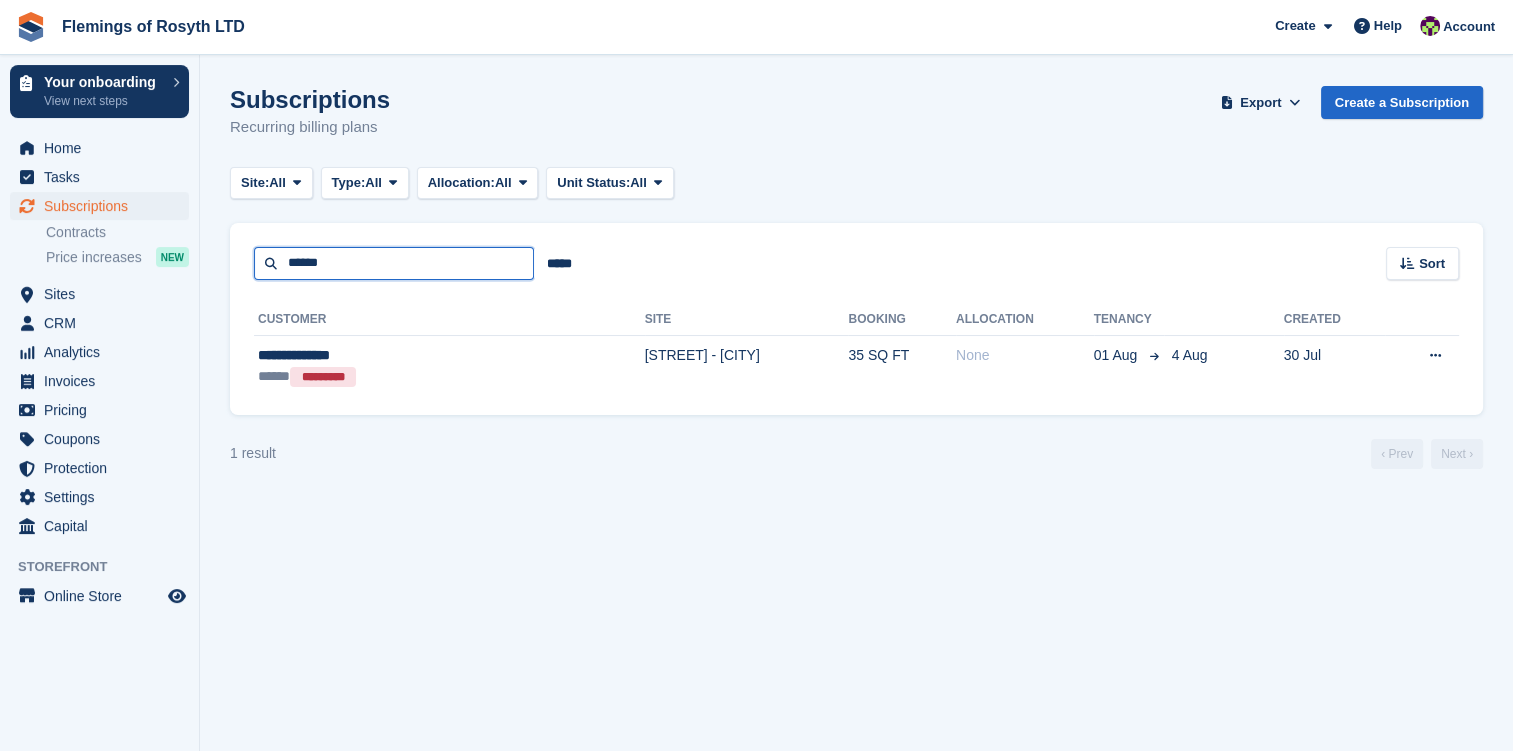 drag, startPoint x: 348, startPoint y: 252, endPoint x: 304, endPoint y: 292, distance: 59.464275 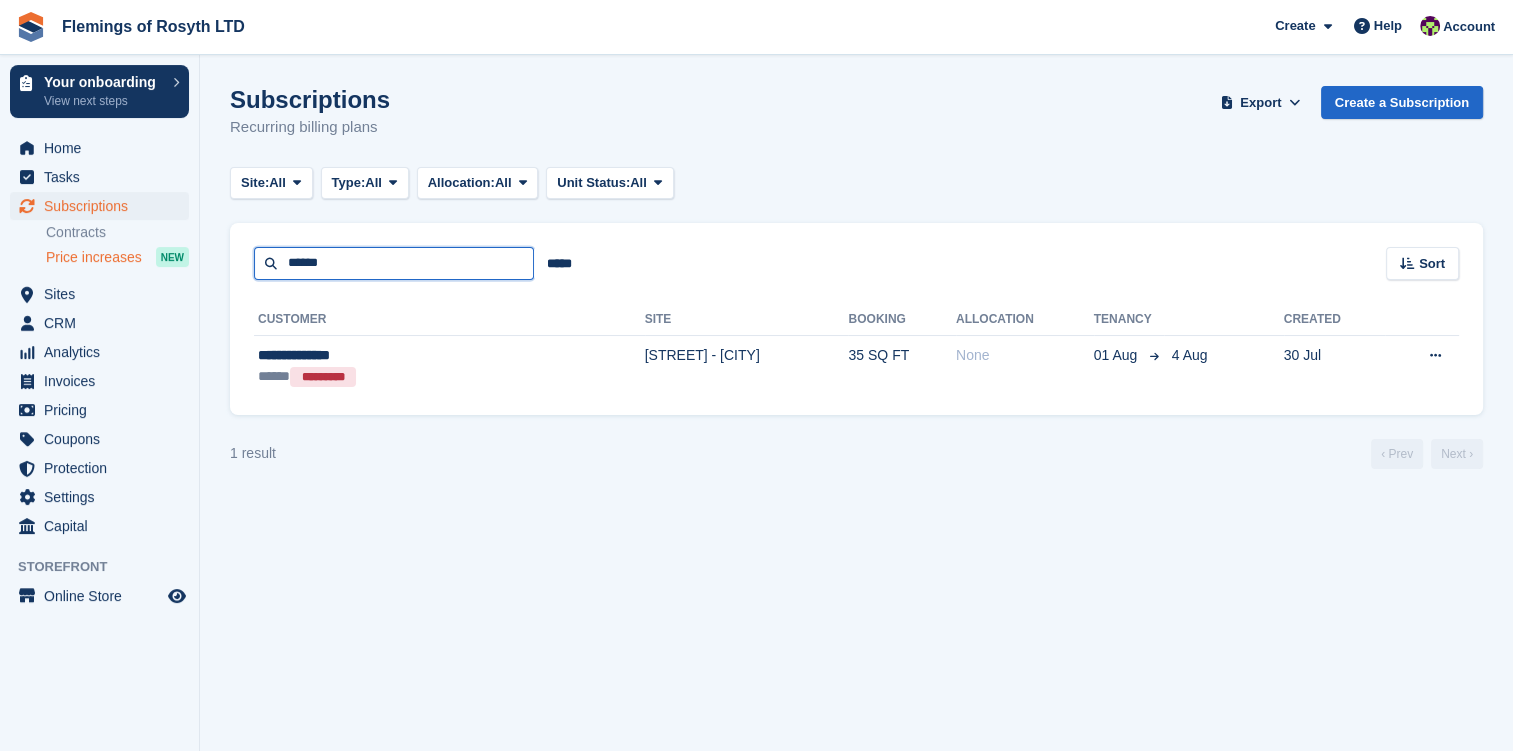 drag, startPoint x: 281, startPoint y: 252, endPoint x: 64, endPoint y: 261, distance: 217.18655 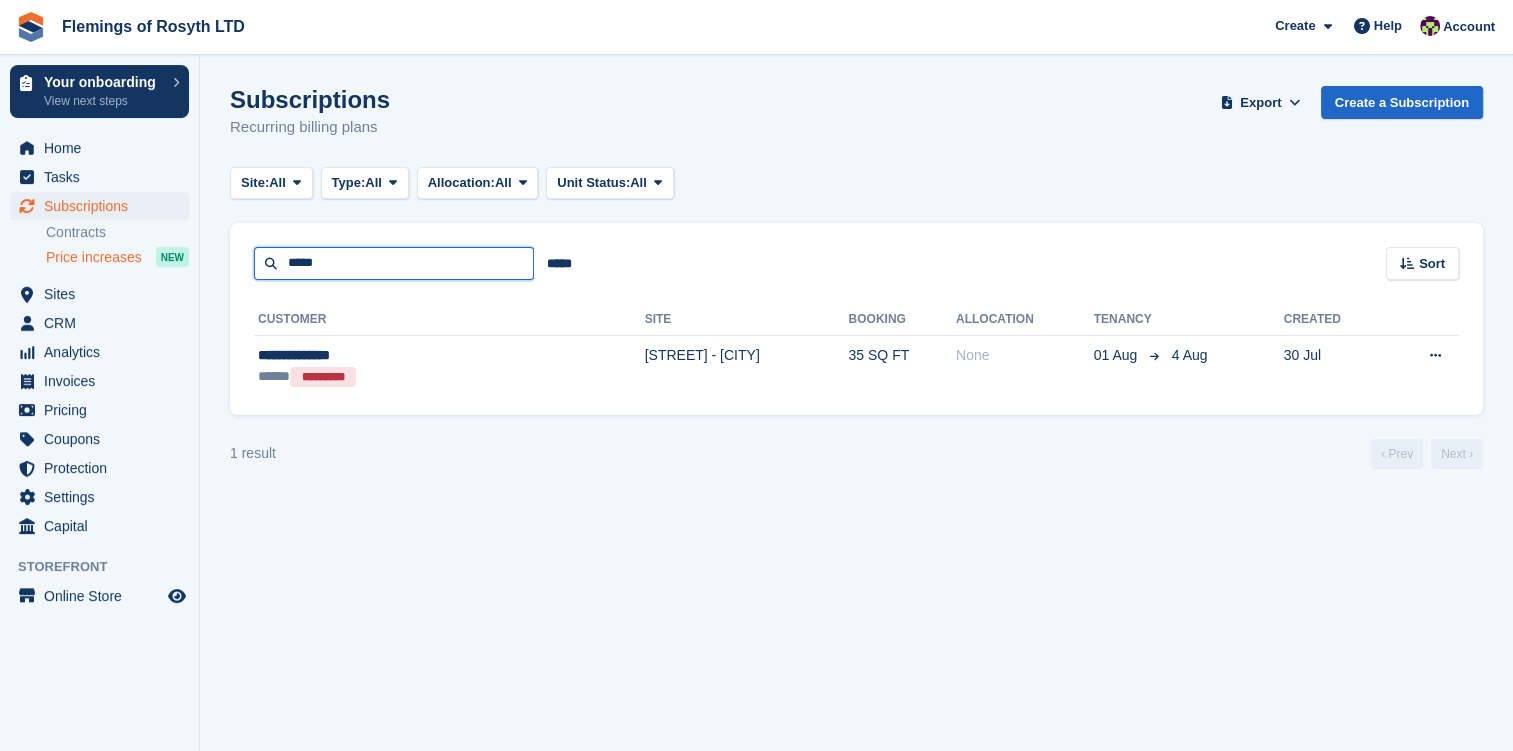 type on "*****" 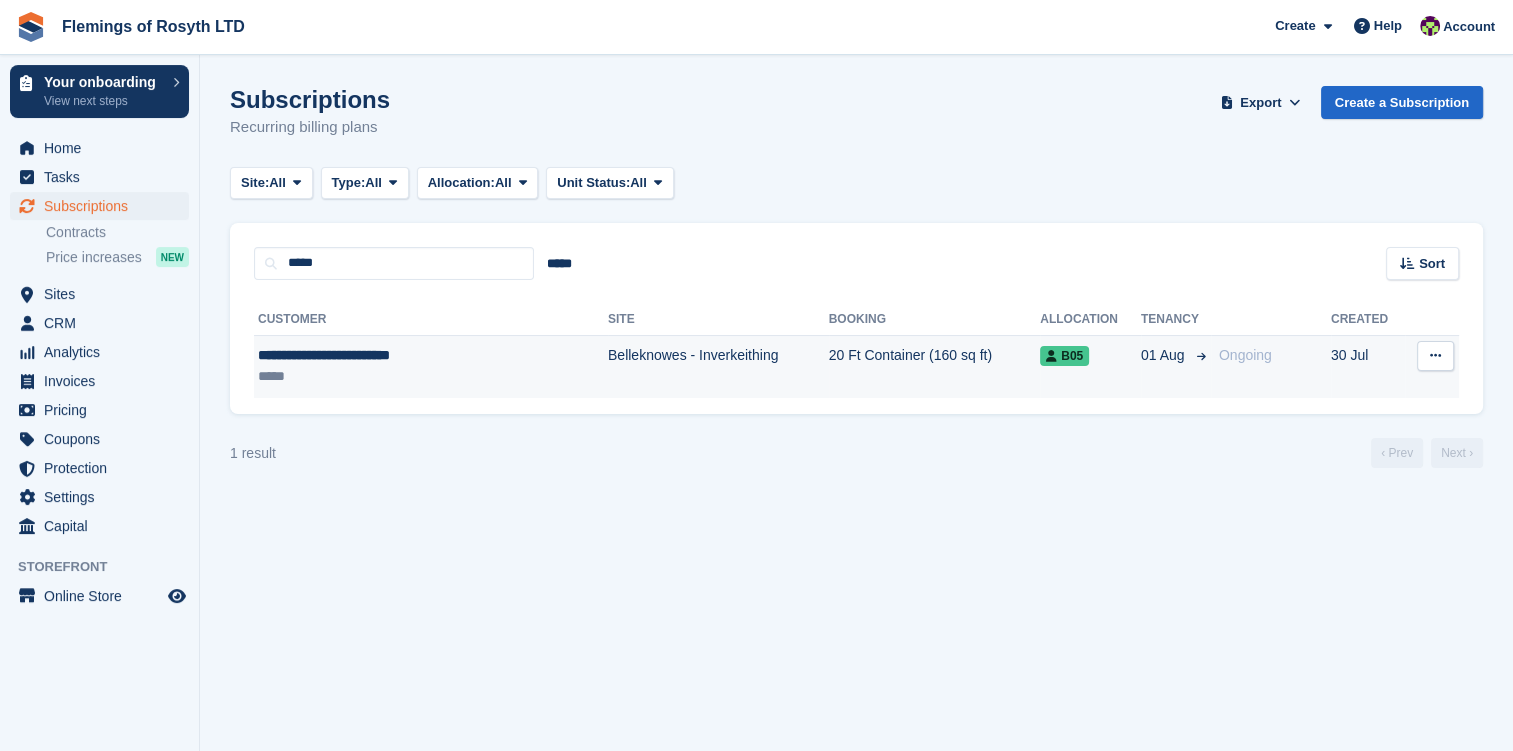 click on "**********" at bounding box center (392, 355) 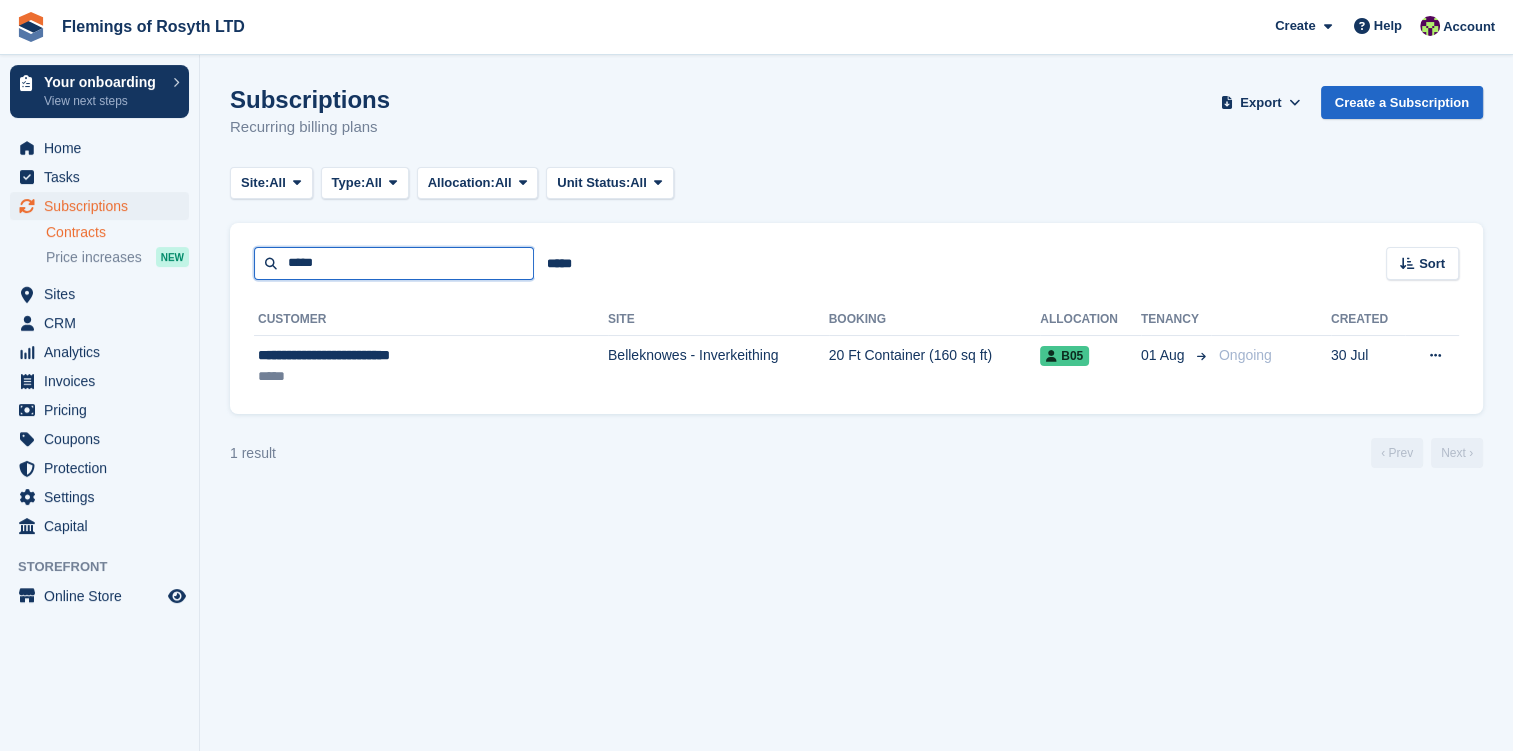 drag, startPoint x: 369, startPoint y: 264, endPoint x: 180, endPoint y: 240, distance: 190.51772 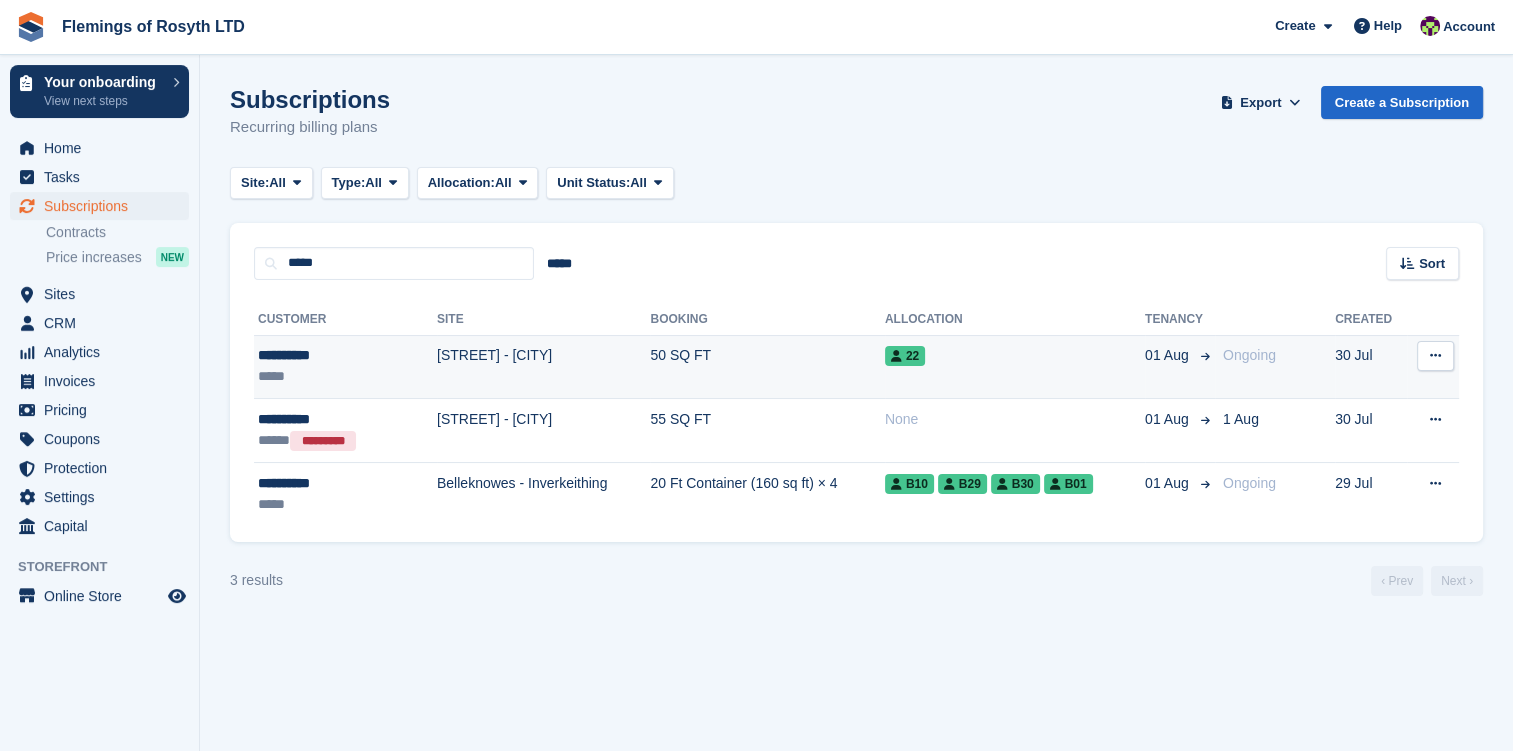 click on "**********" at bounding box center (329, 355) 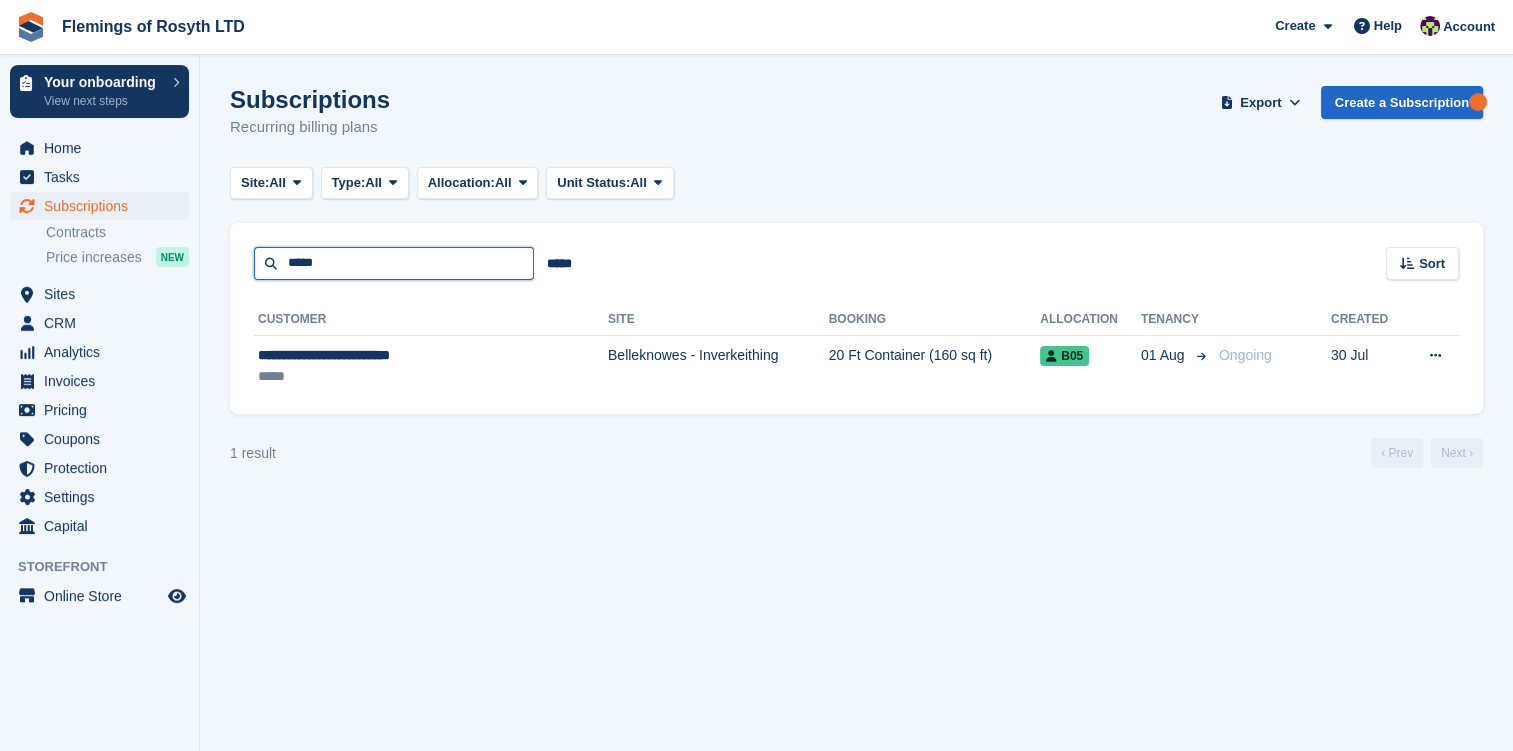click on "*****" at bounding box center [394, 263] 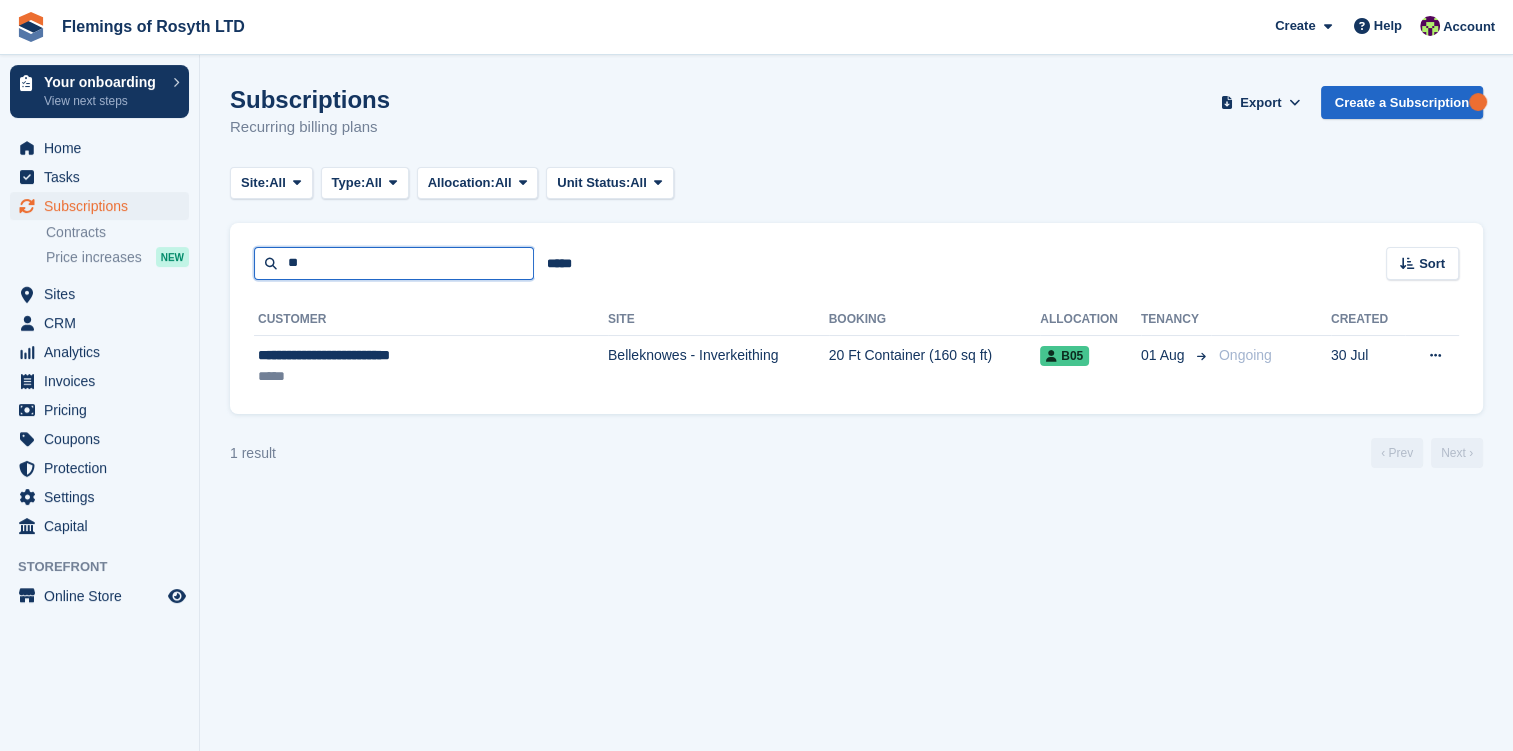 type on "*" 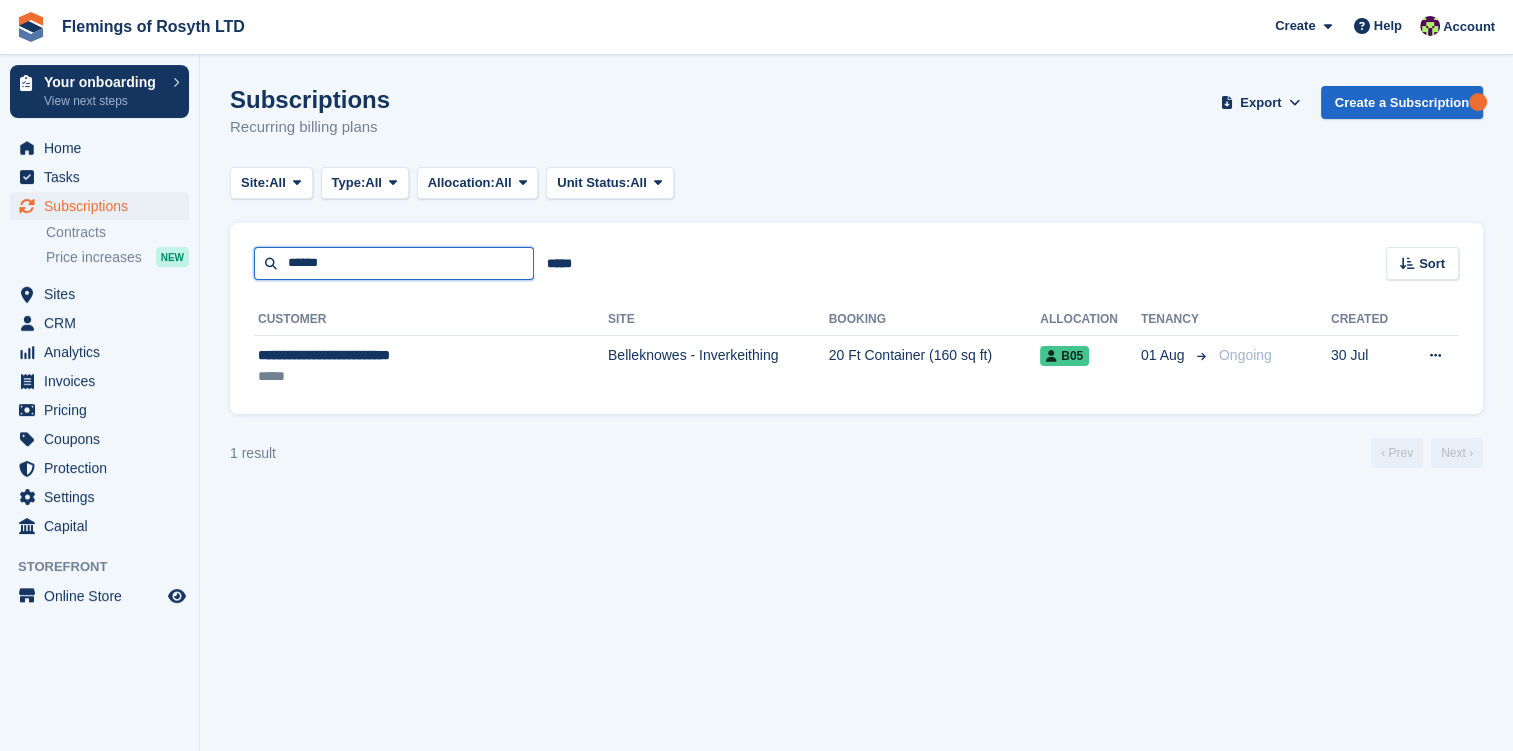 type on "******" 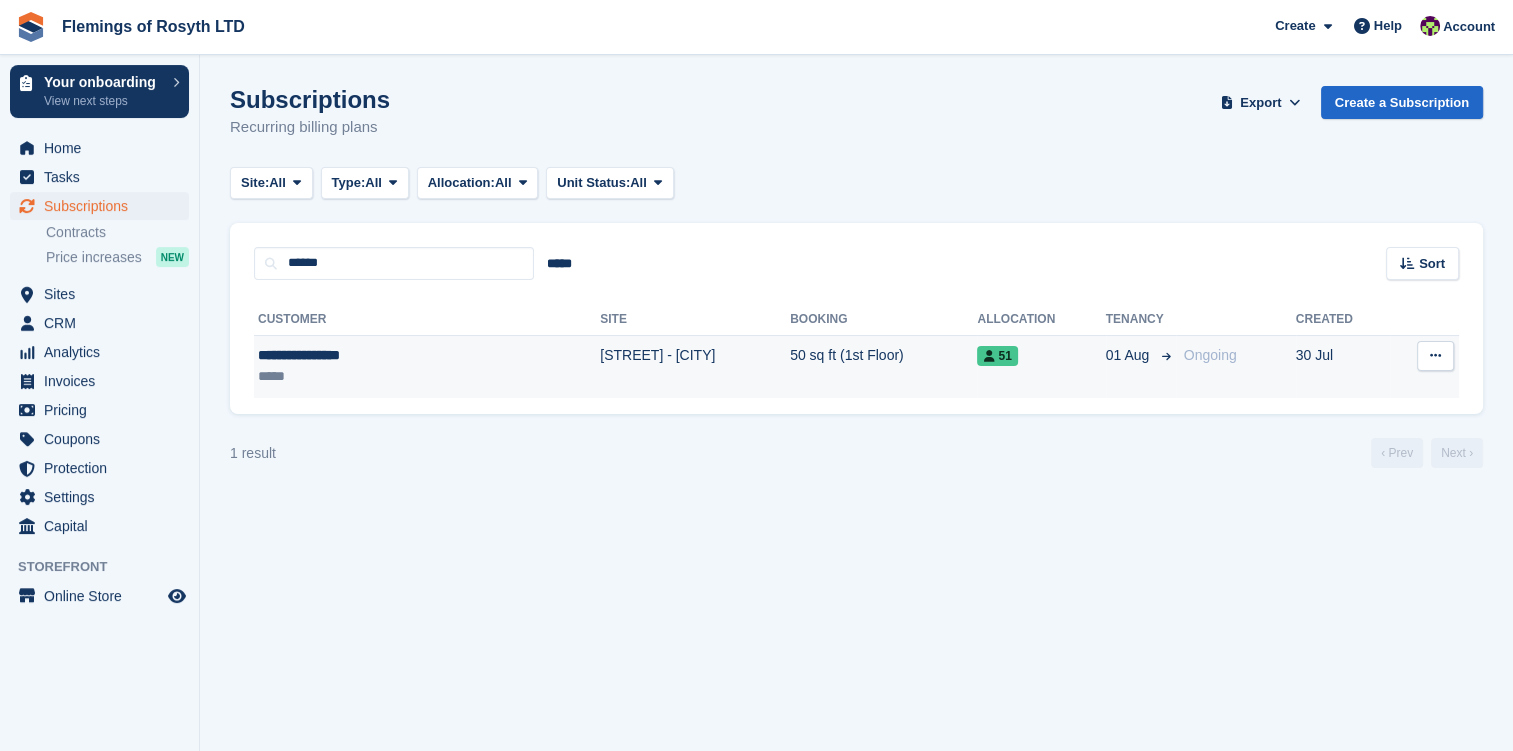 click on "**********" at bounding box center (361, 355) 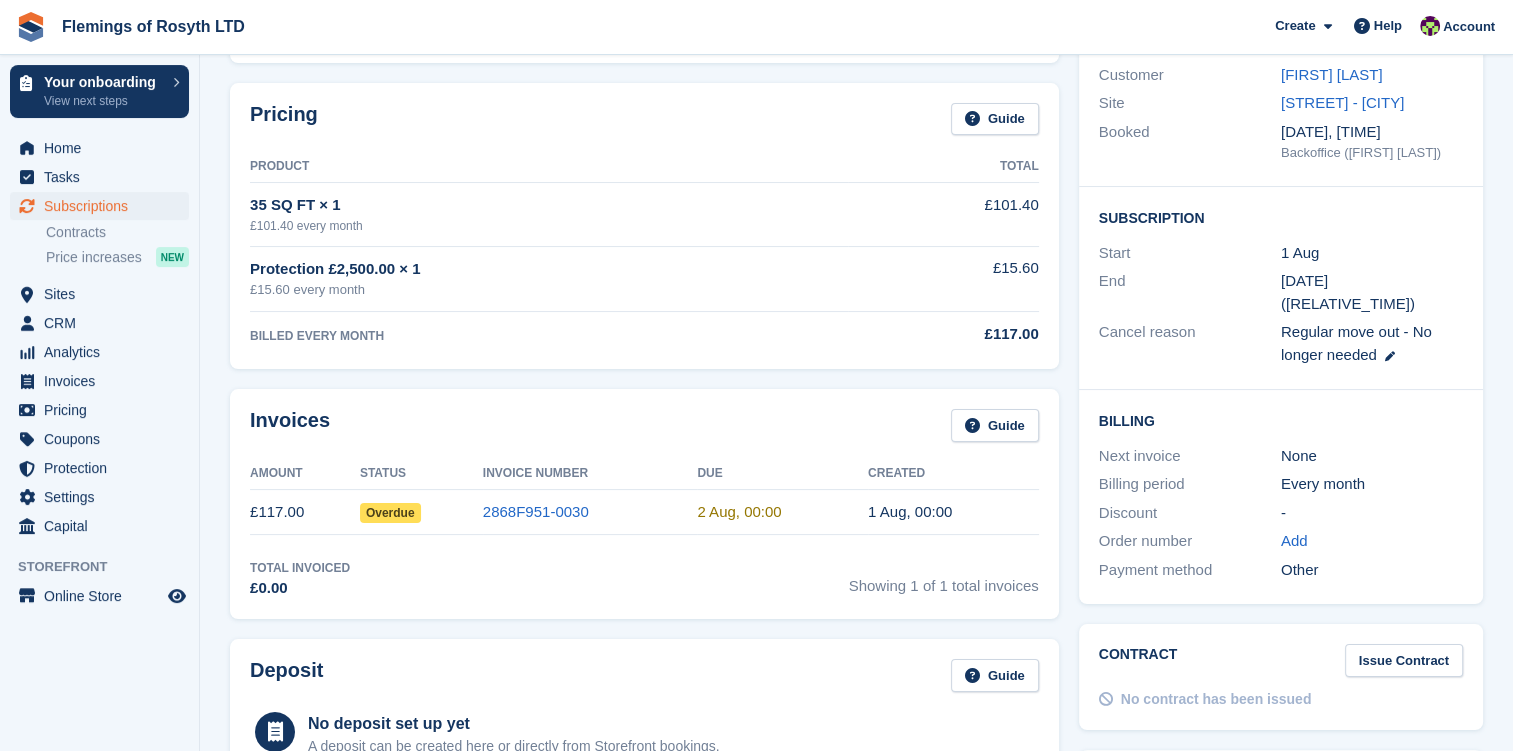 scroll, scrollTop: 300, scrollLeft: 0, axis: vertical 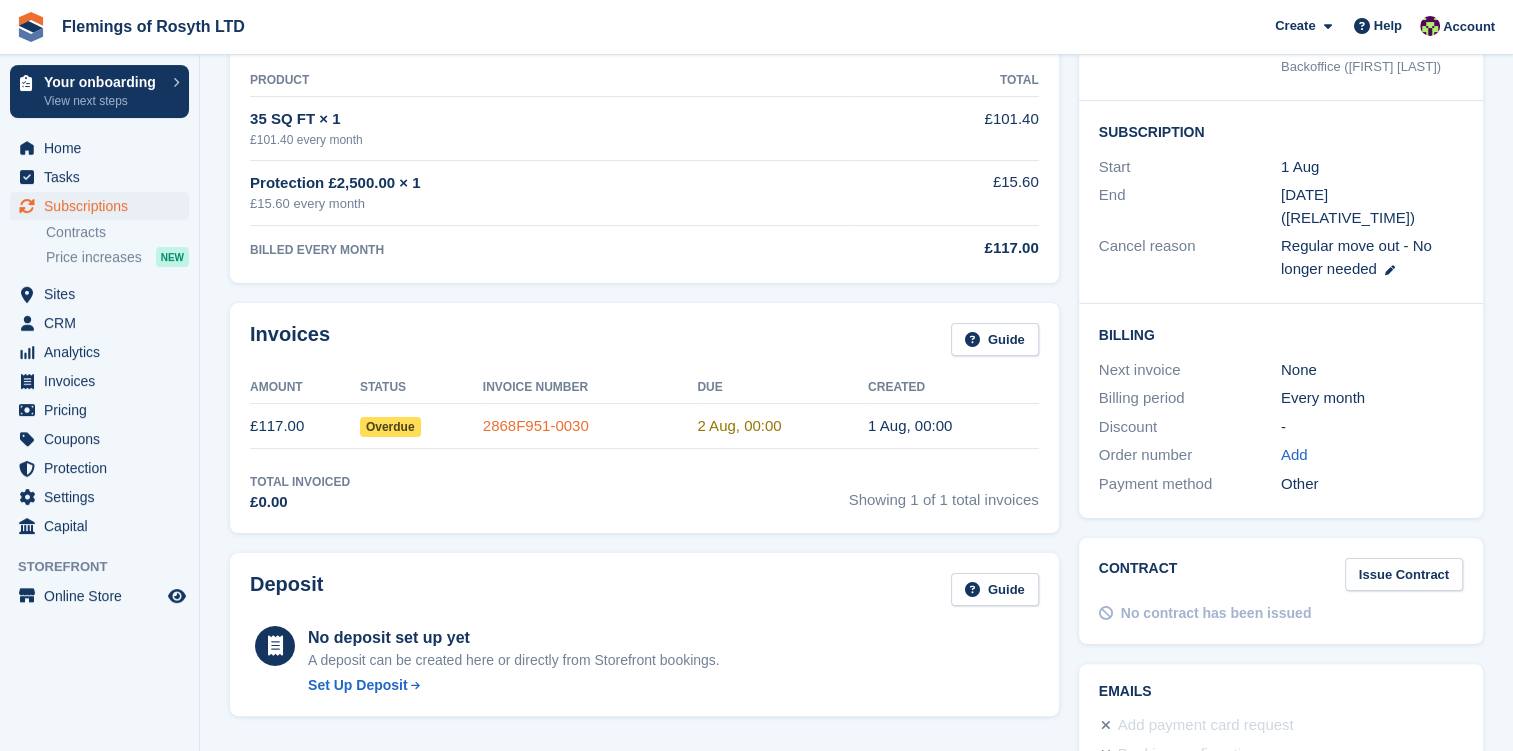 click on "2868F951-0030" at bounding box center (536, 425) 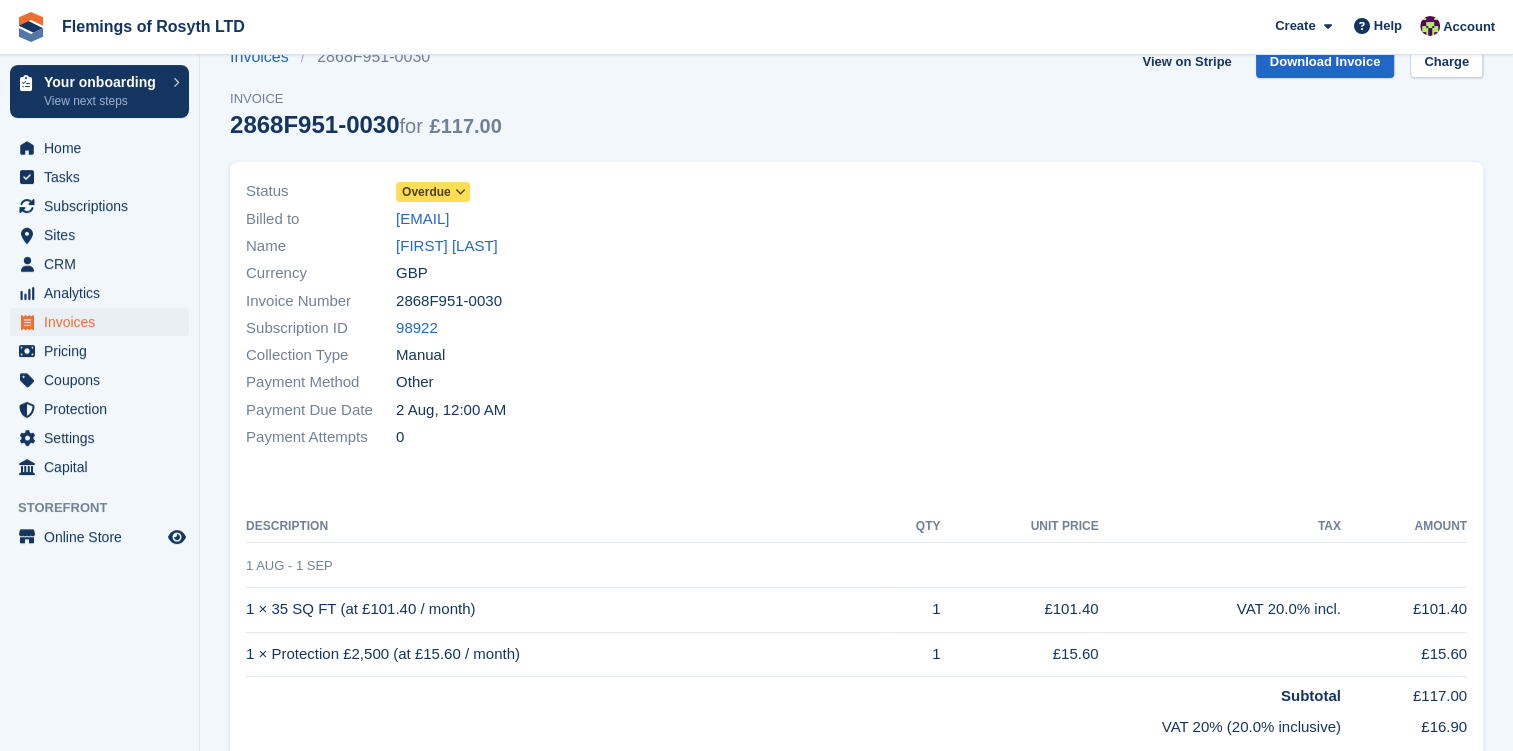 scroll, scrollTop: 0, scrollLeft: 0, axis: both 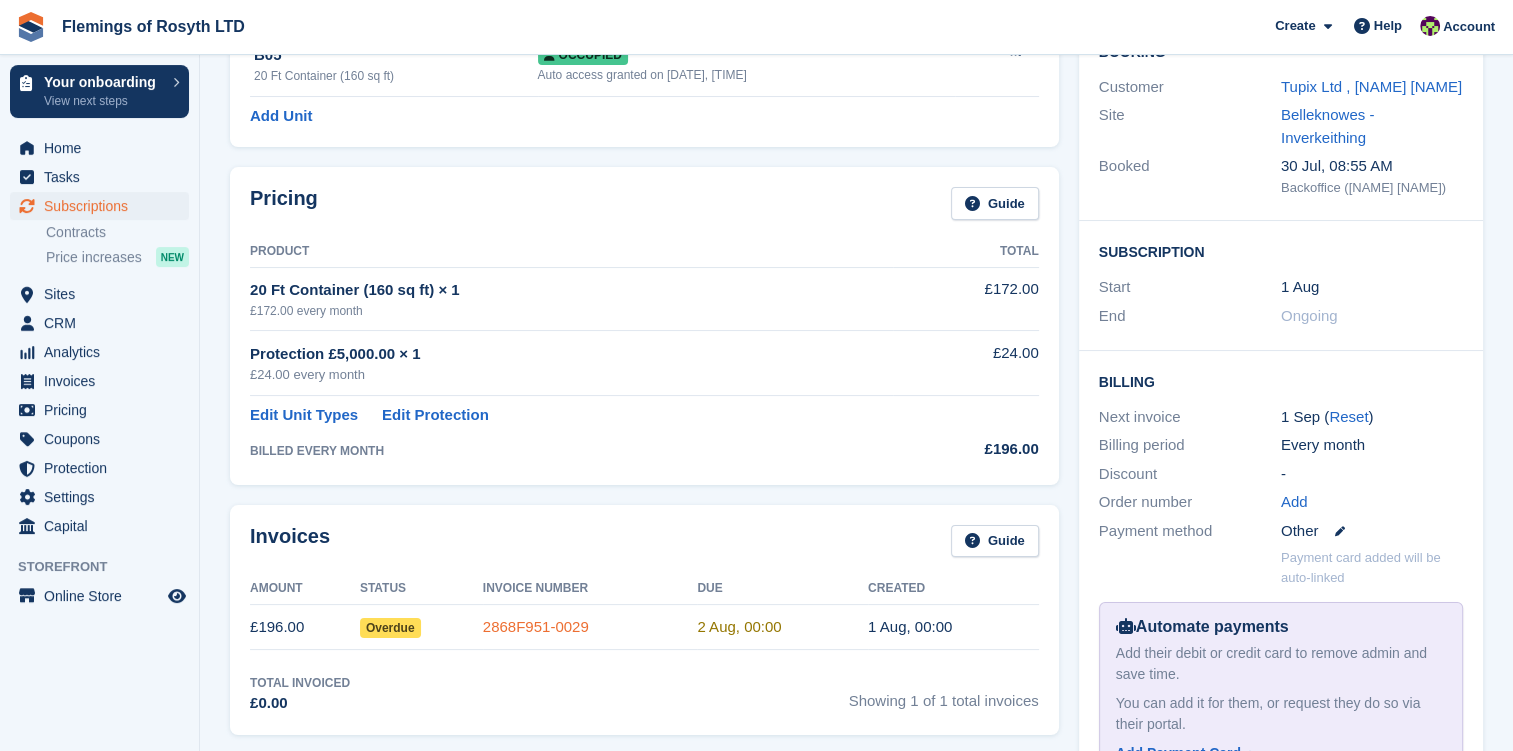 click on "2868F951-0029" at bounding box center [536, 626] 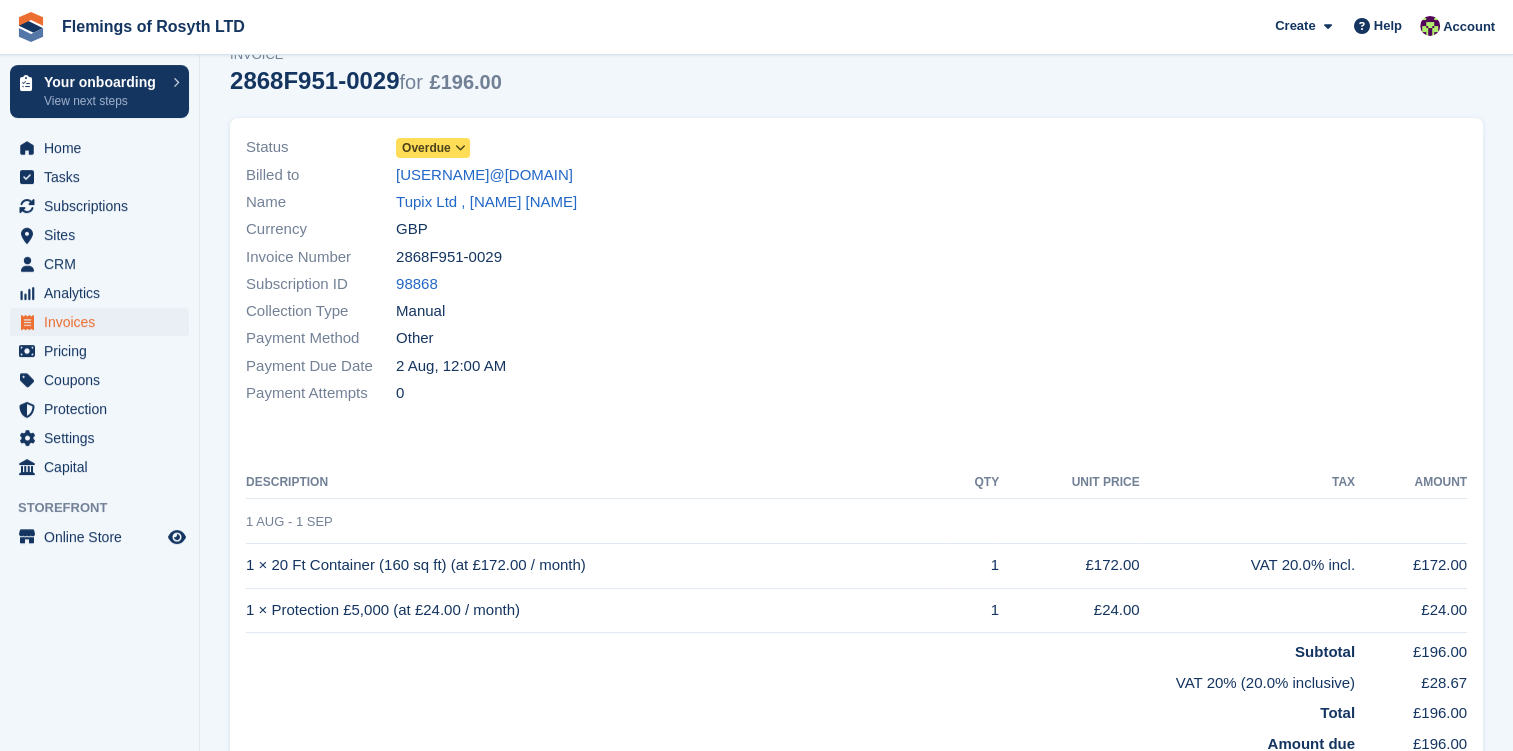 scroll, scrollTop: 0, scrollLeft: 0, axis: both 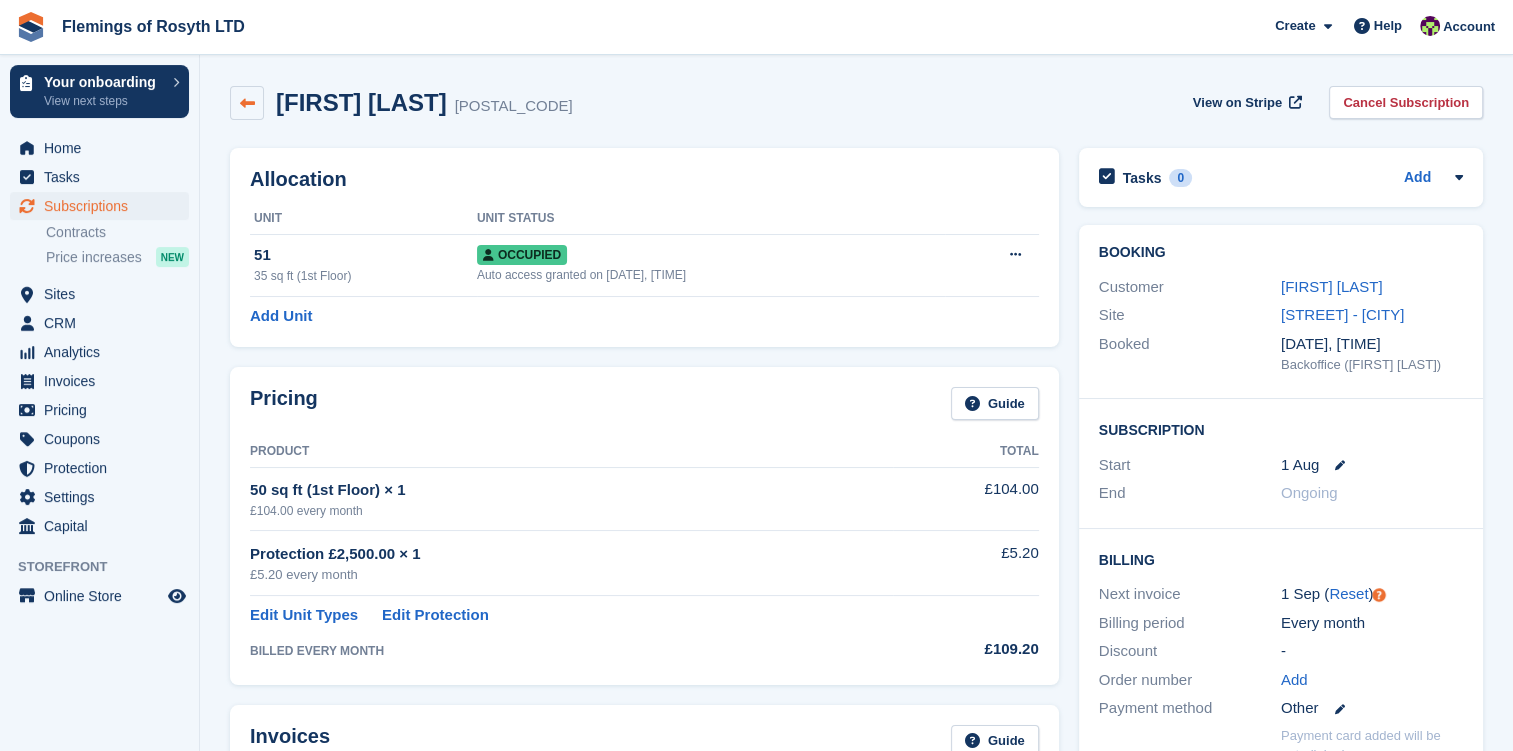 click at bounding box center (247, 103) 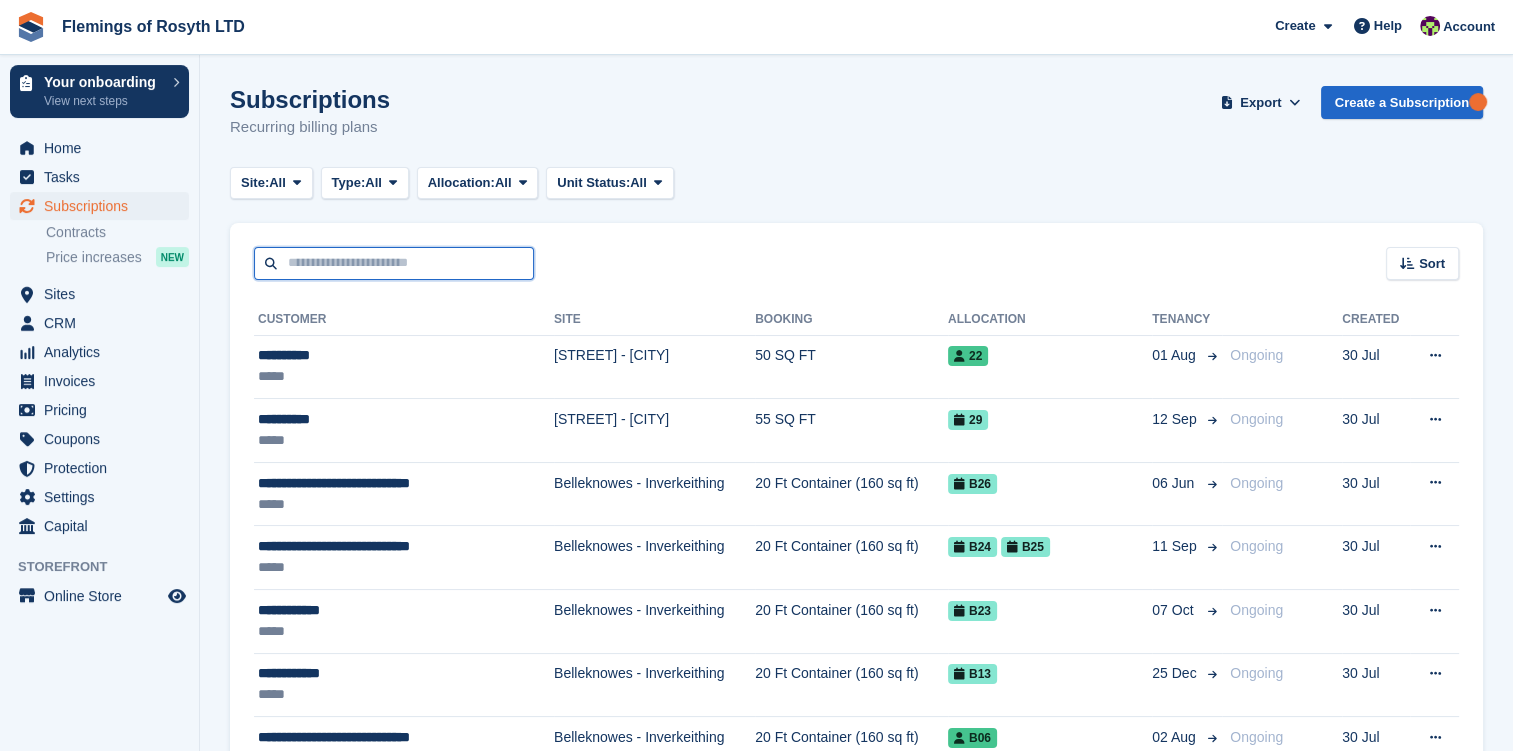 click at bounding box center (394, 263) 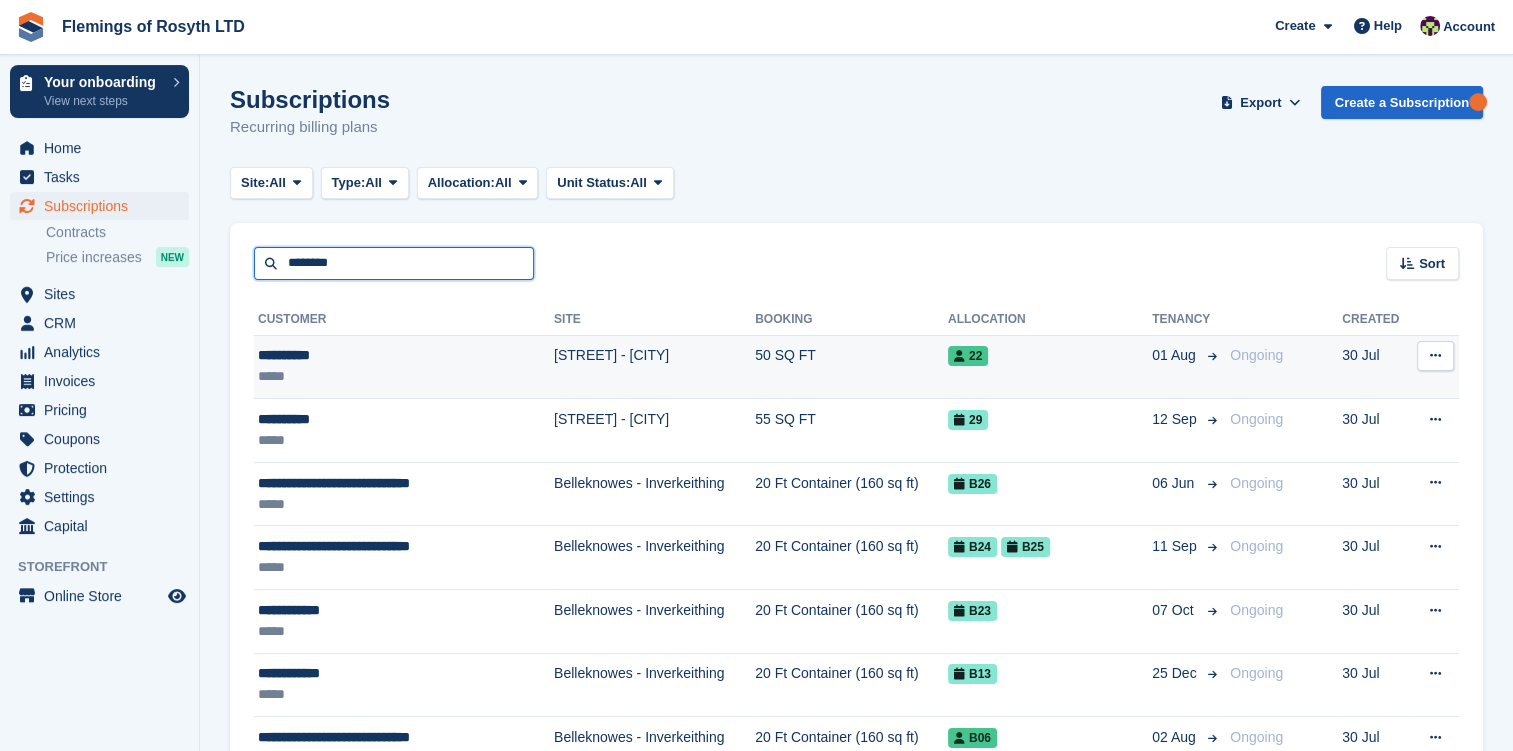 type on "********" 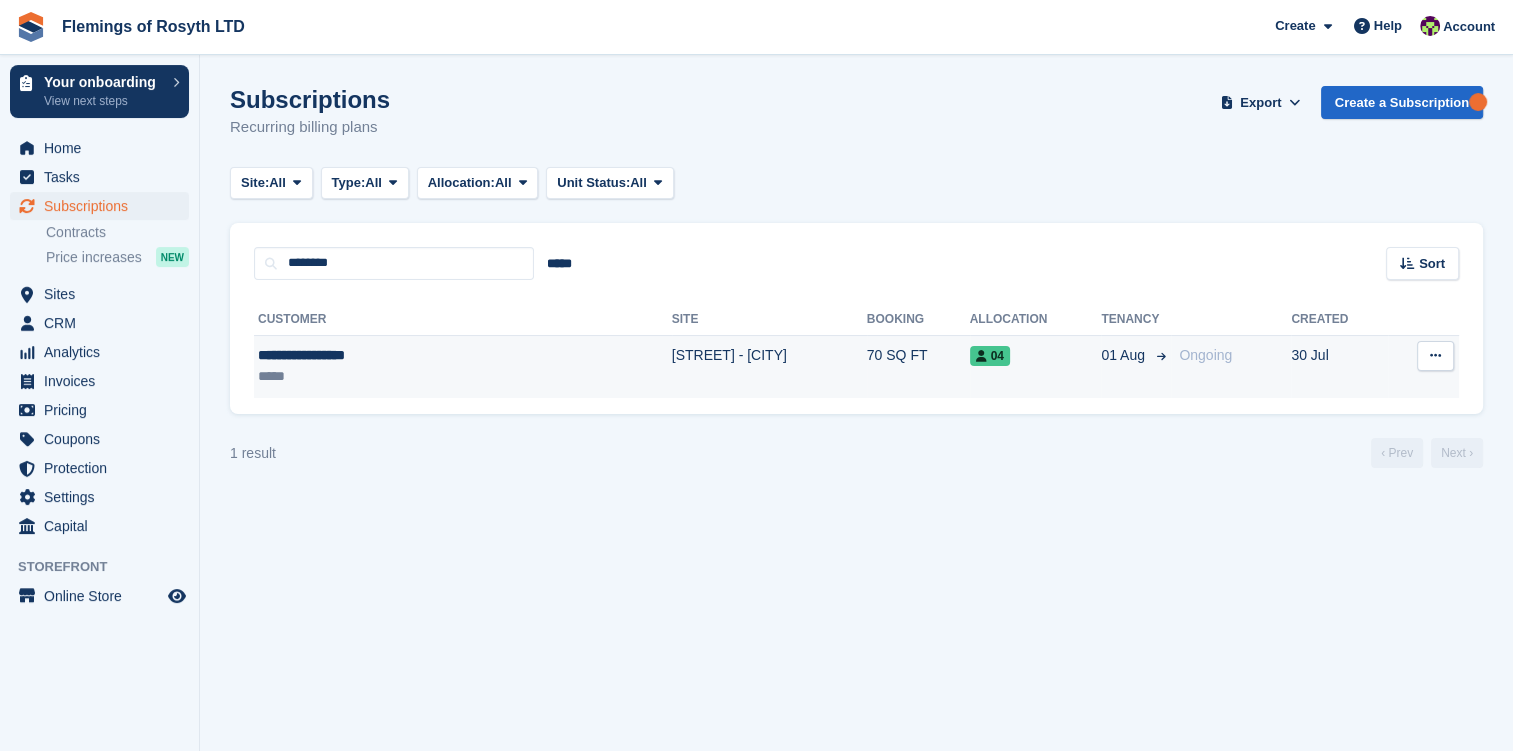 click on "**********" at bounding box center [379, 355] 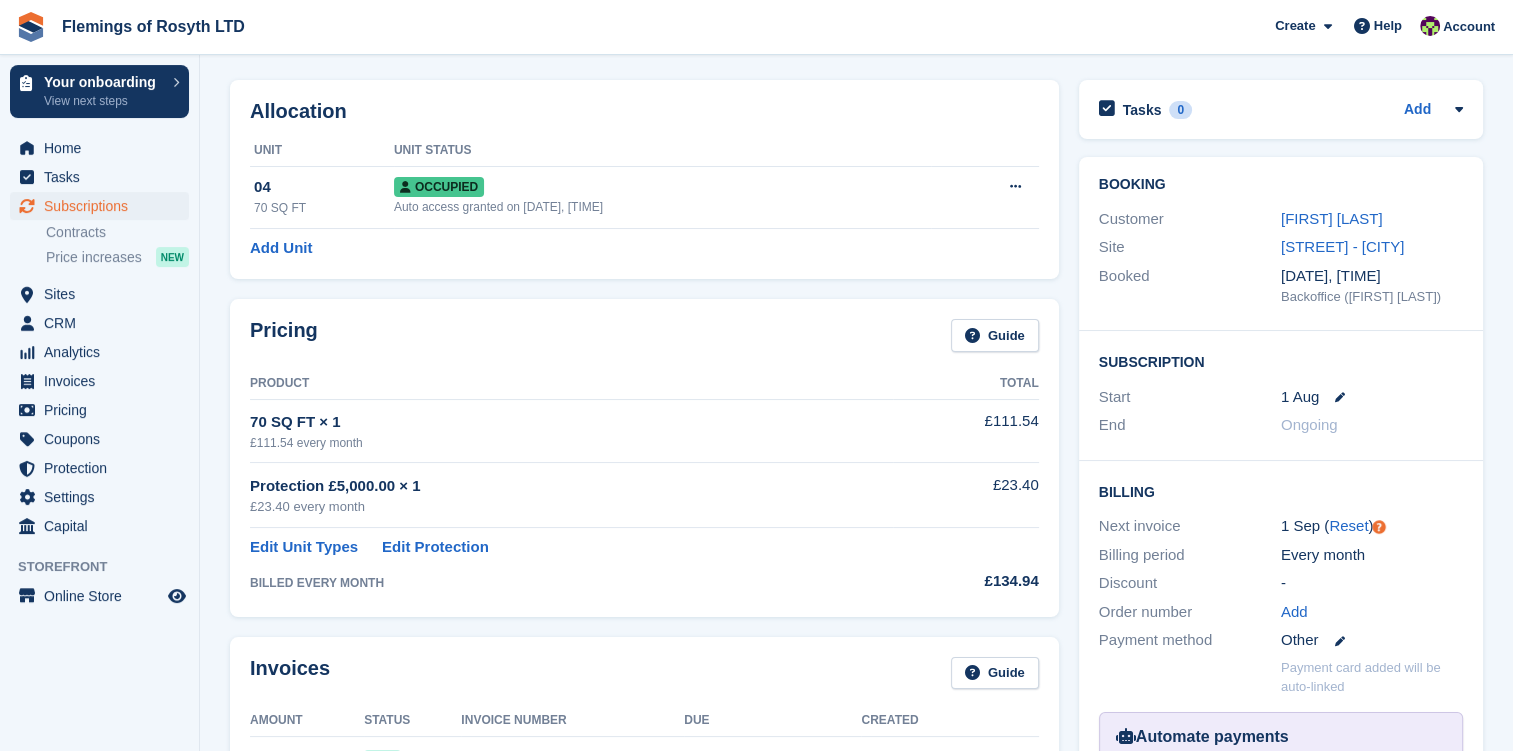 scroll, scrollTop: 200, scrollLeft: 0, axis: vertical 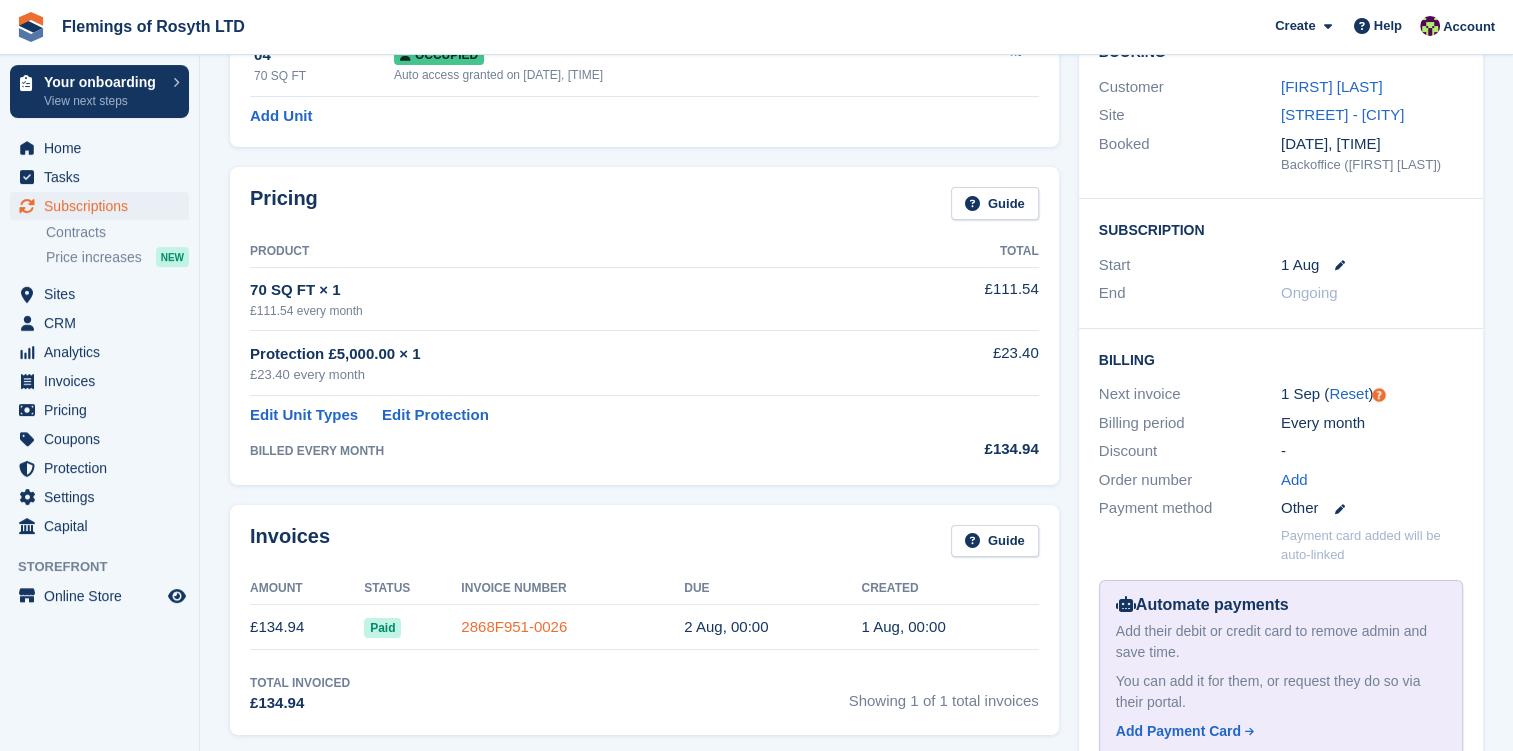 click on "2868F951-0026" at bounding box center [514, 626] 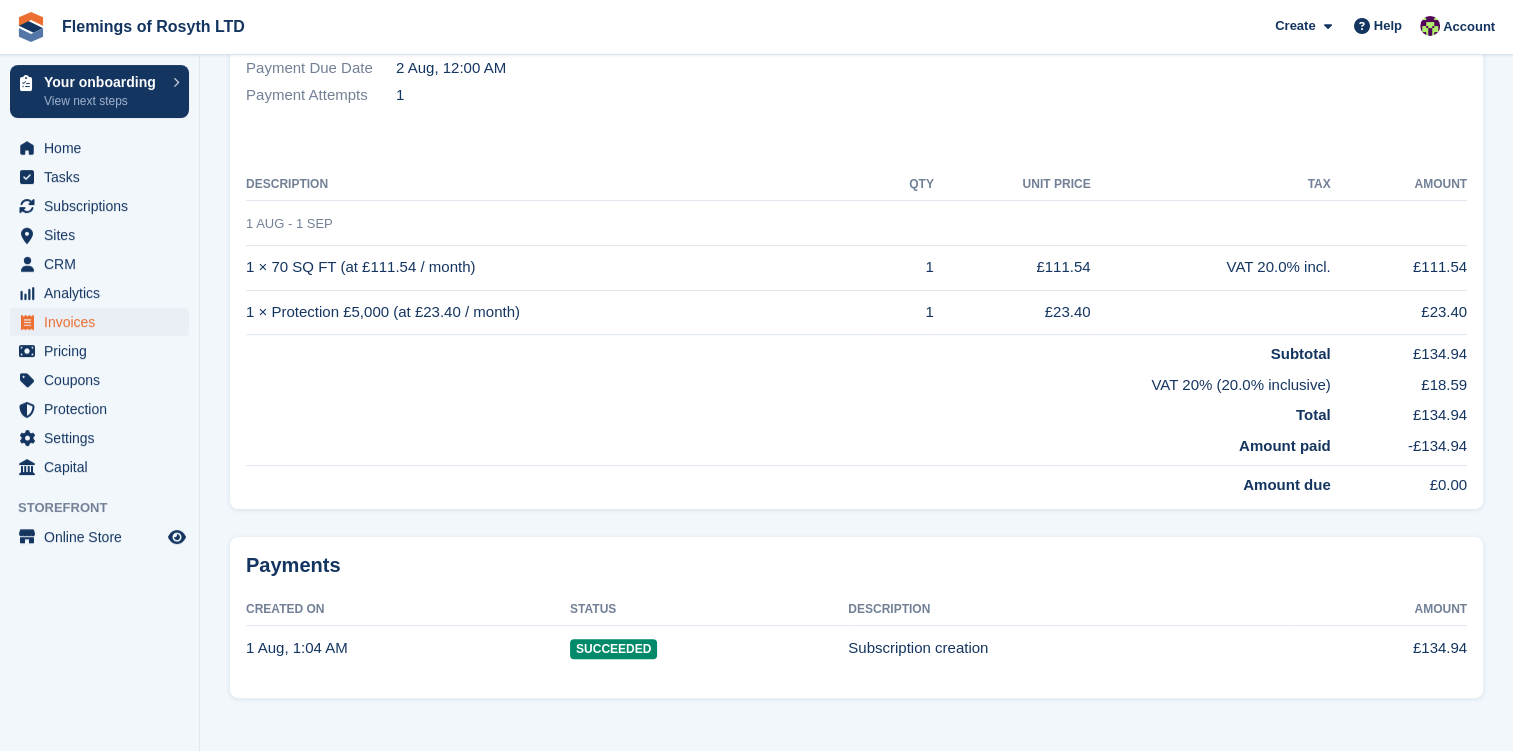 scroll, scrollTop: 395, scrollLeft: 0, axis: vertical 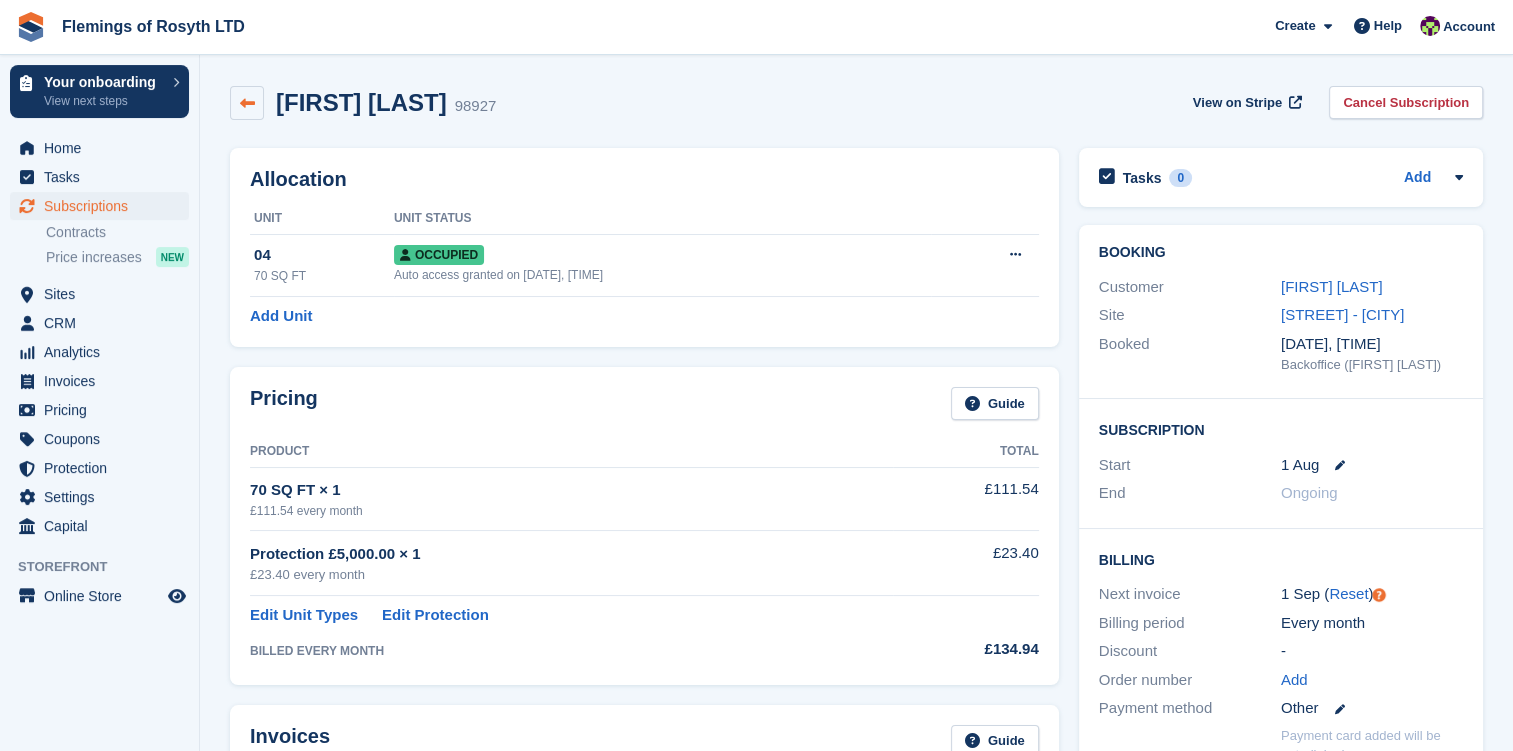 click at bounding box center [247, 103] 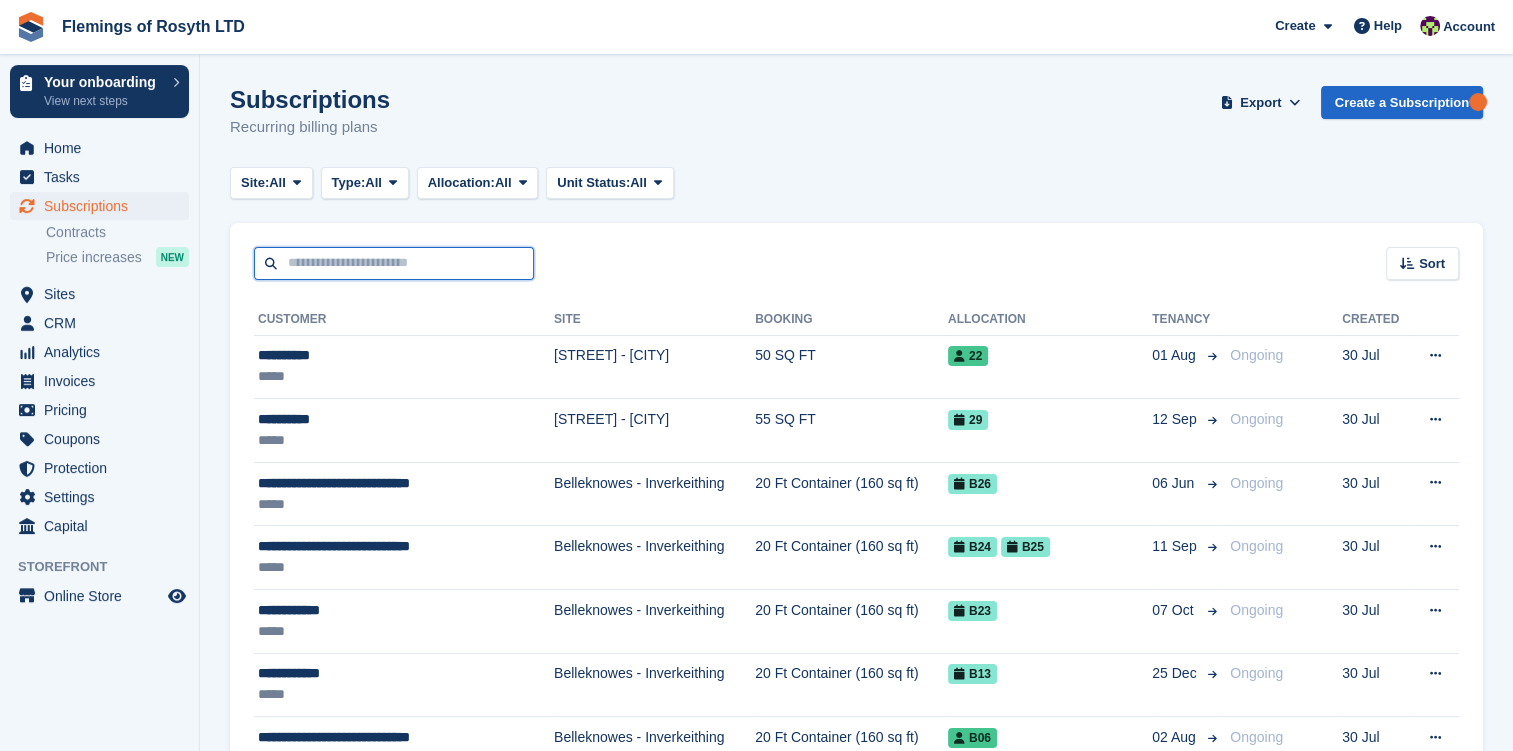 click at bounding box center [394, 263] 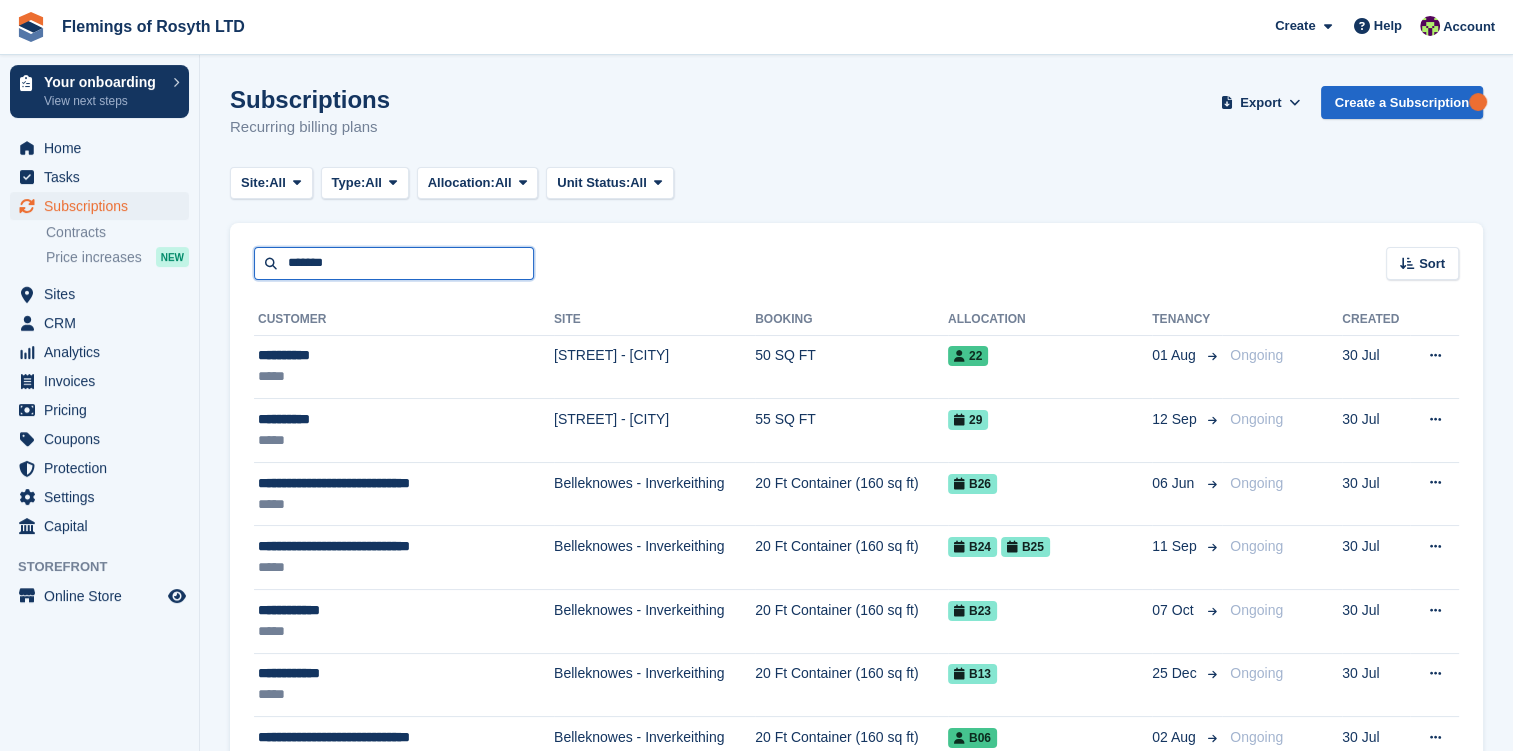 type on "*******" 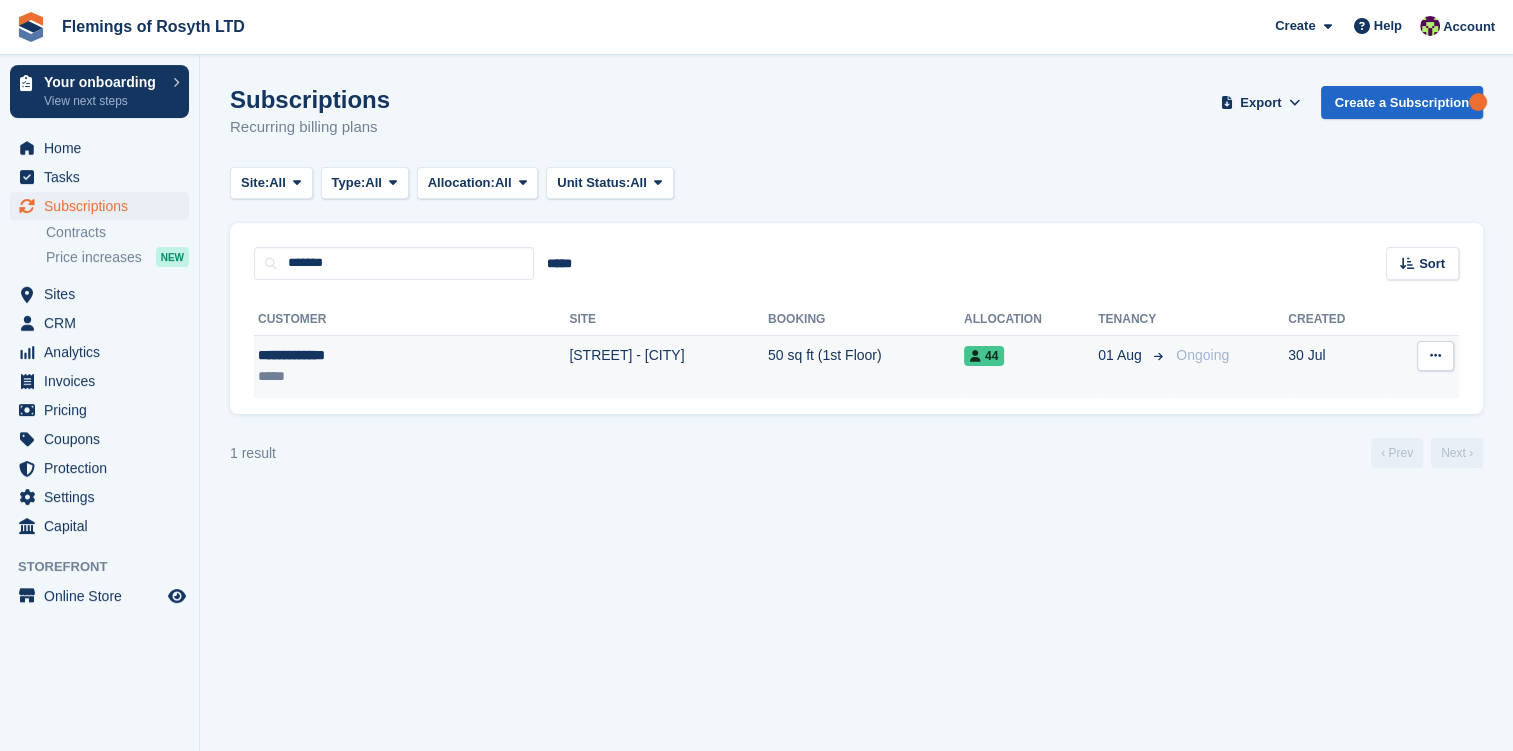 click on "**********" at bounding box center [347, 355] 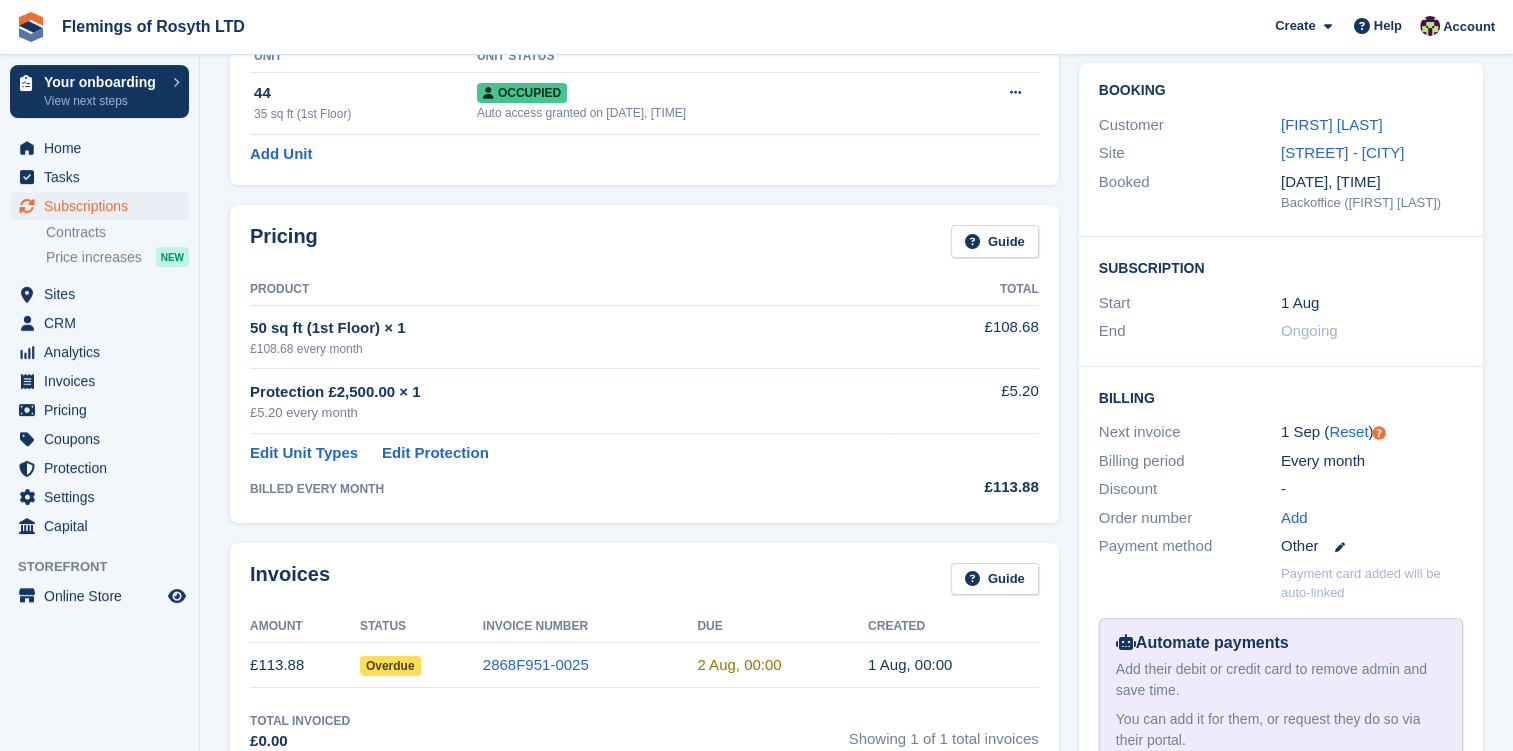 scroll, scrollTop: 200, scrollLeft: 0, axis: vertical 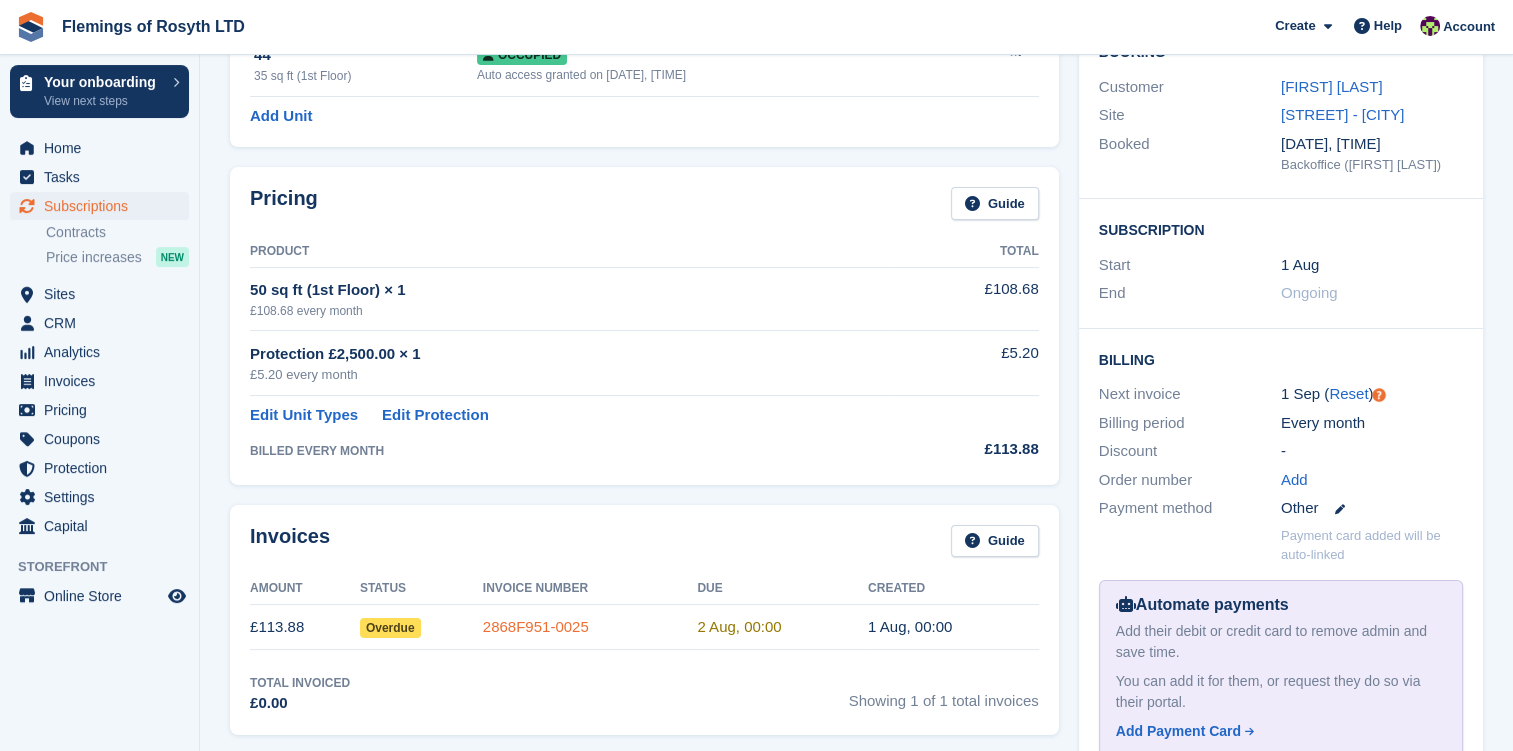 click on "2868F951-0025" at bounding box center (536, 626) 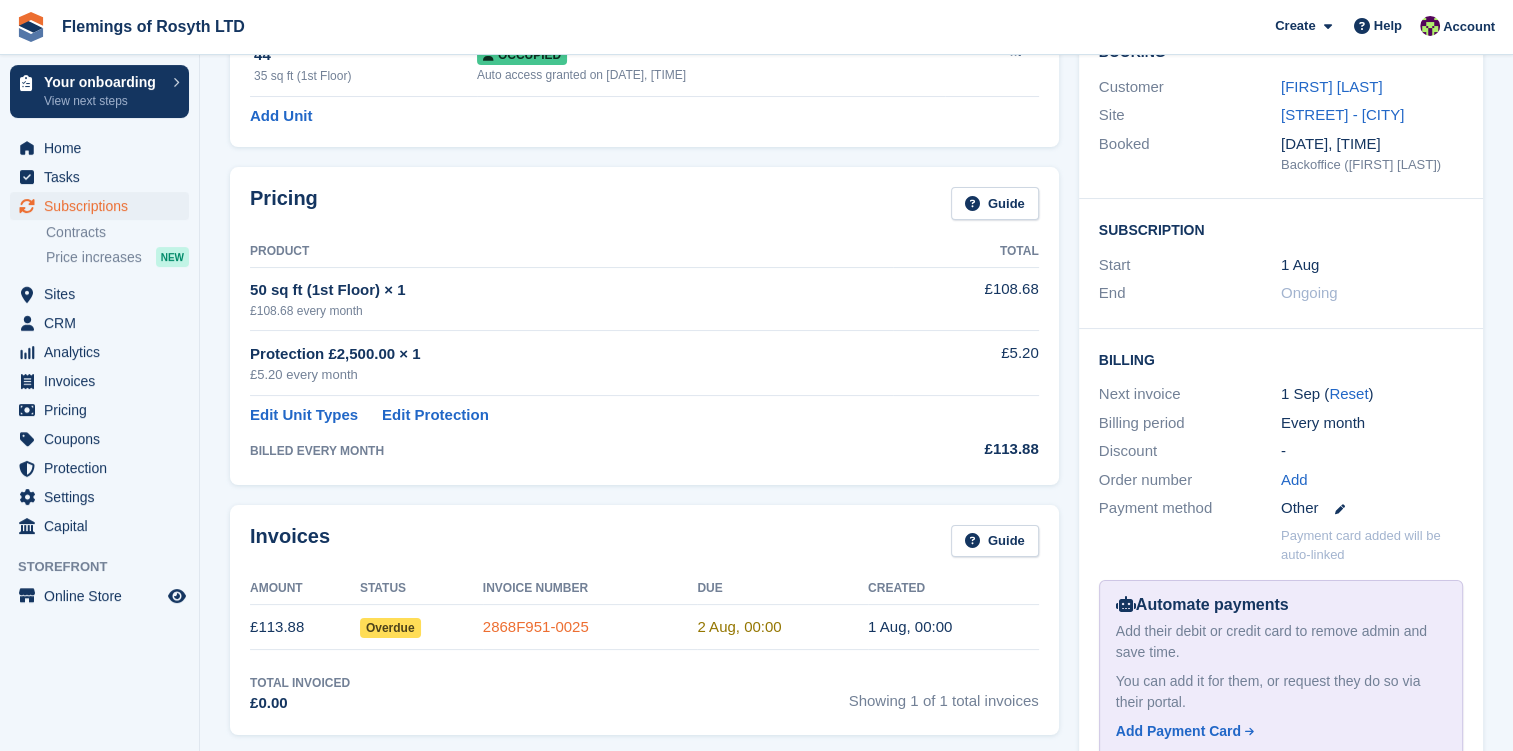 scroll, scrollTop: 0, scrollLeft: 0, axis: both 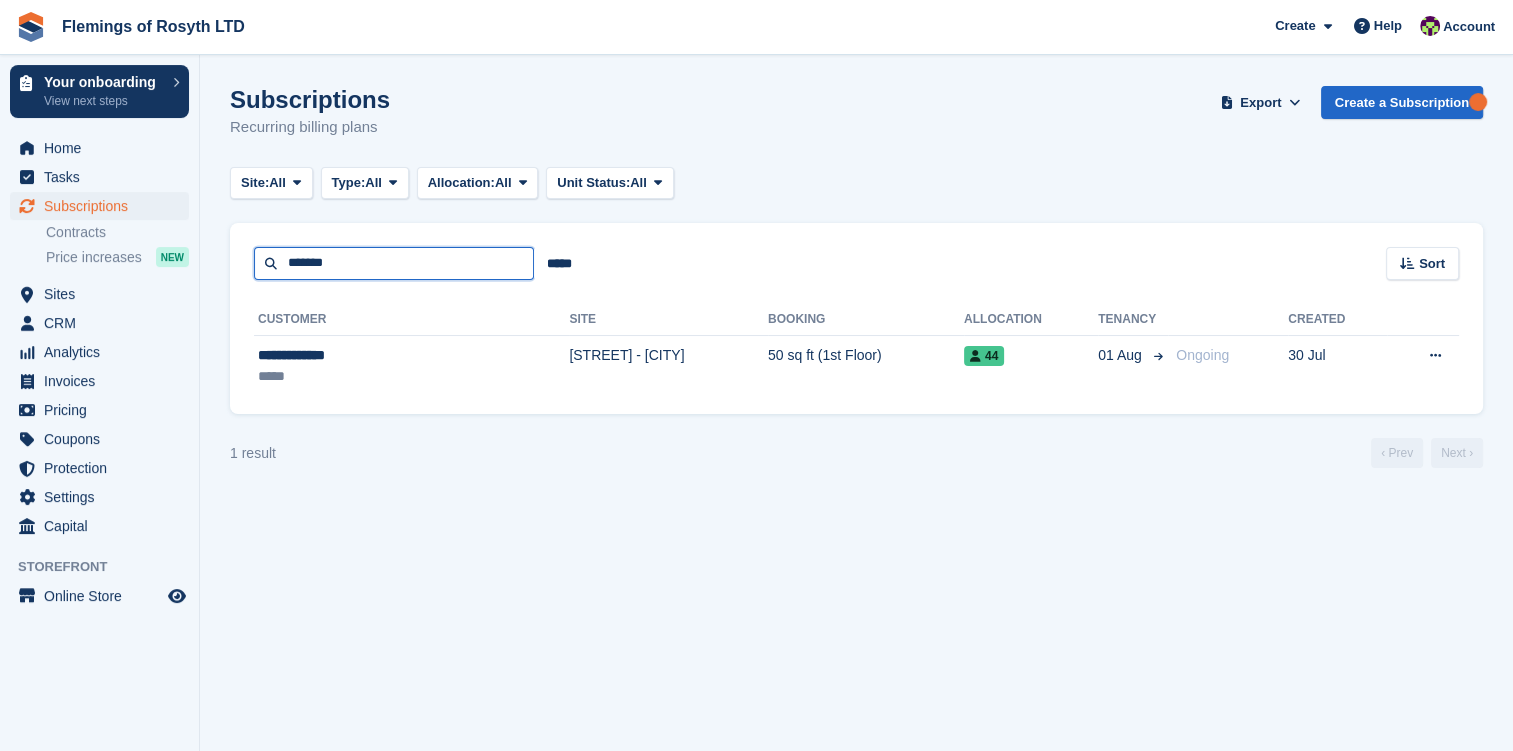 drag, startPoint x: 372, startPoint y: 259, endPoint x: 204, endPoint y: 248, distance: 168.35974 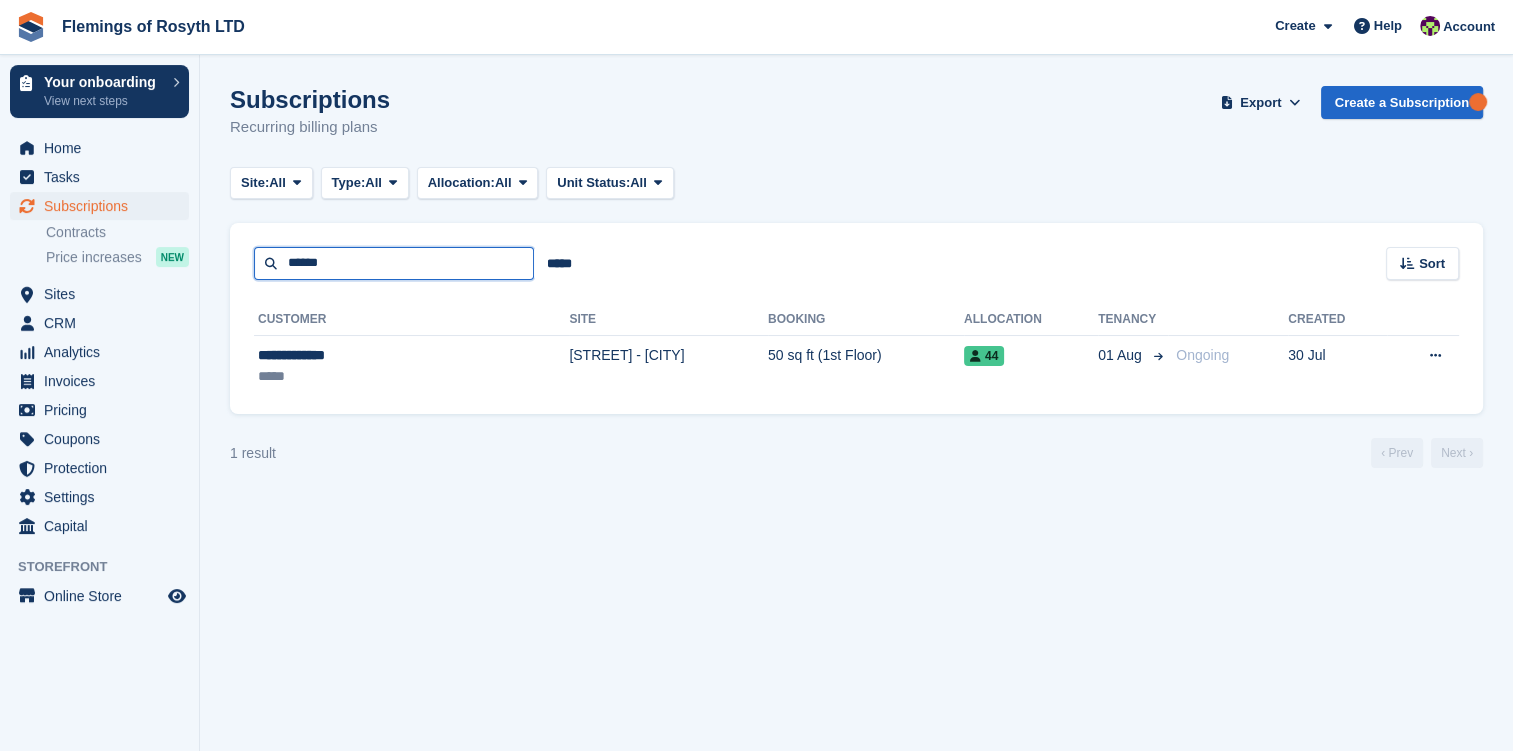type on "******" 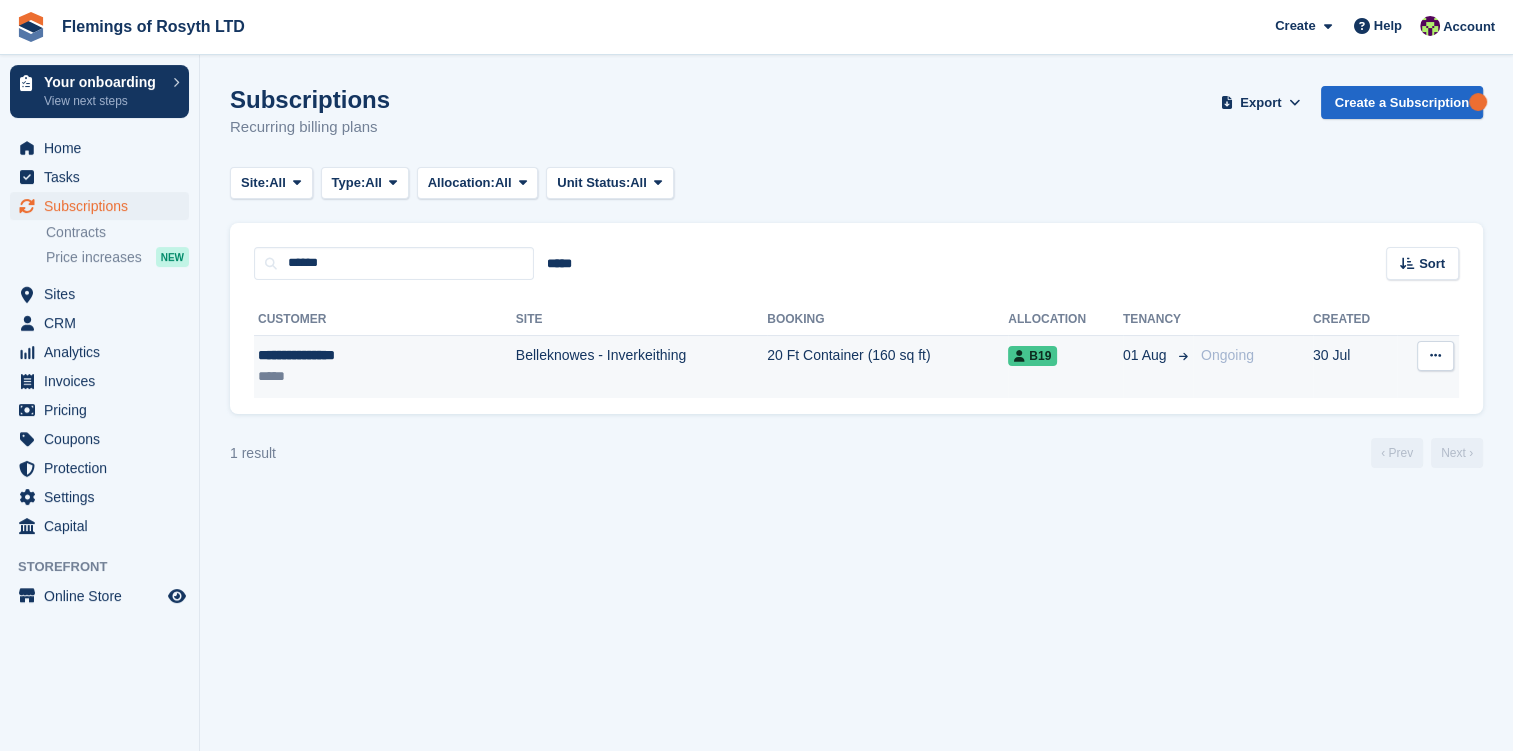 click on "**********" at bounding box center [344, 355] 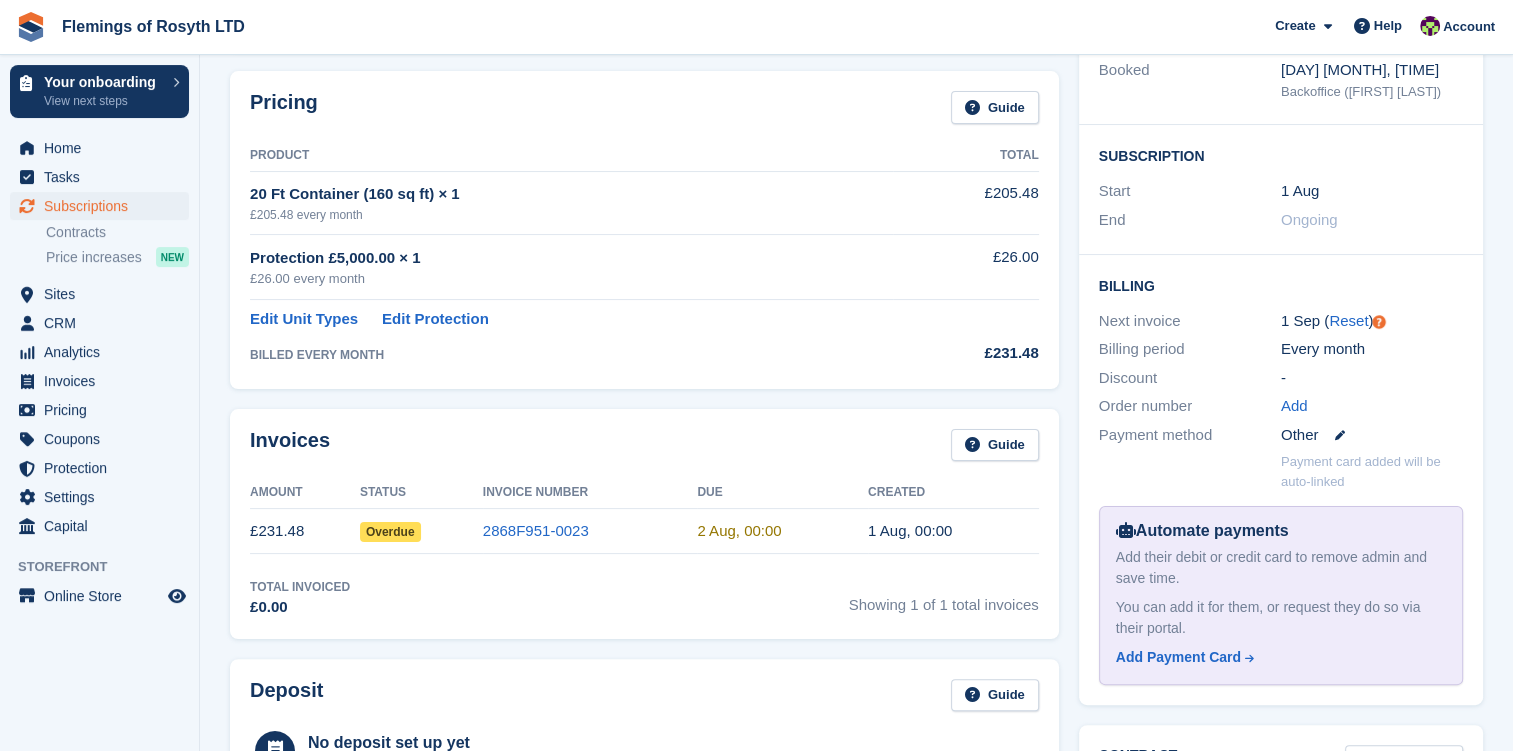 scroll, scrollTop: 300, scrollLeft: 0, axis: vertical 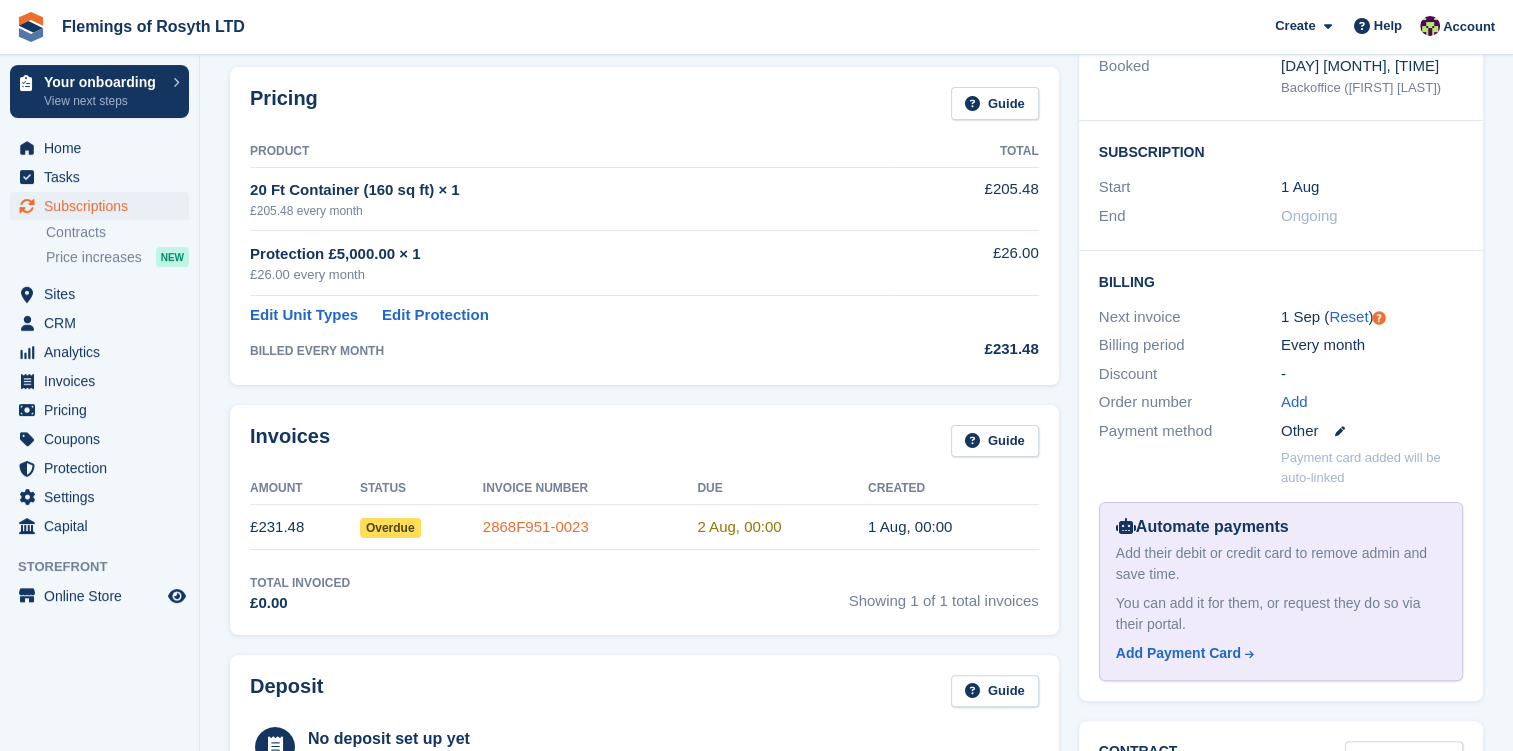 click on "2868F951-0023" at bounding box center [536, 526] 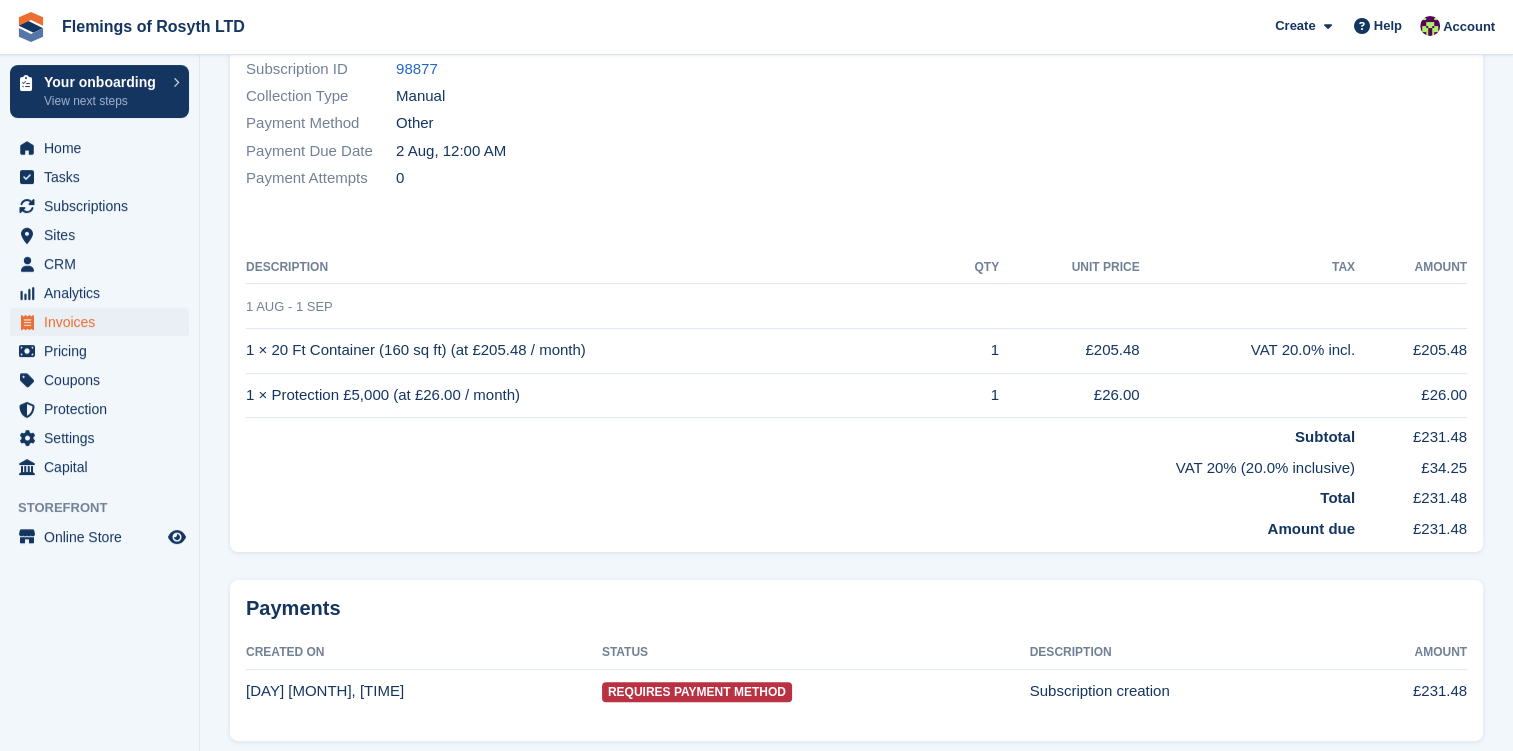 scroll, scrollTop: 0, scrollLeft: 0, axis: both 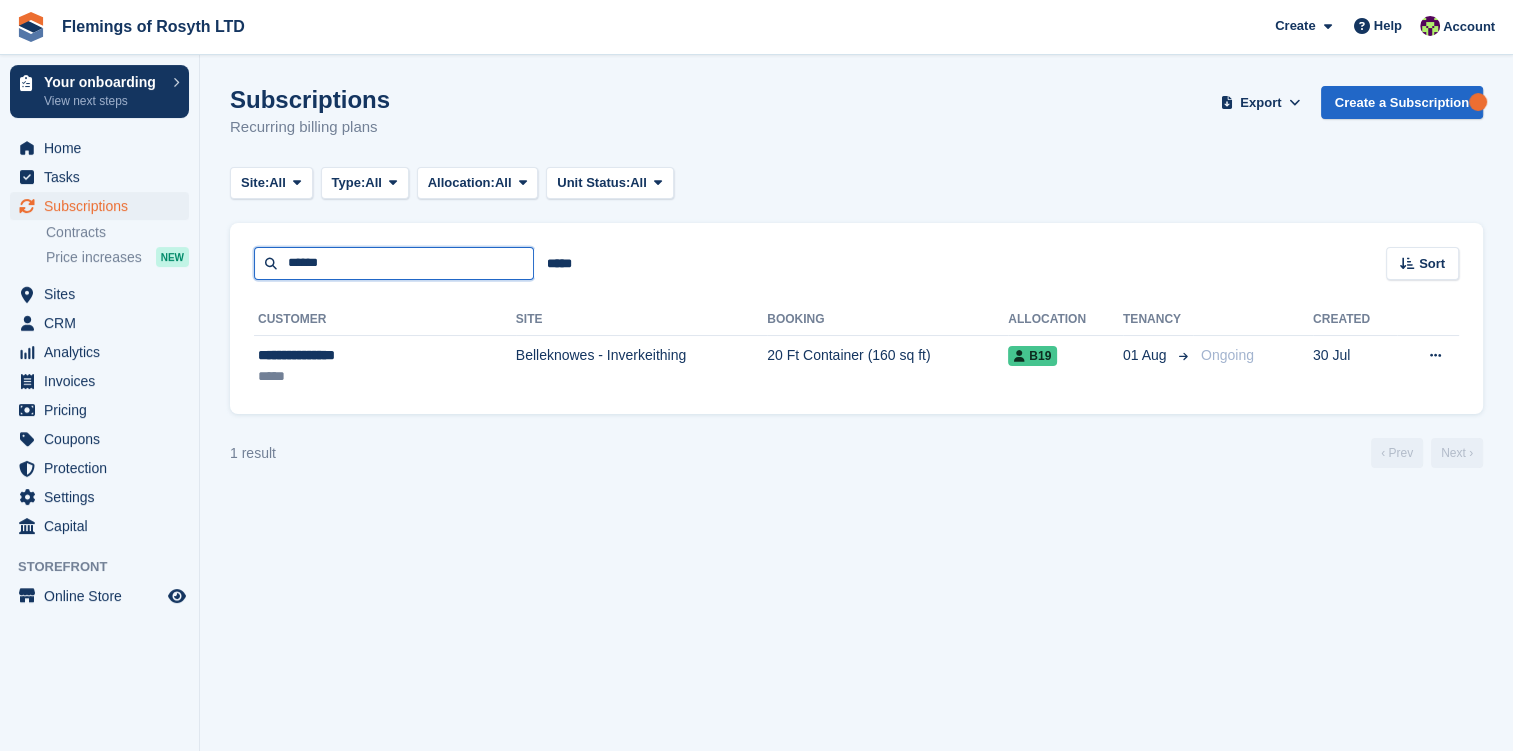 drag, startPoint x: 385, startPoint y: 268, endPoint x: 208, endPoint y: 257, distance: 177.34148 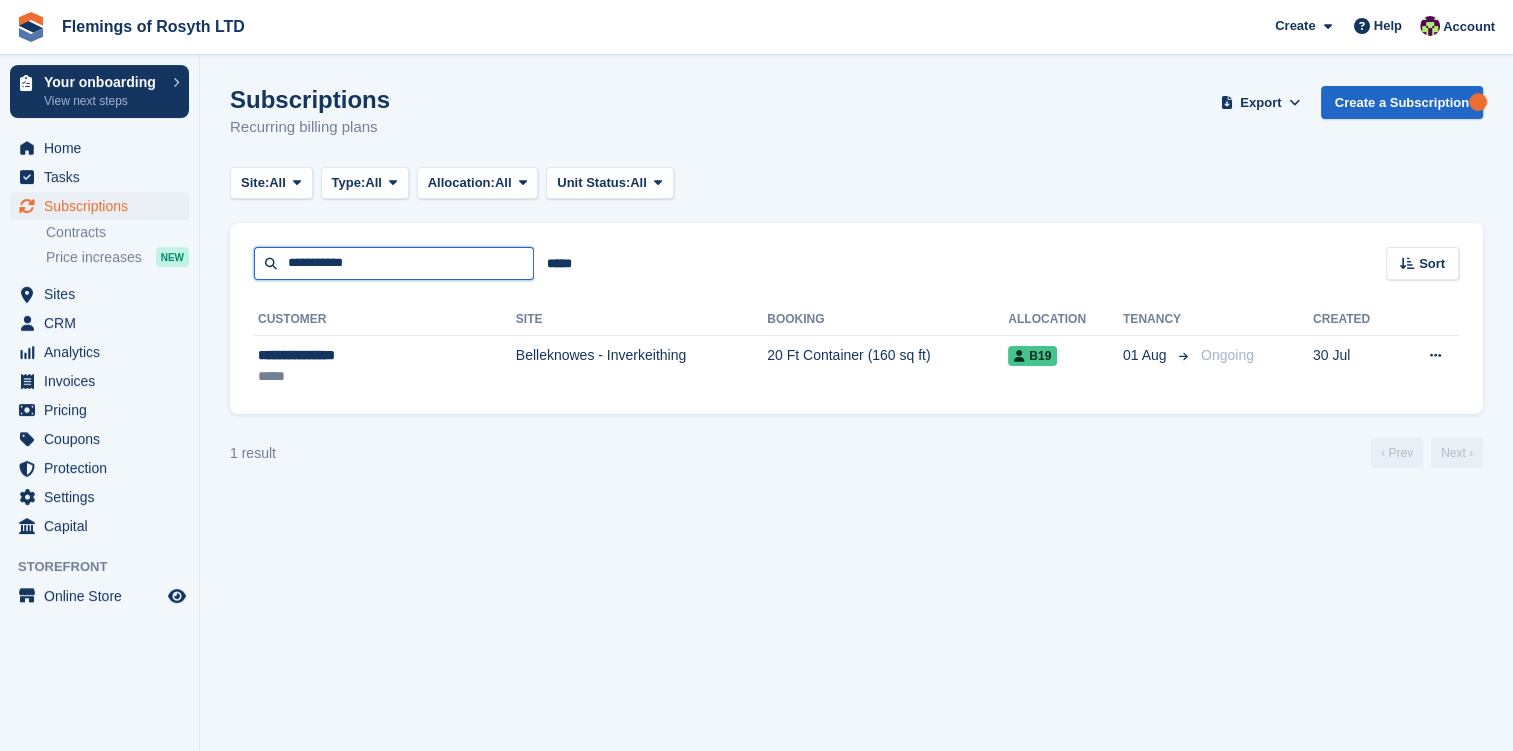 type on "**********" 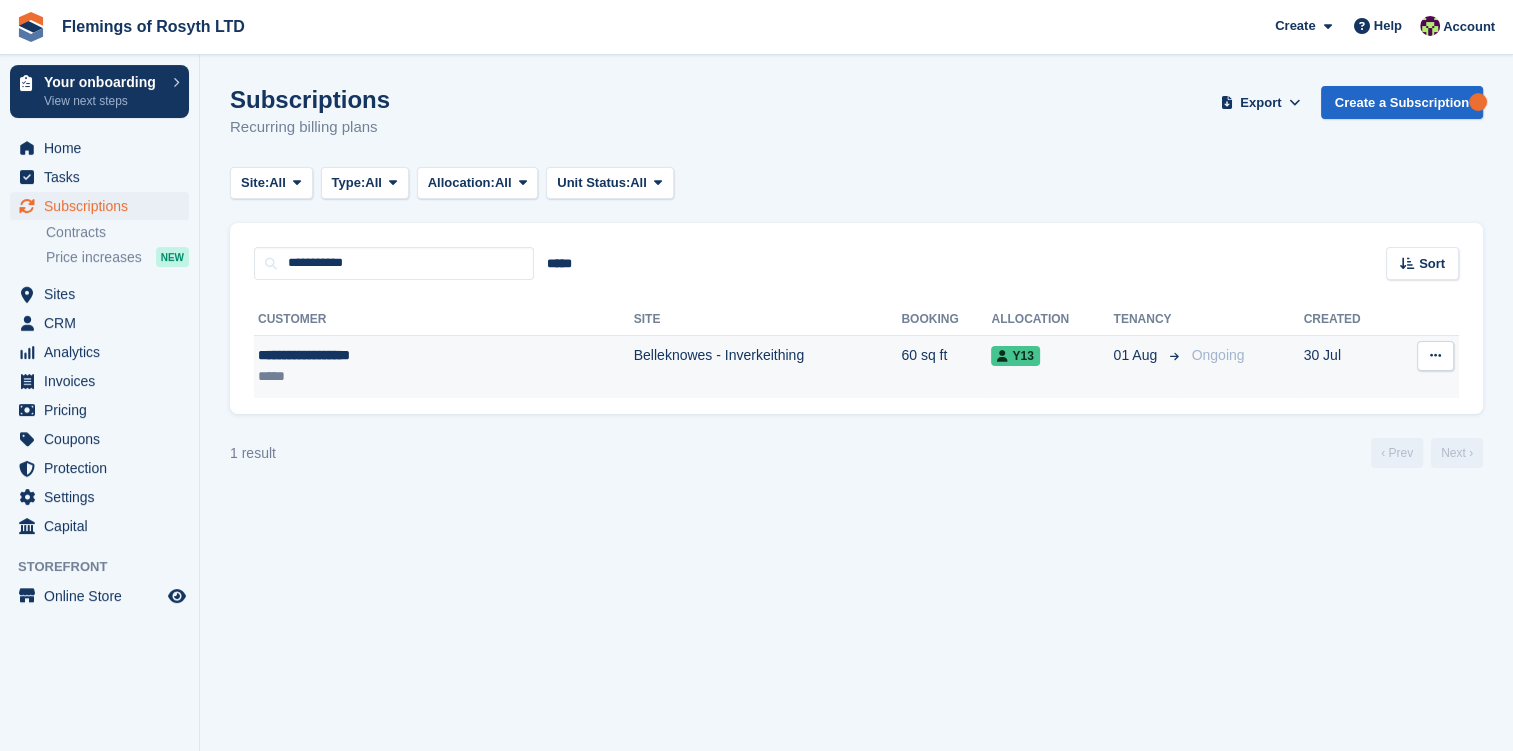 click on "**********" at bounding box center [377, 355] 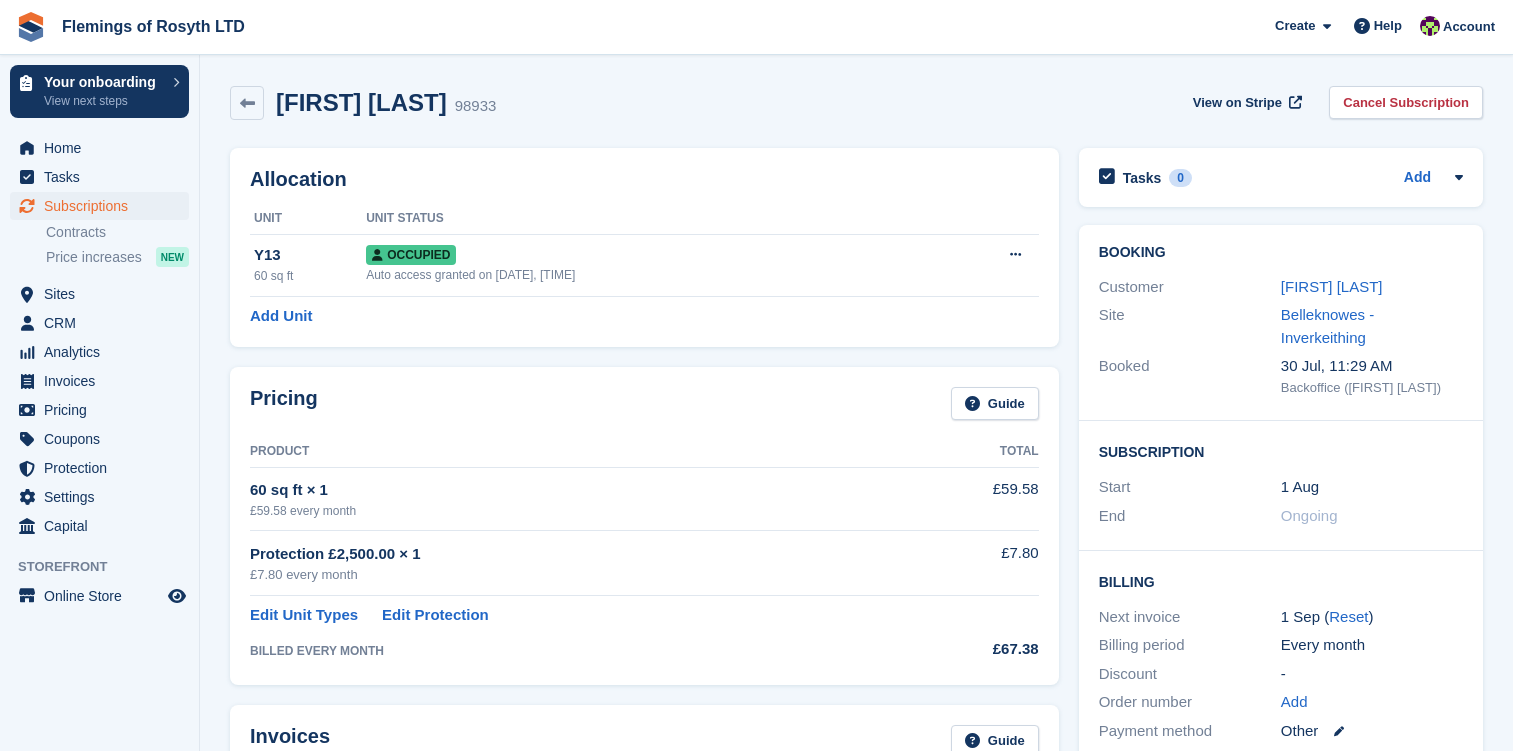 scroll, scrollTop: 0, scrollLeft: 0, axis: both 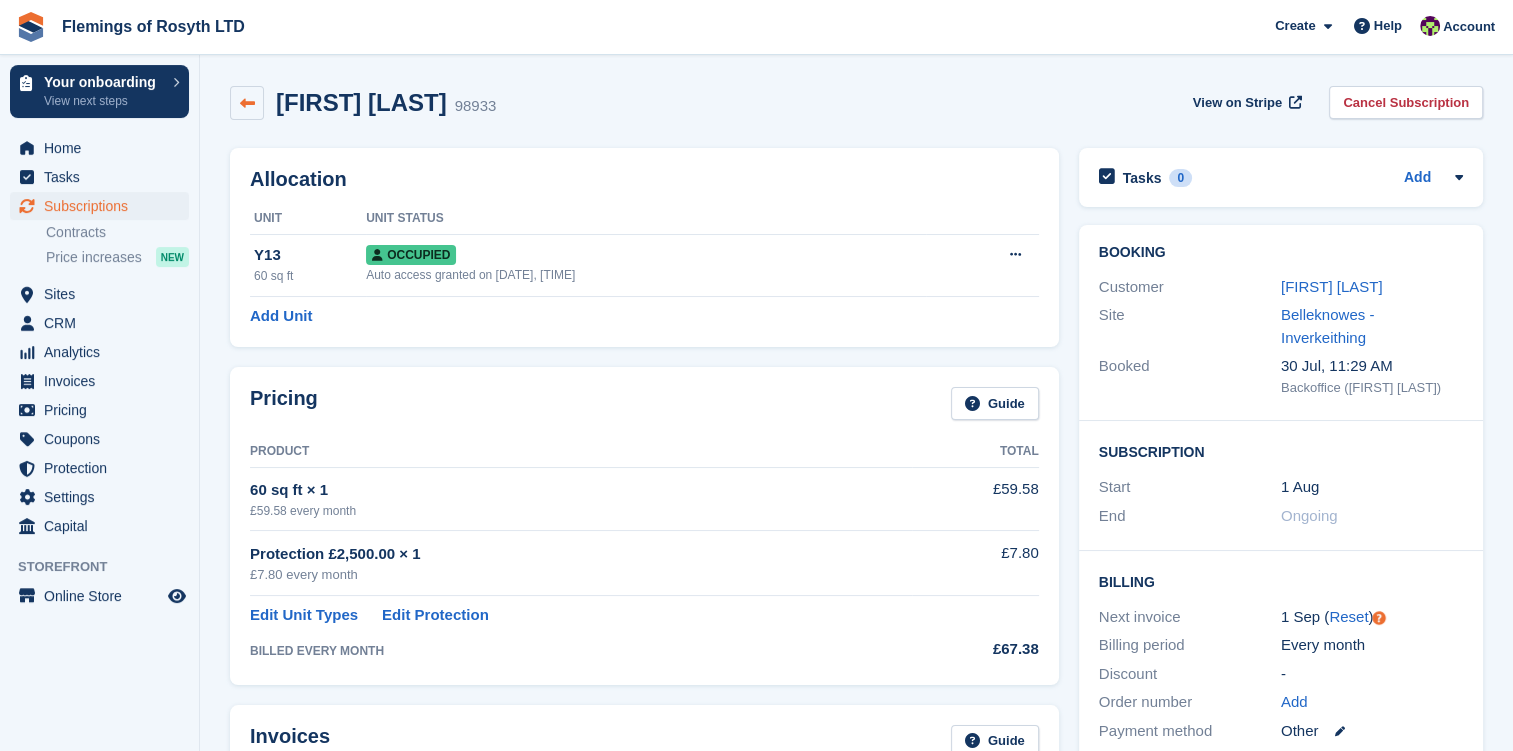 click at bounding box center (247, 103) 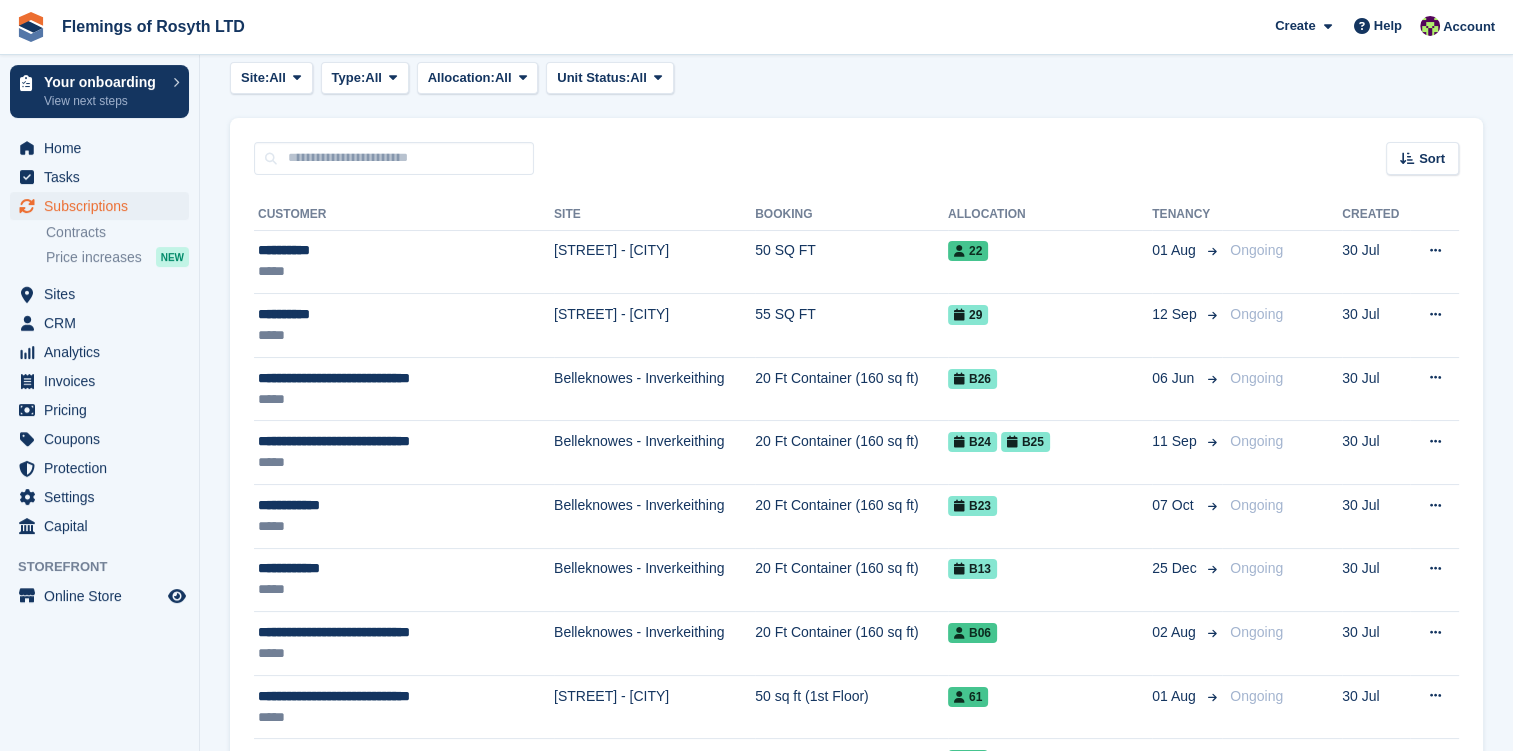 scroll, scrollTop: 0, scrollLeft: 0, axis: both 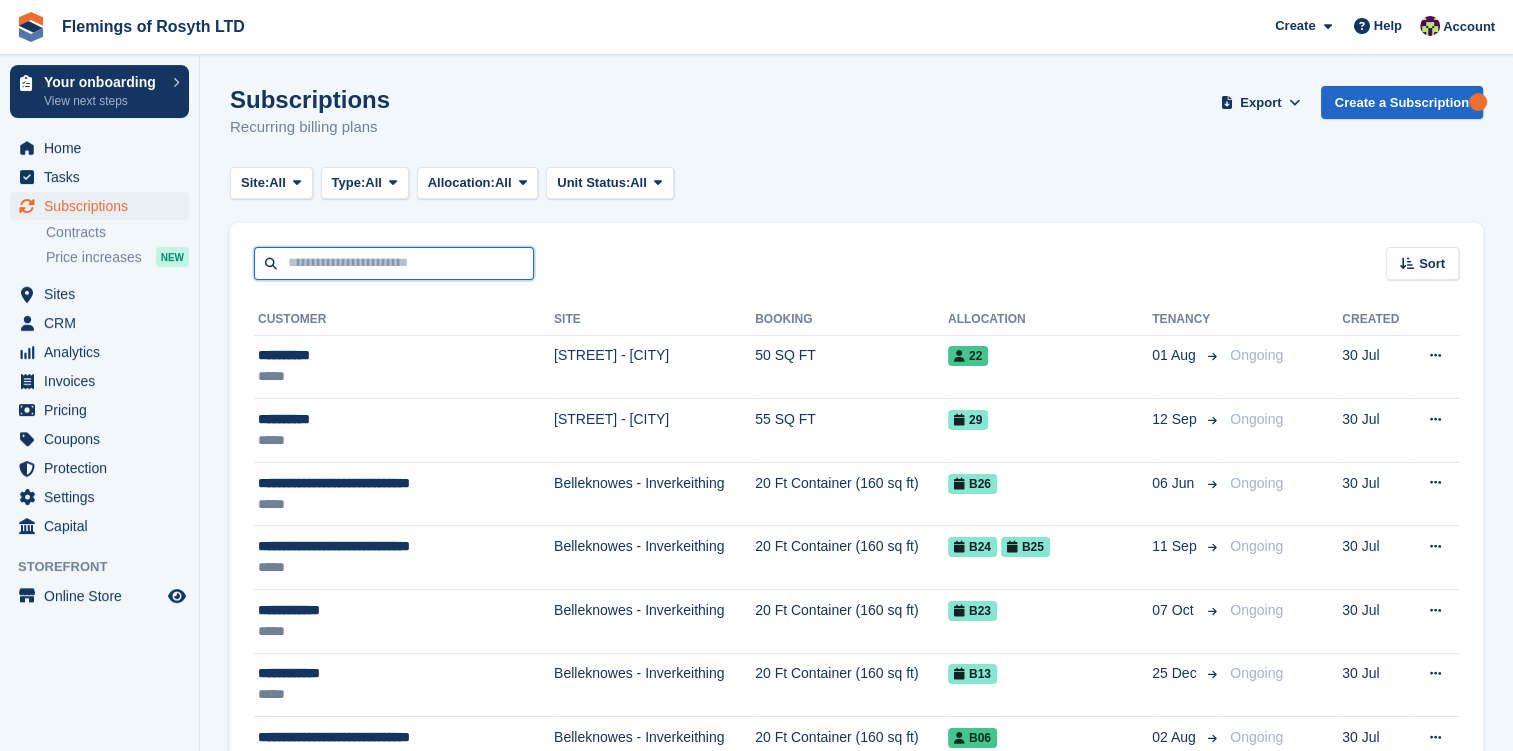 drag, startPoint x: 336, startPoint y: 259, endPoint x: 336, endPoint y: 246, distance: 13 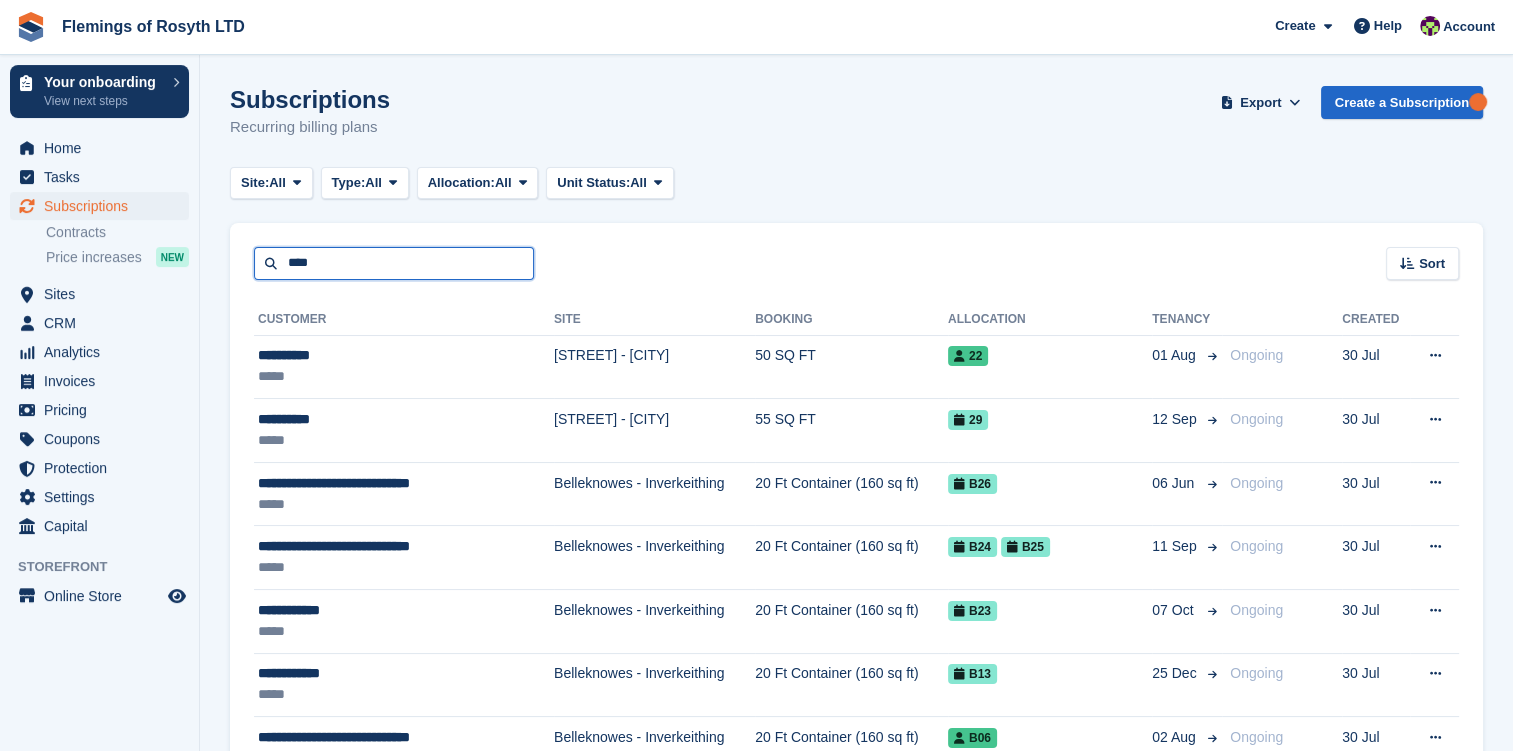 type on "****" 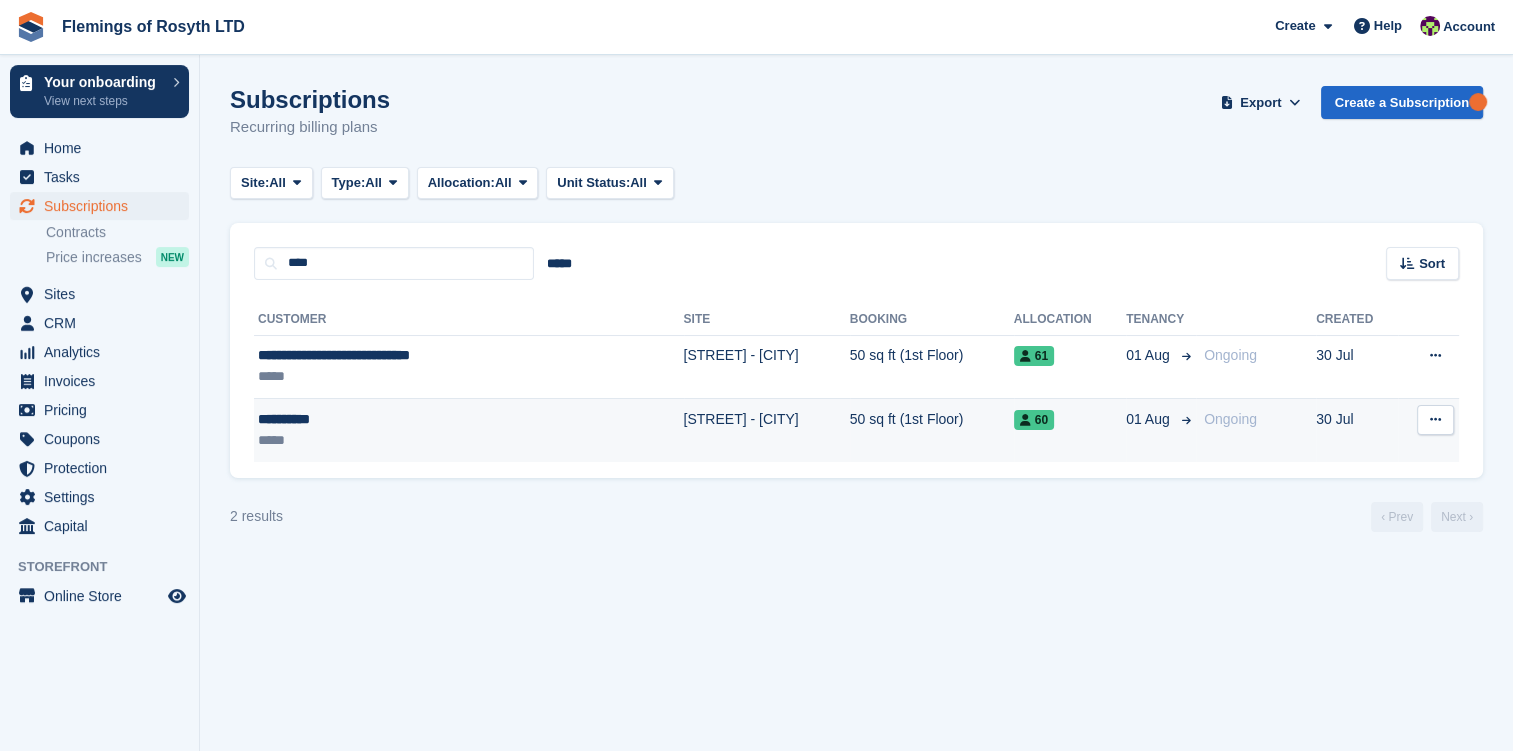 click on "**********" at bounding box center [404, 419] 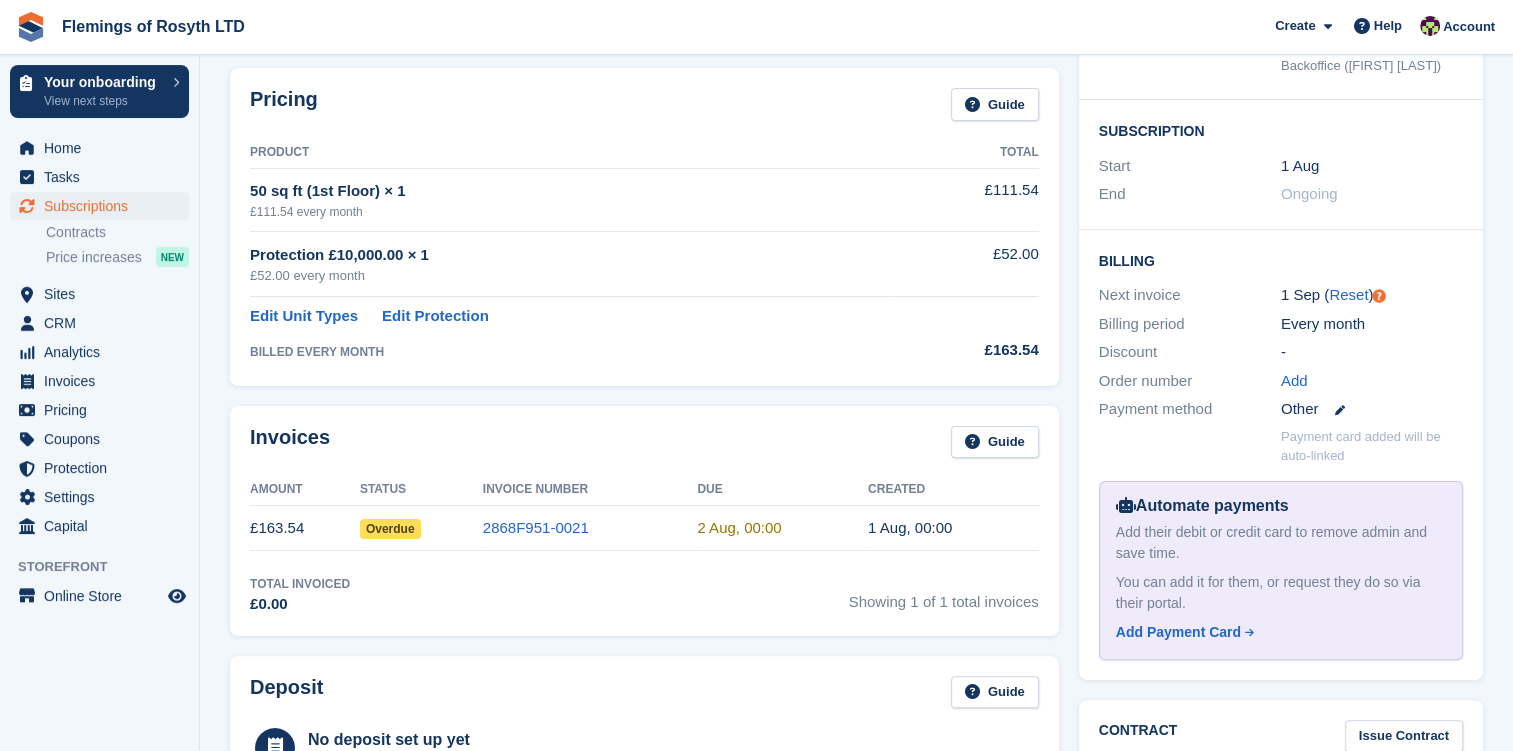 scroll, scrollTop: 300, scrollLeft: 0, axis: vertical 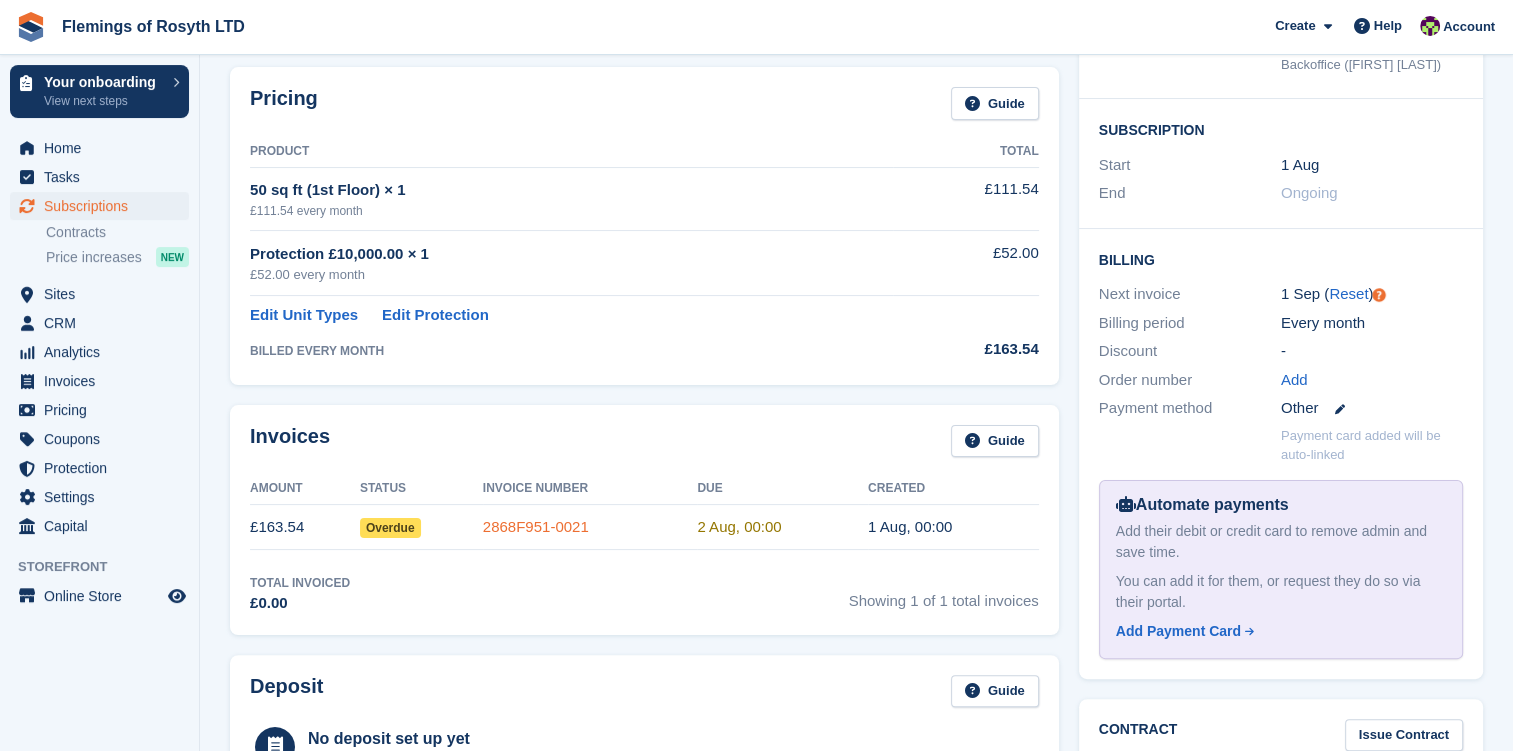 click on "2868F951-0021" at bounding box center (536, 526) 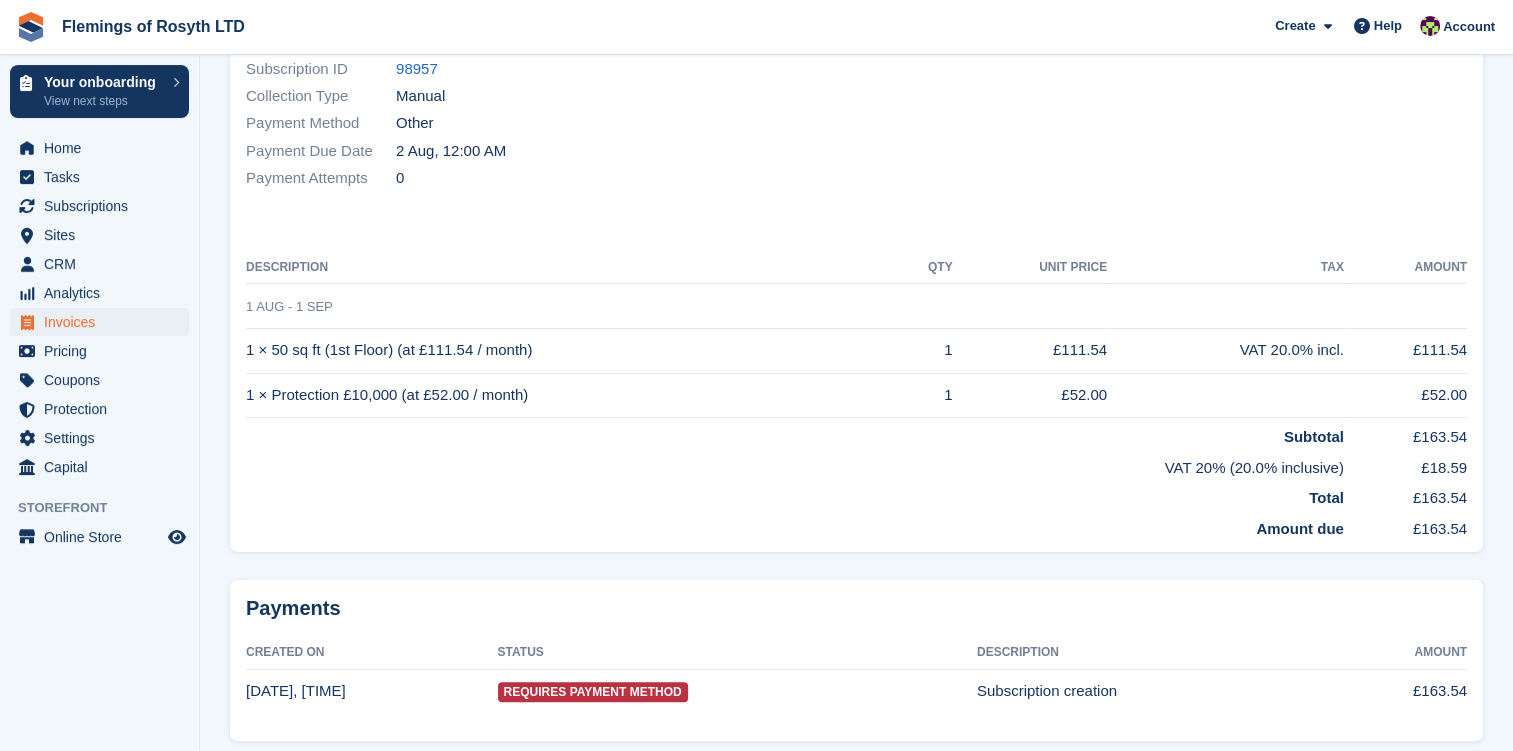 scroll, scrollTop: 0, scrollLeft: 0, axis: both 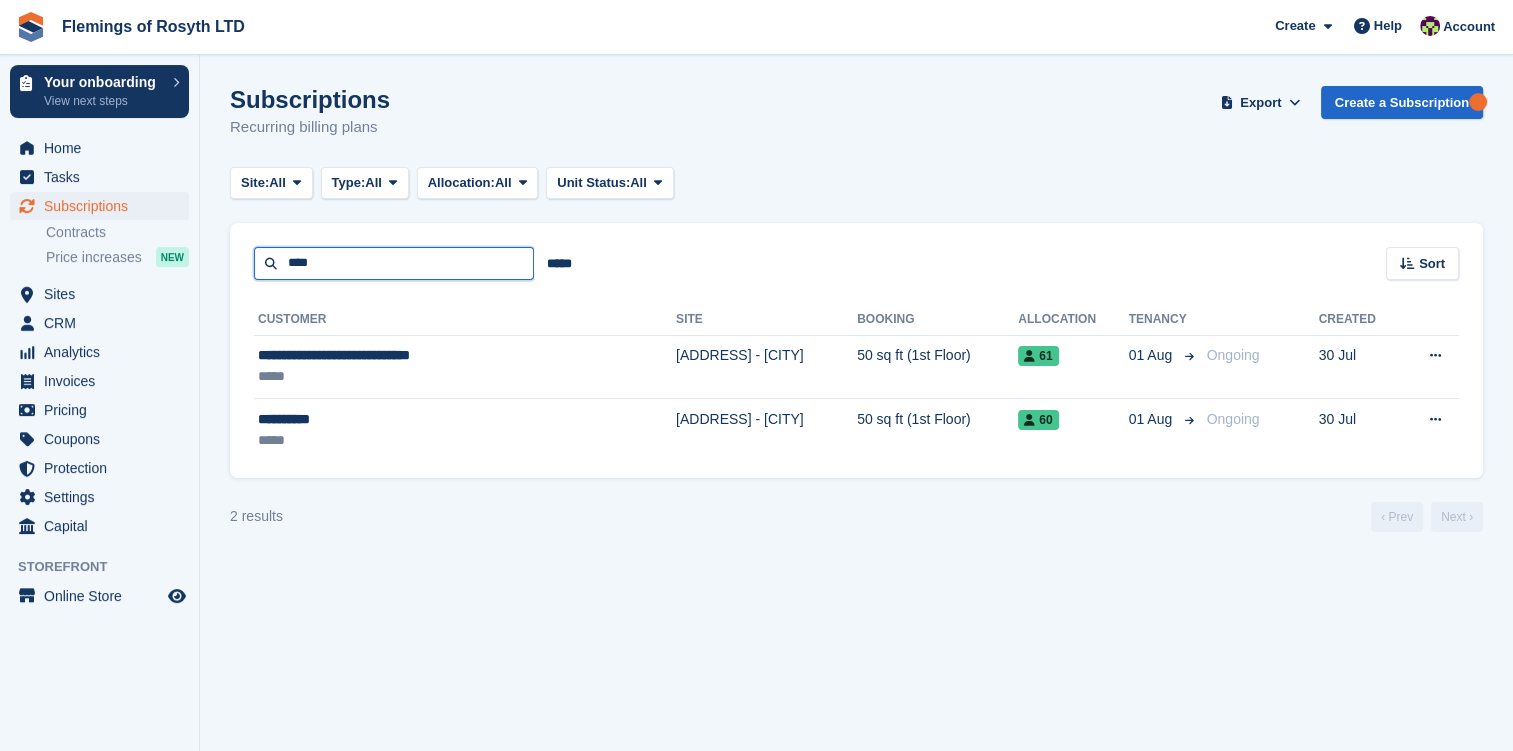 click on "****" at bounding box center (394, 263) 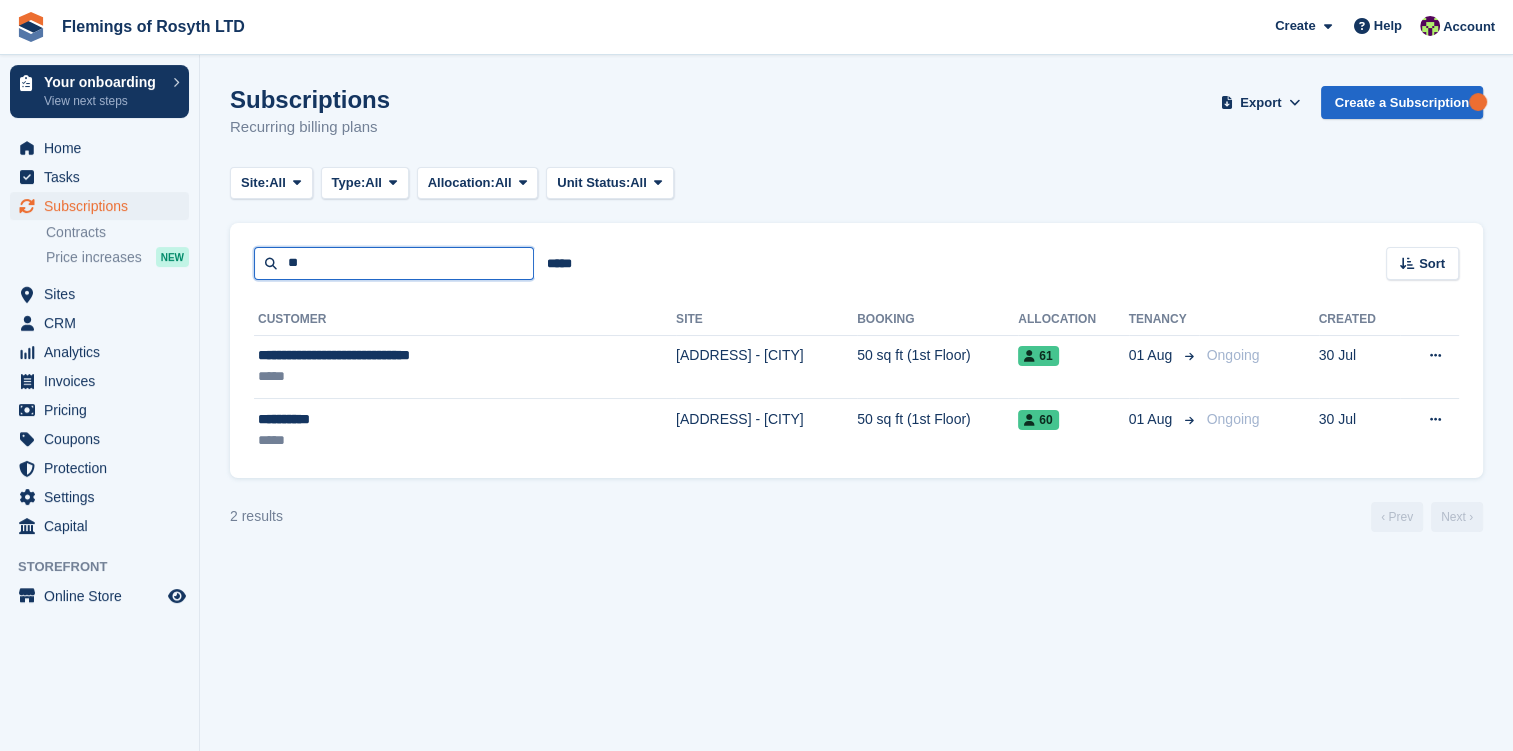 type on "*" 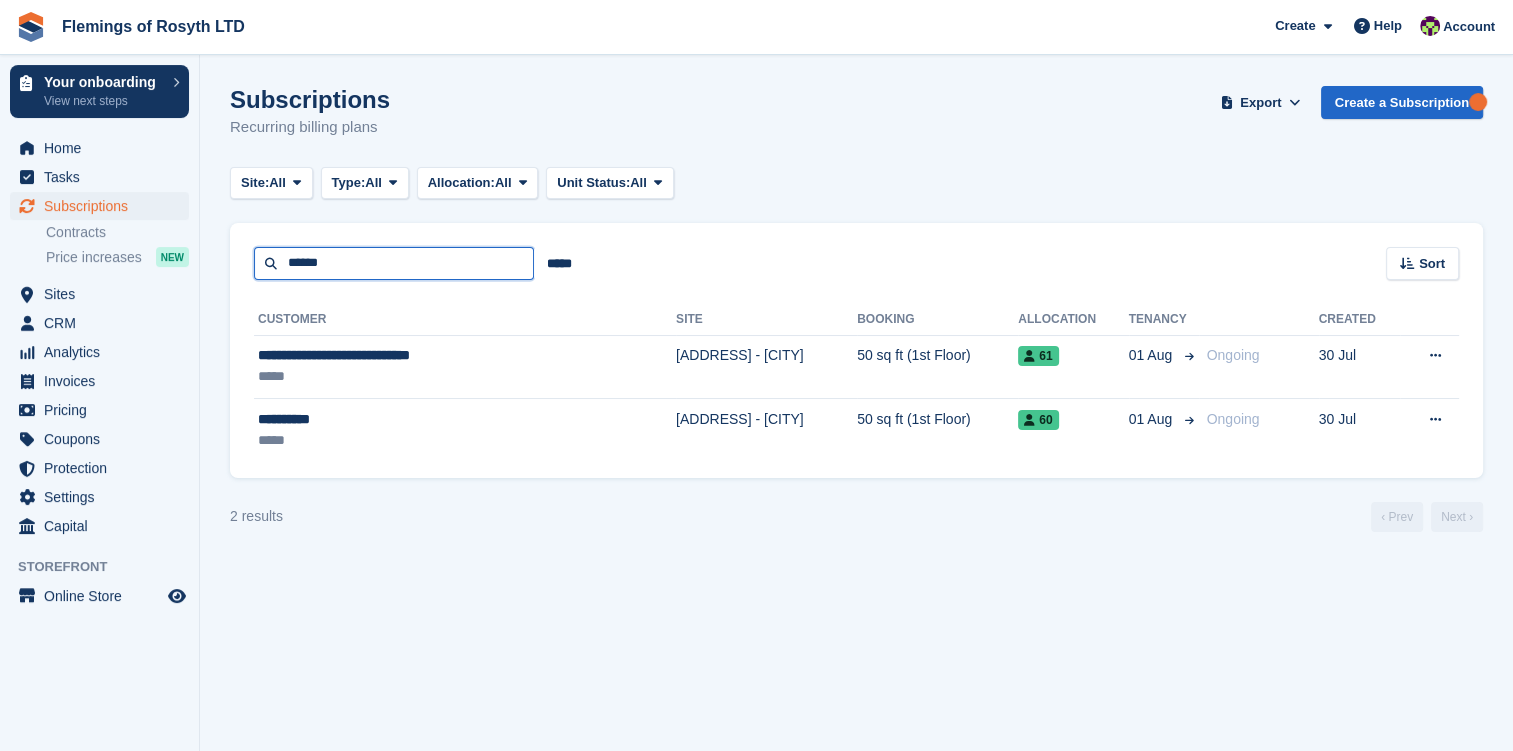 type on "******" 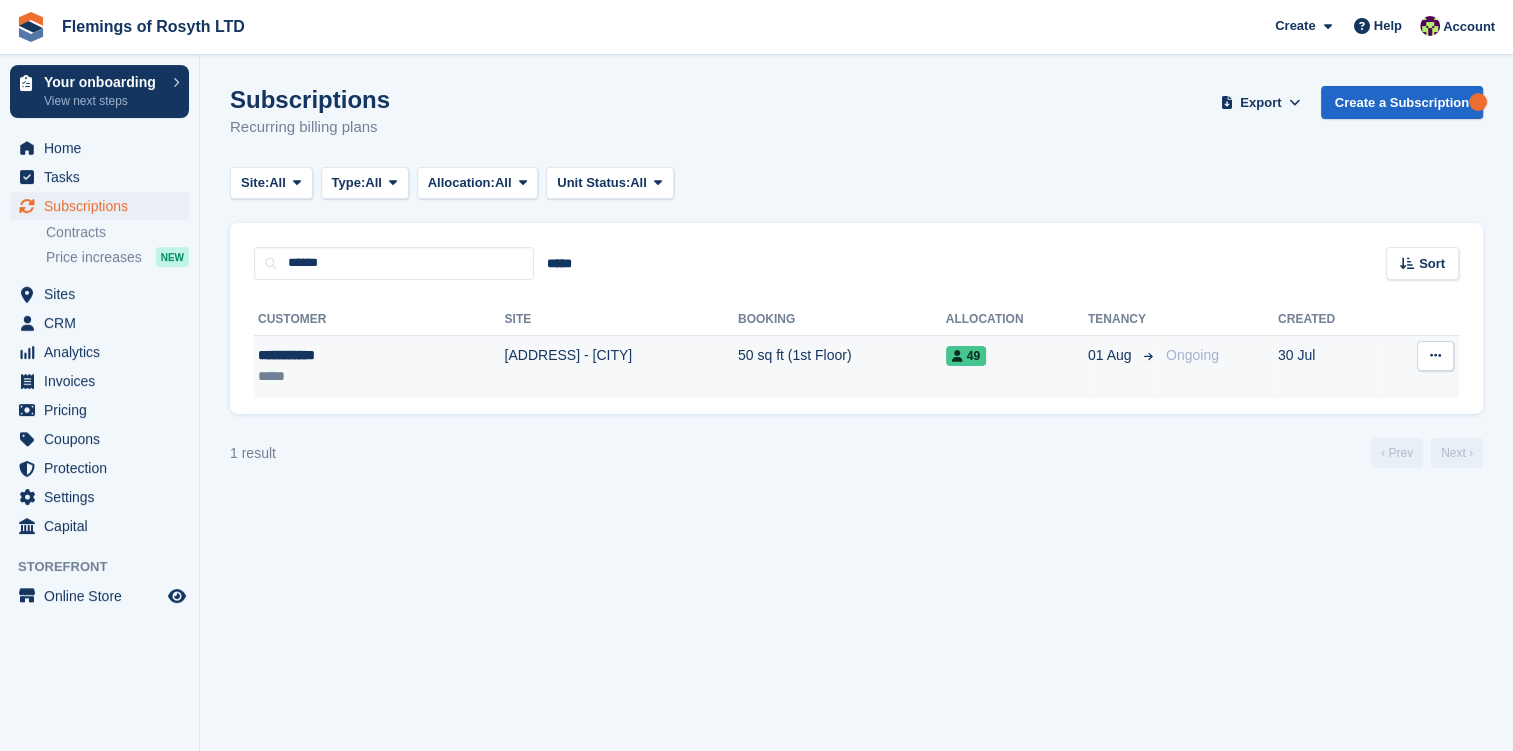 click on "**********" at bounding box center (324, 355) 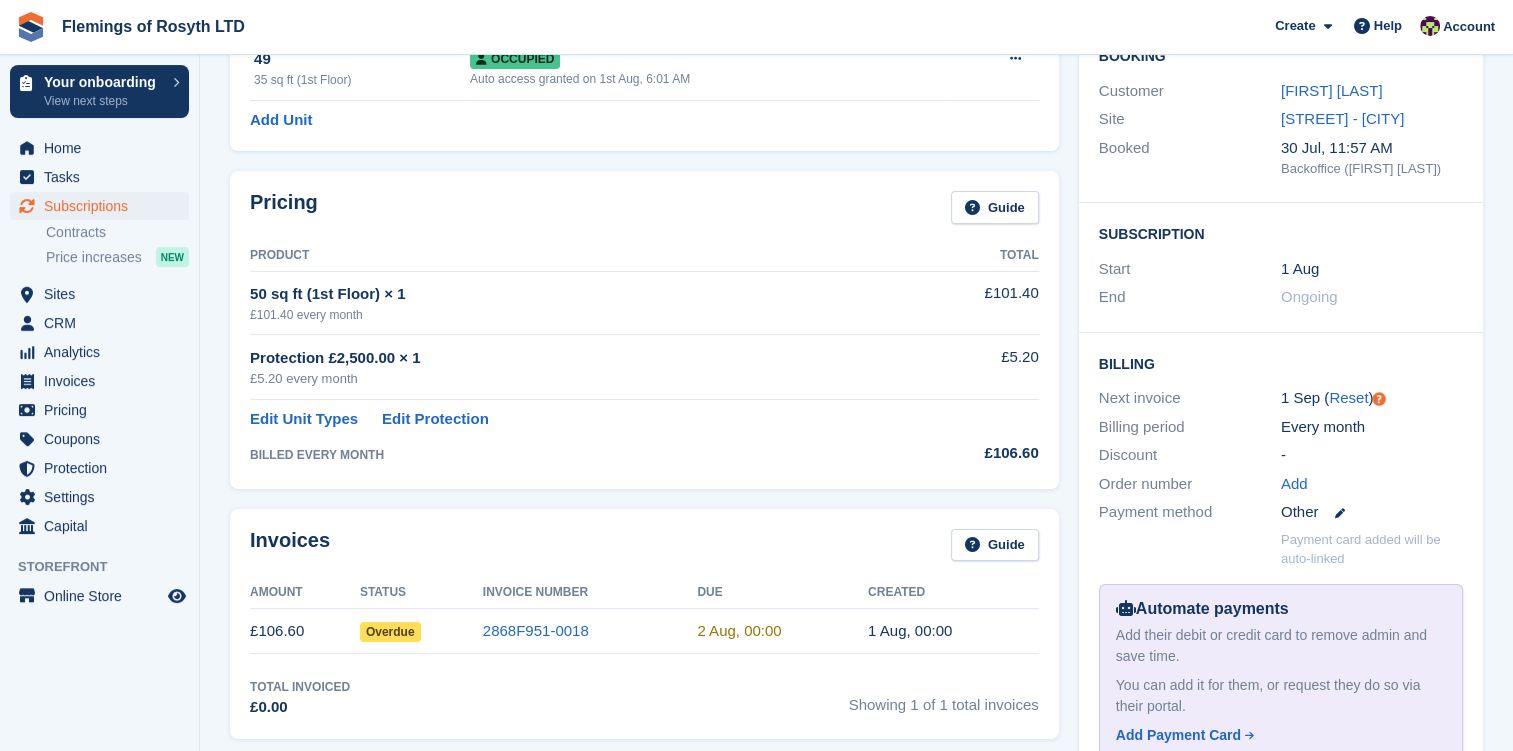 scroll, scrollTop: 200, scrollLeft: 0, axis: vertical 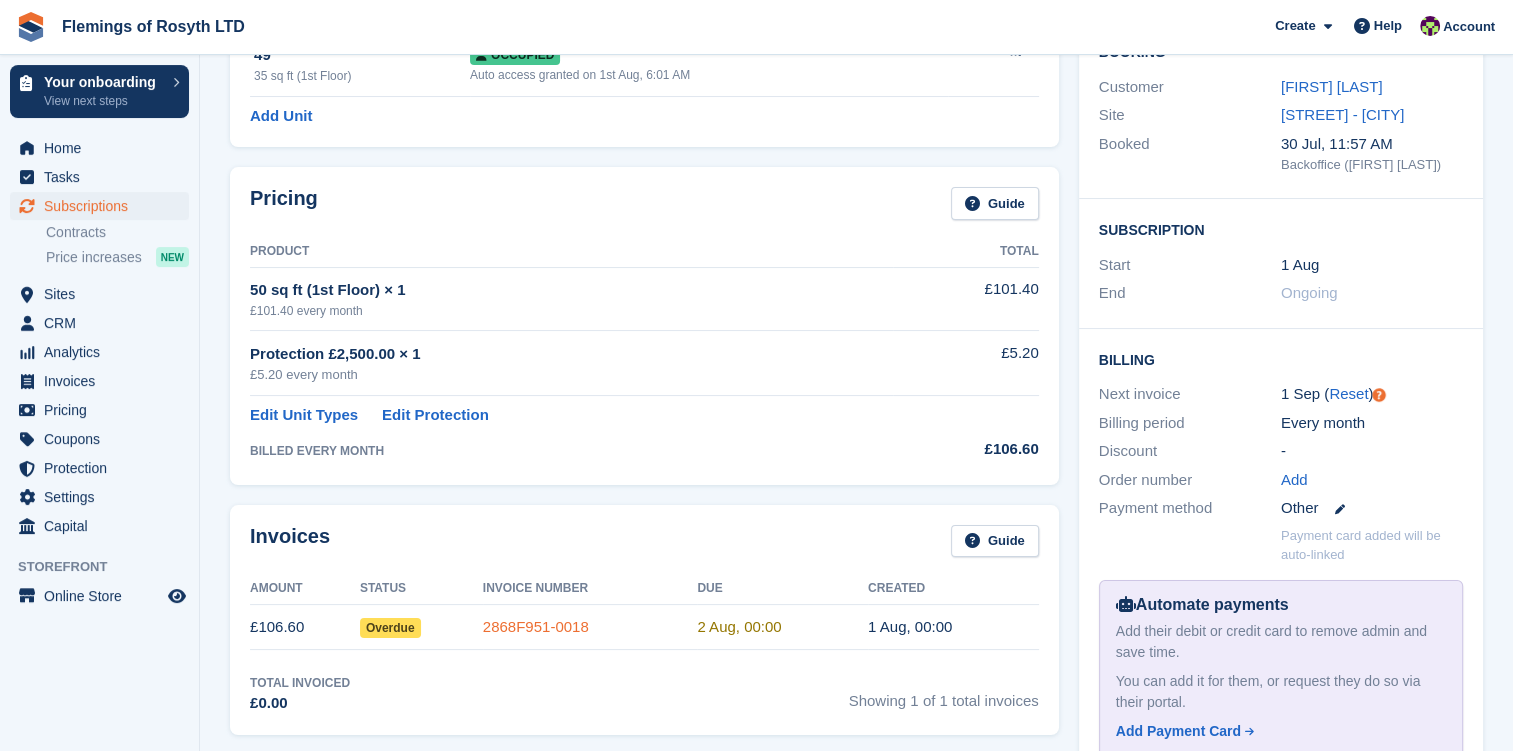 click on "2868F951-0018" at bounding box center [536, 626] 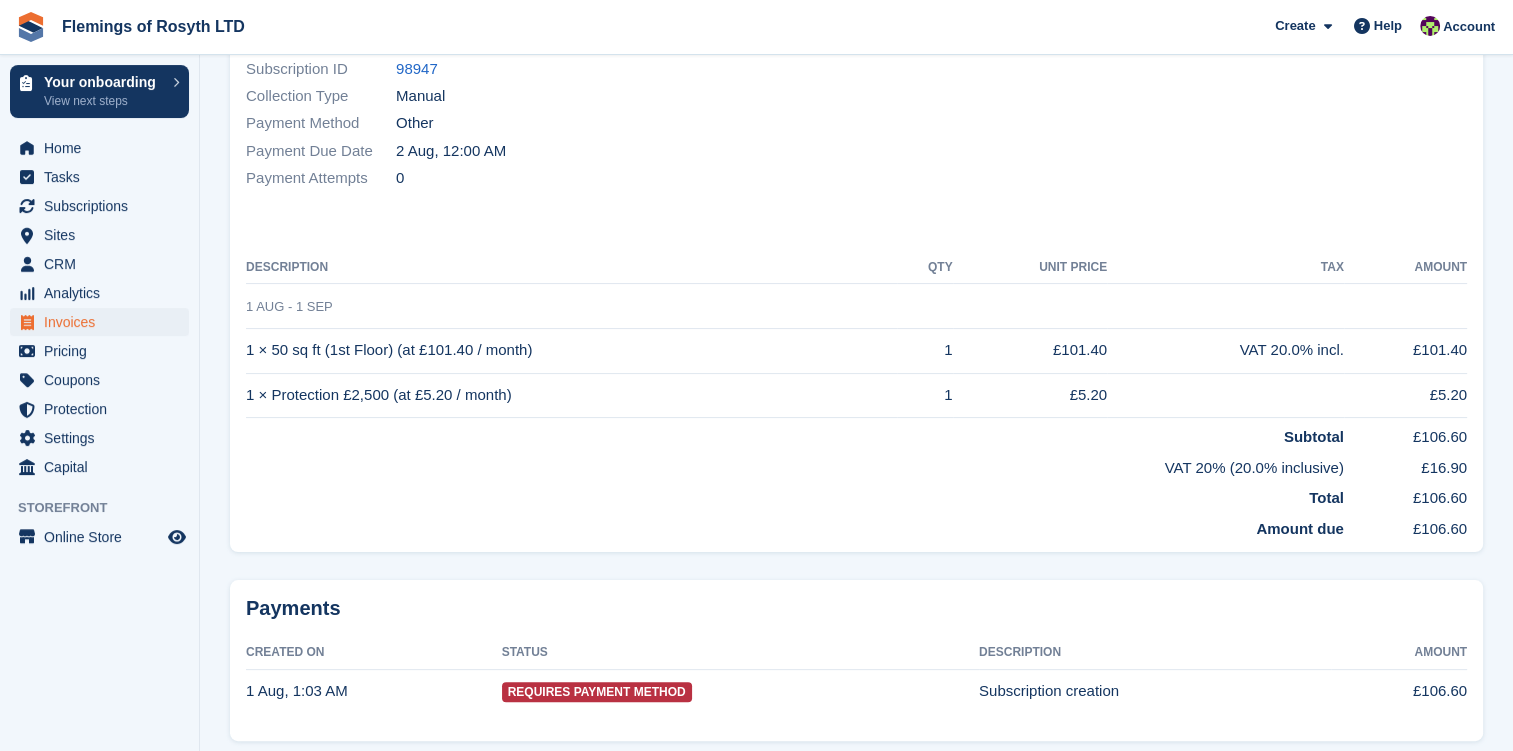 scroll, scrollTop: 0, scrollLeft: 0, axis: both 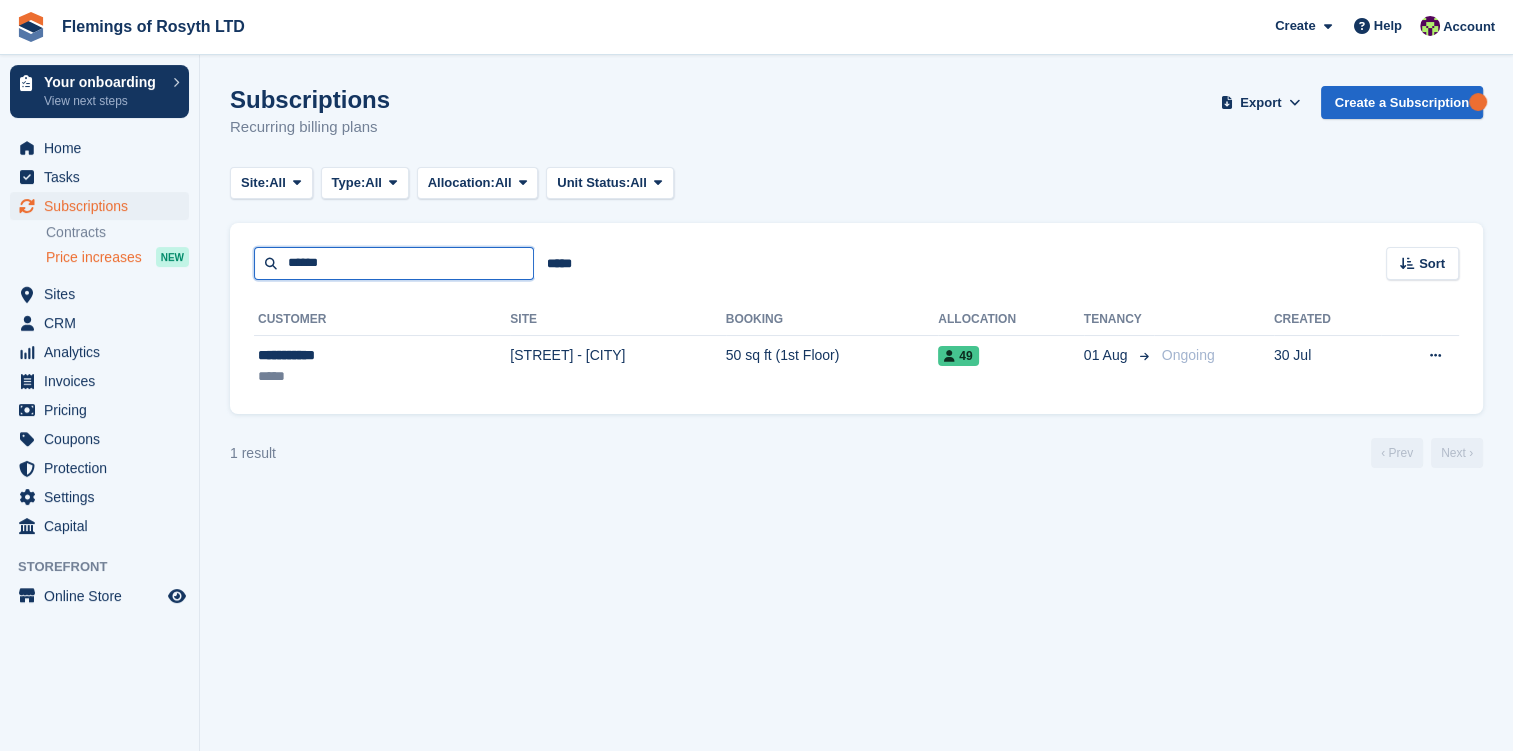 drag, startPoint x: 373, startPoint y: 273, endPoint x: 184, endPoint y: 248, distance: 190.64627 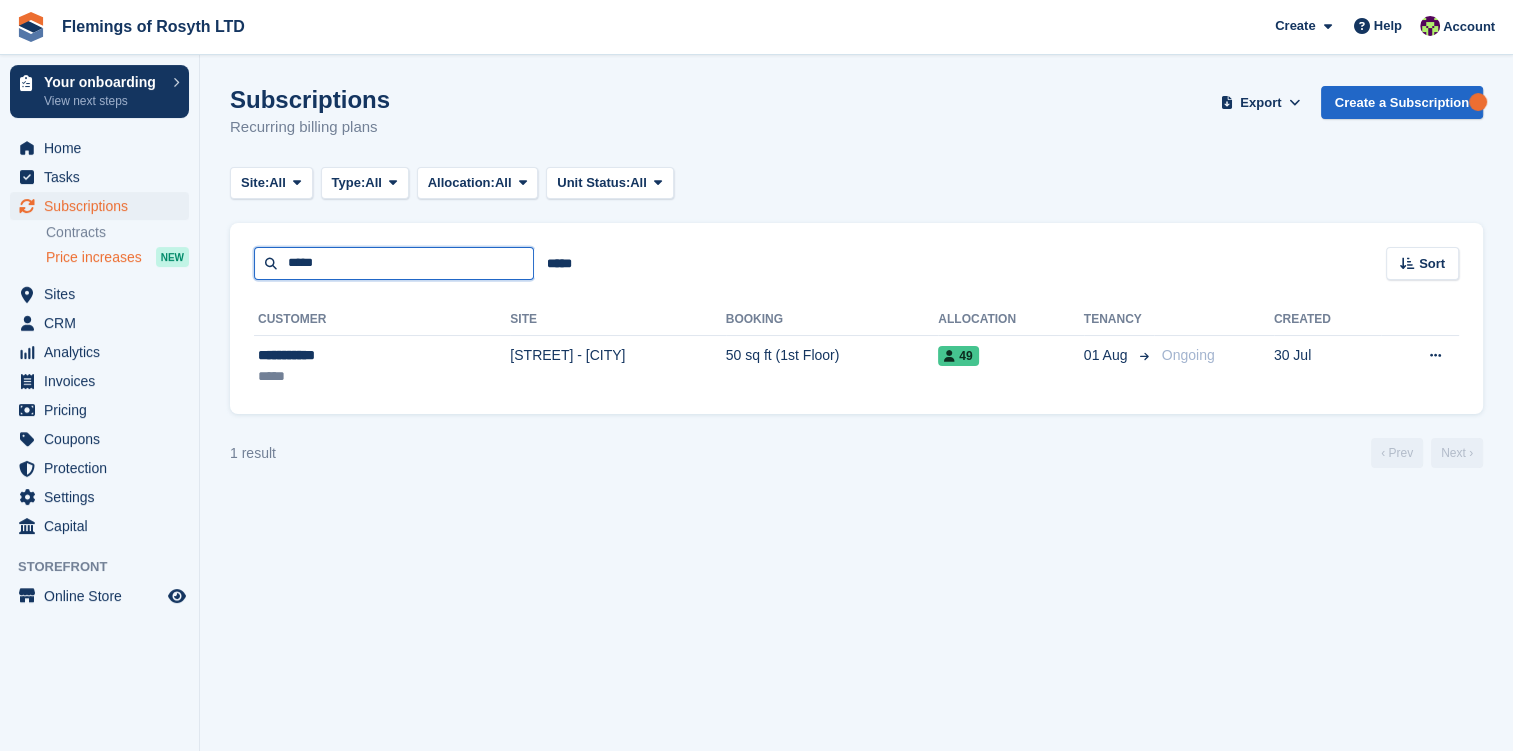 type on "*****" 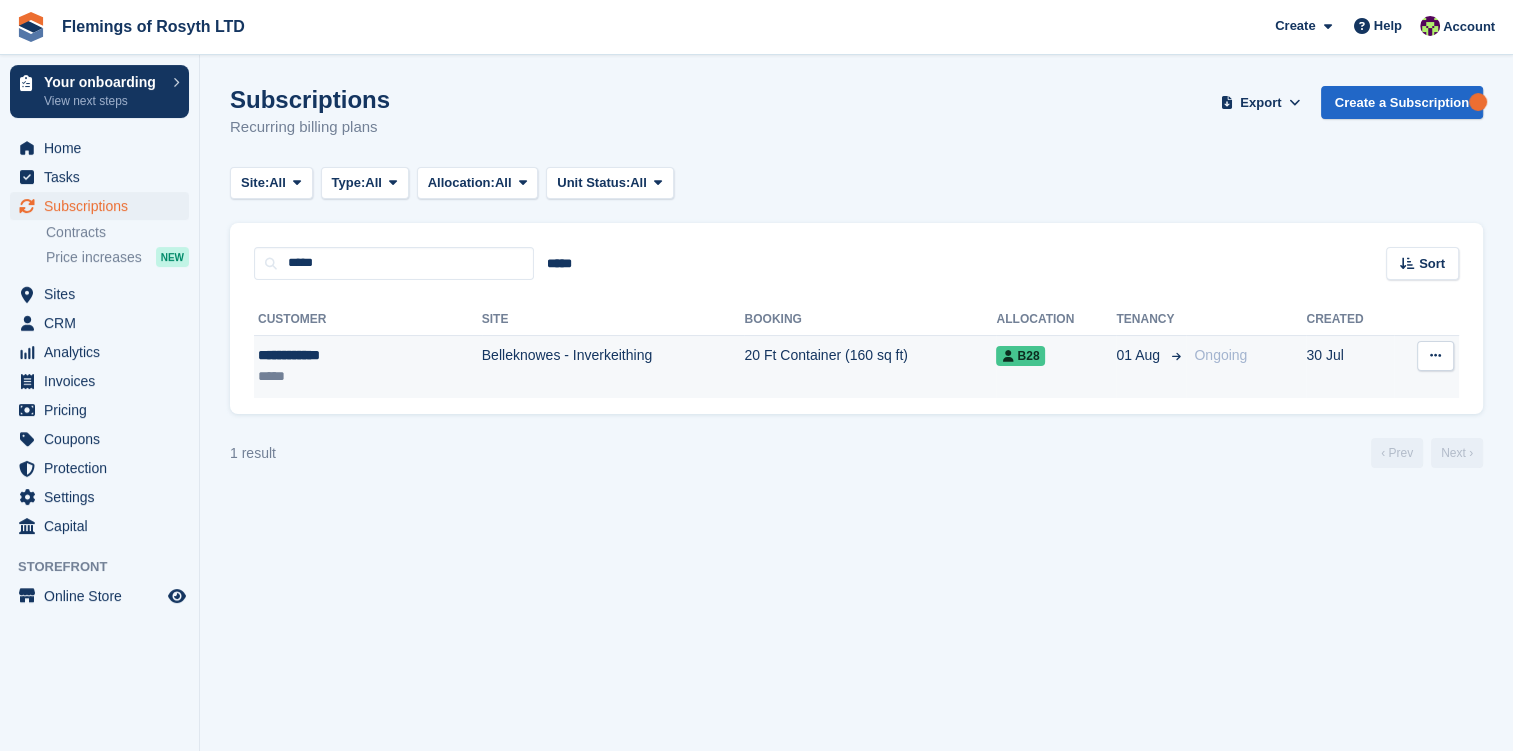 click on "*****" at bounding box center (330, 376) 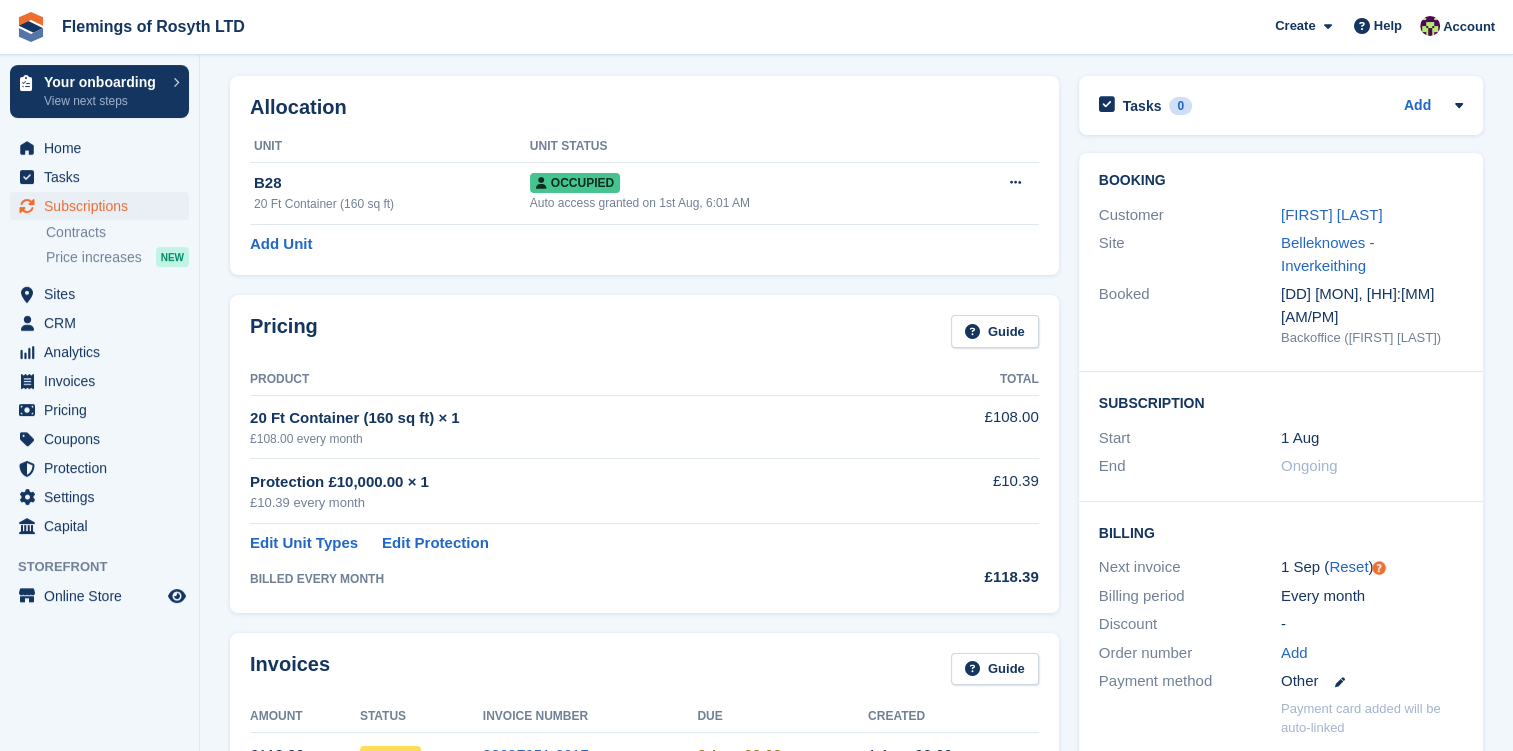 scroll, scrollTop: 200, scrollLeft: 0, axis: vertical 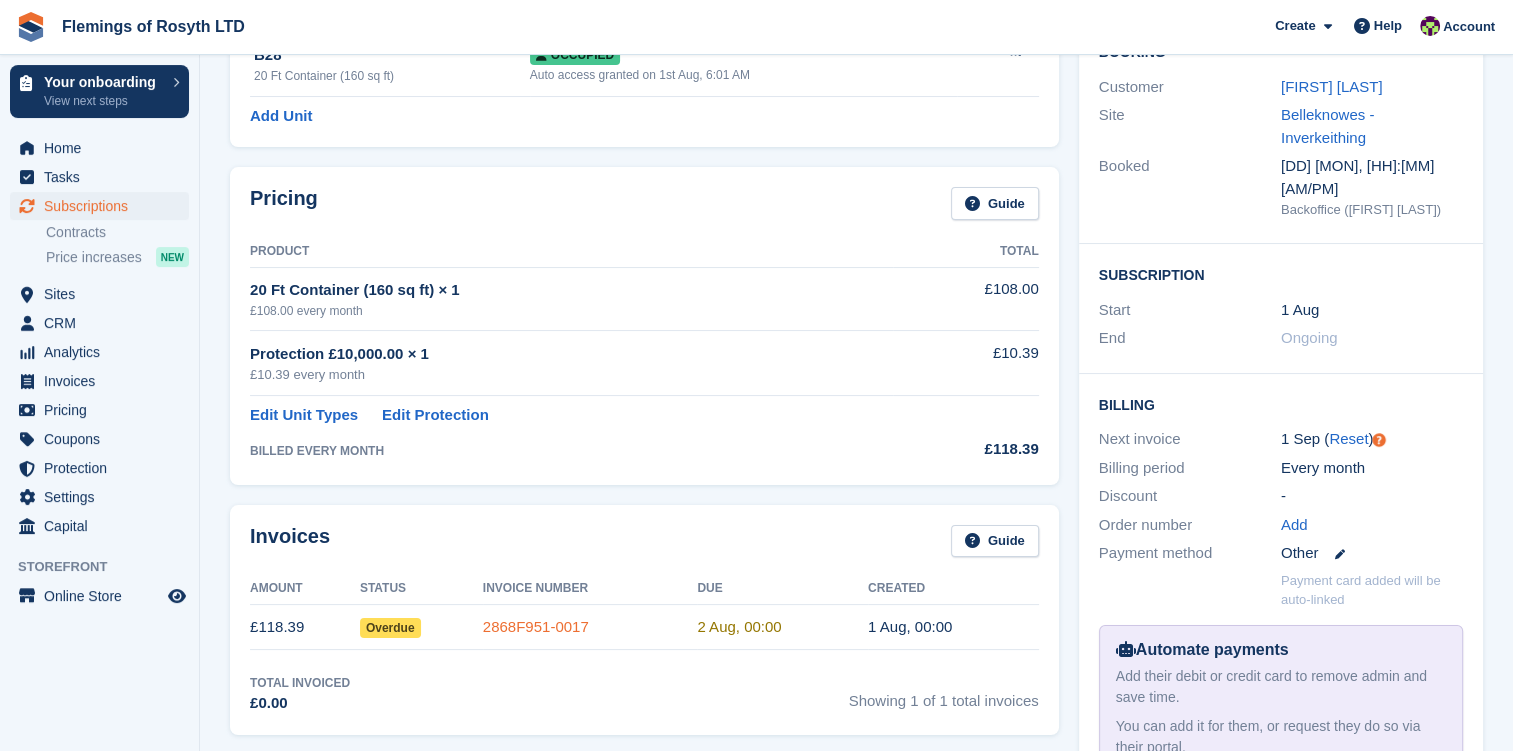 click on "2868F951-0017" at bounding box center [536, 626] 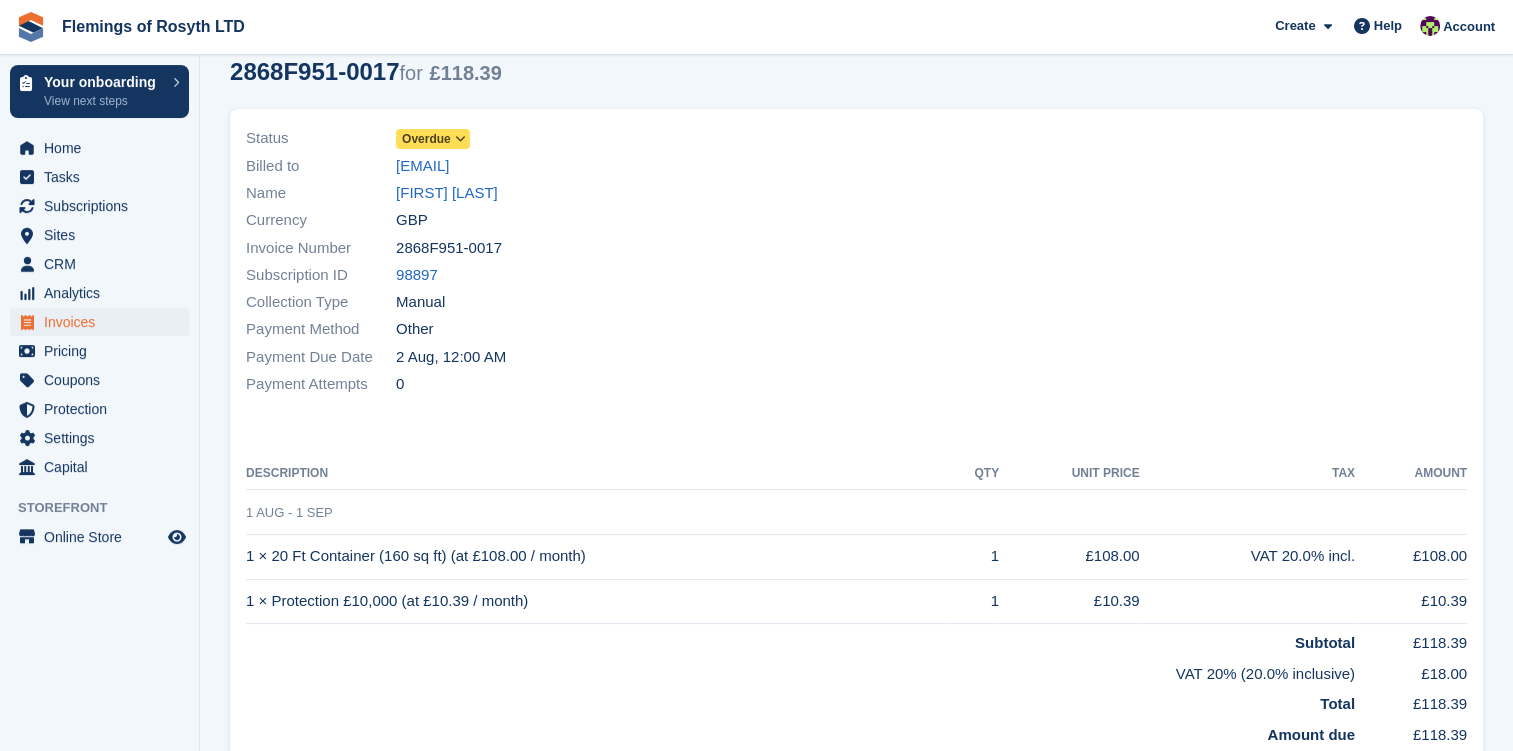 scroll, scrollTop: 0, scrollLeft: 0, axis: both 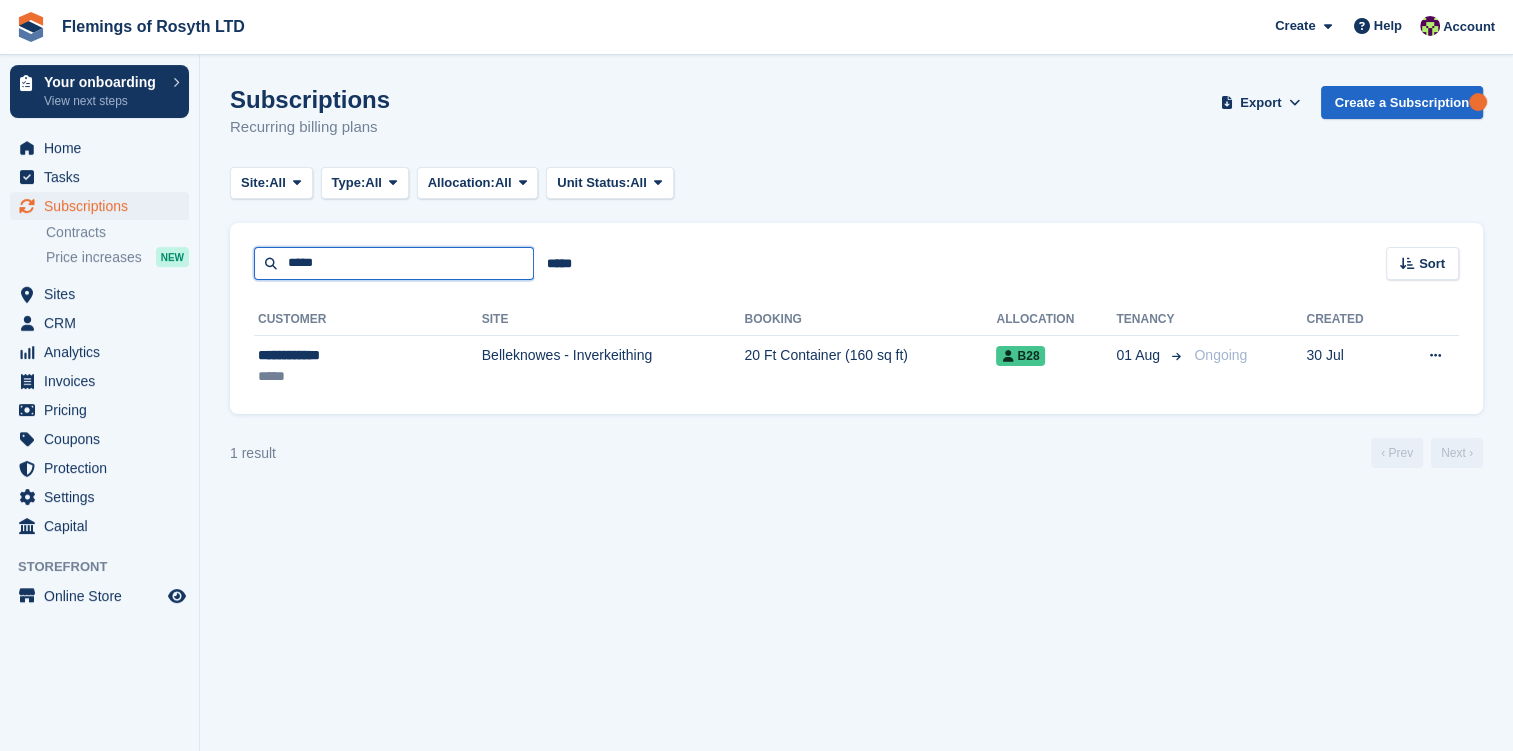 click on "*****" at bounding box center (394, 263) 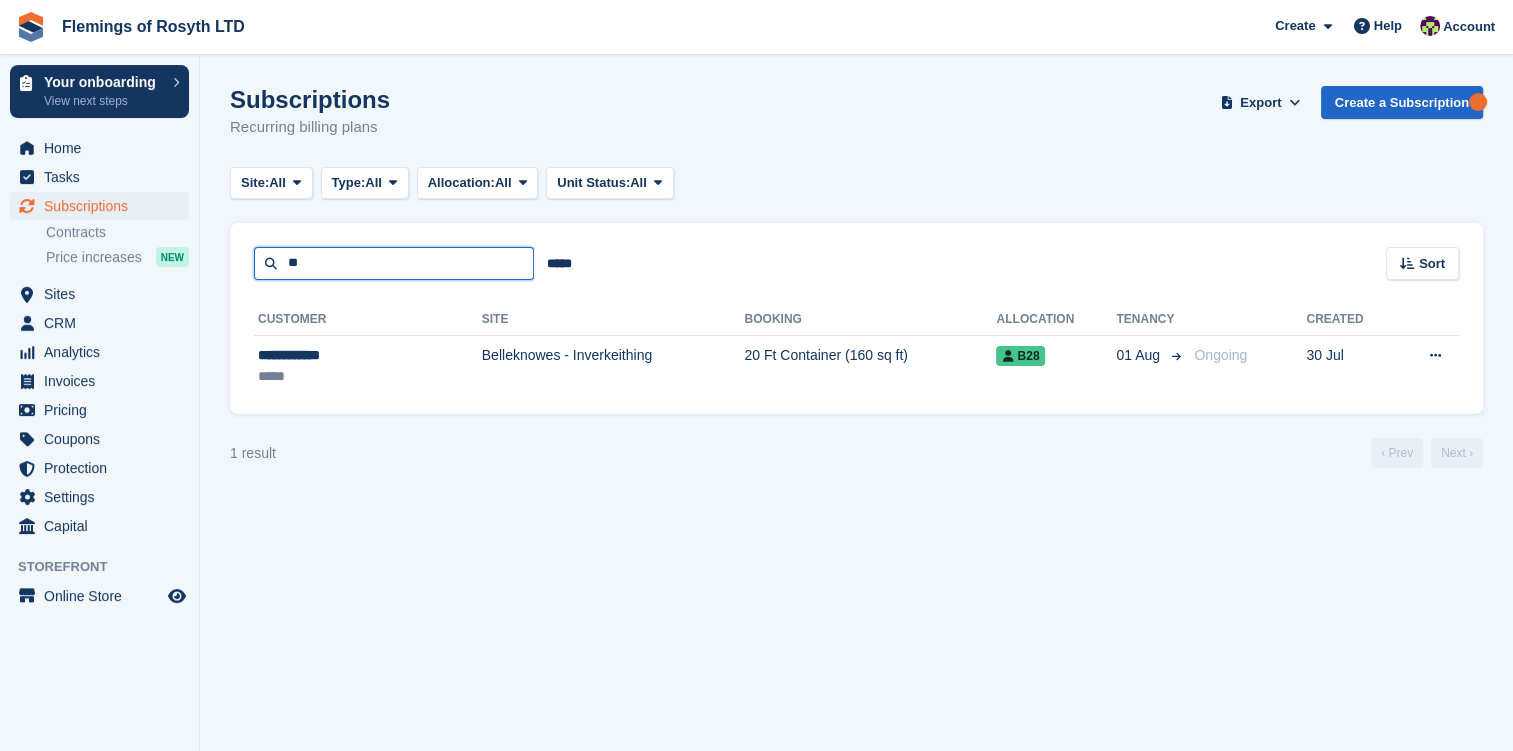 type on "*" 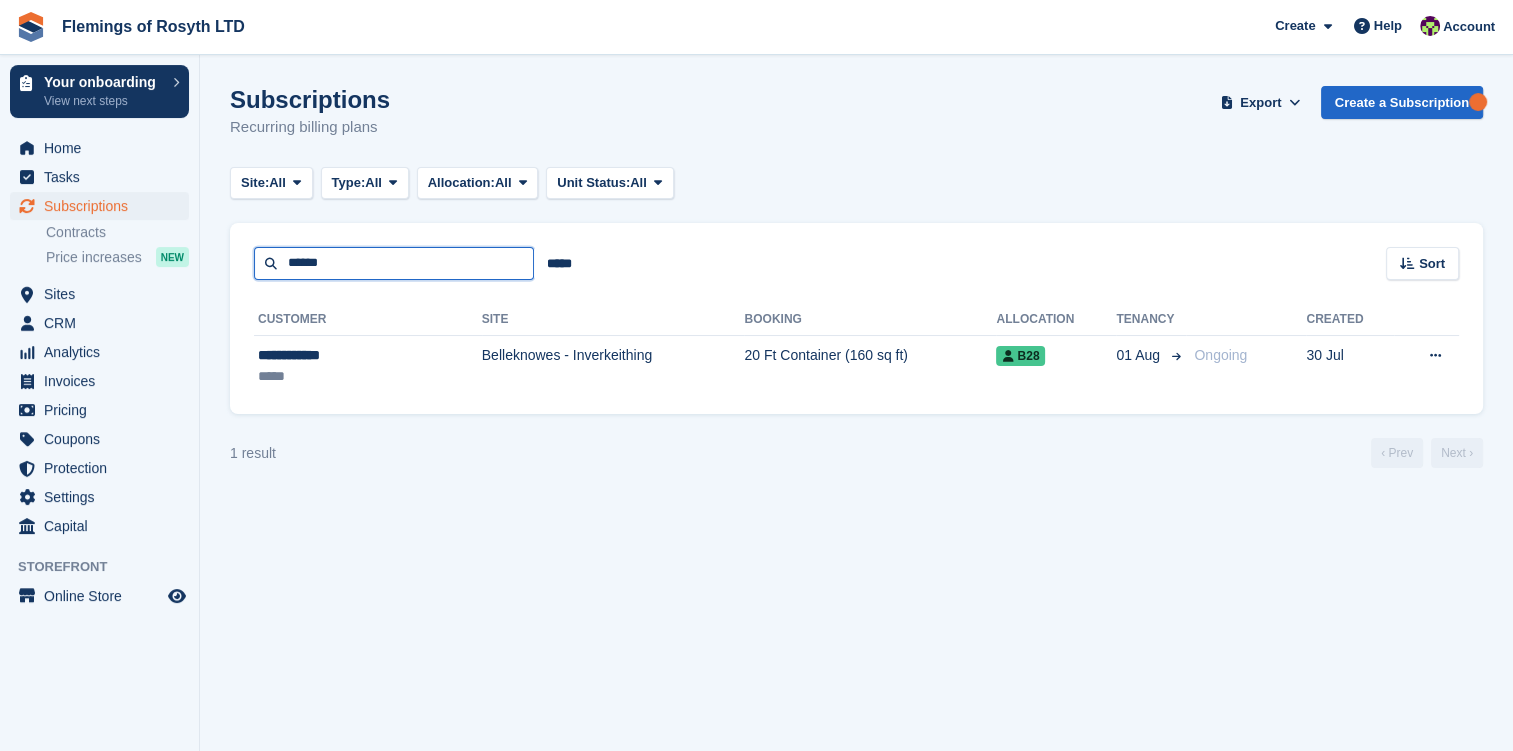 type on "******" 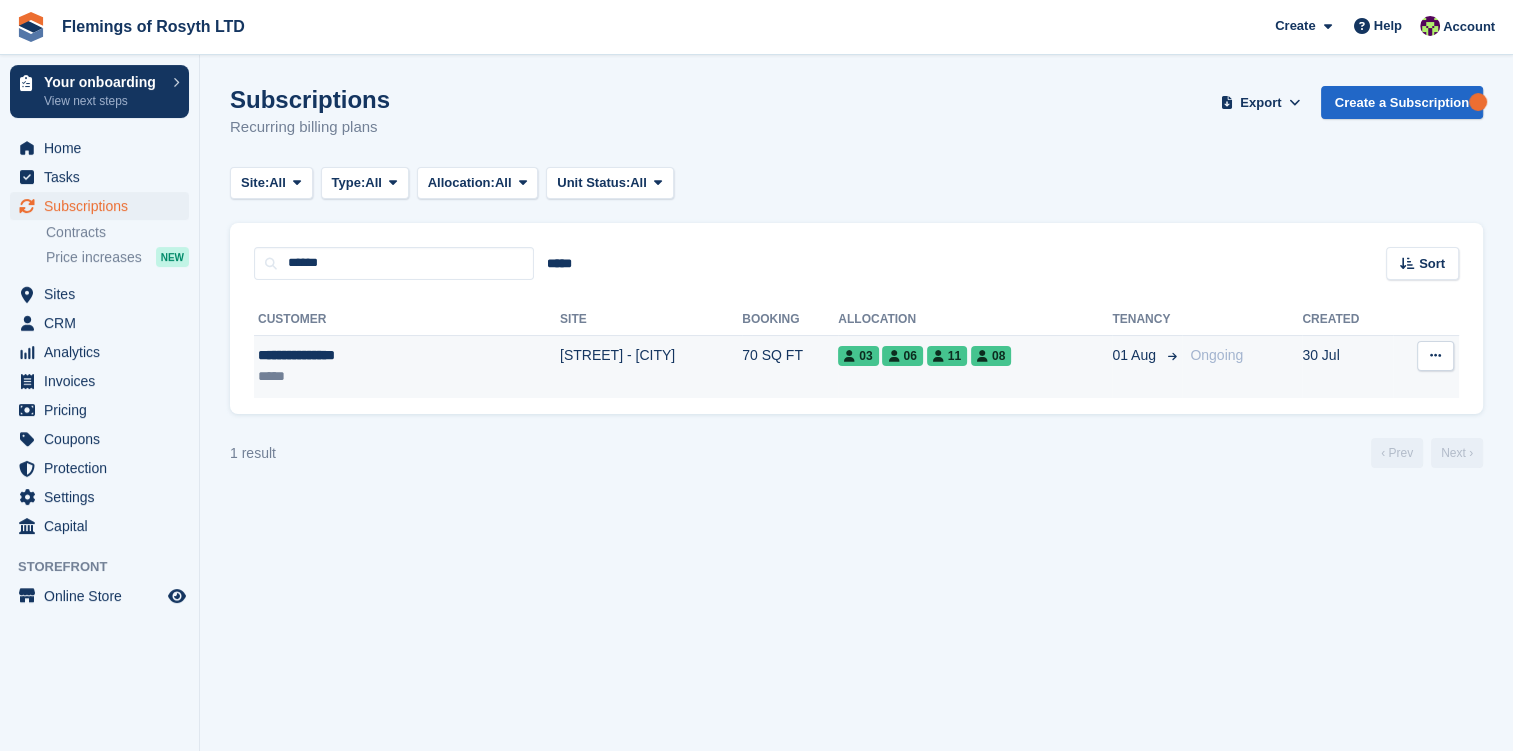 click on "**********" at bounding box center [352, 355] 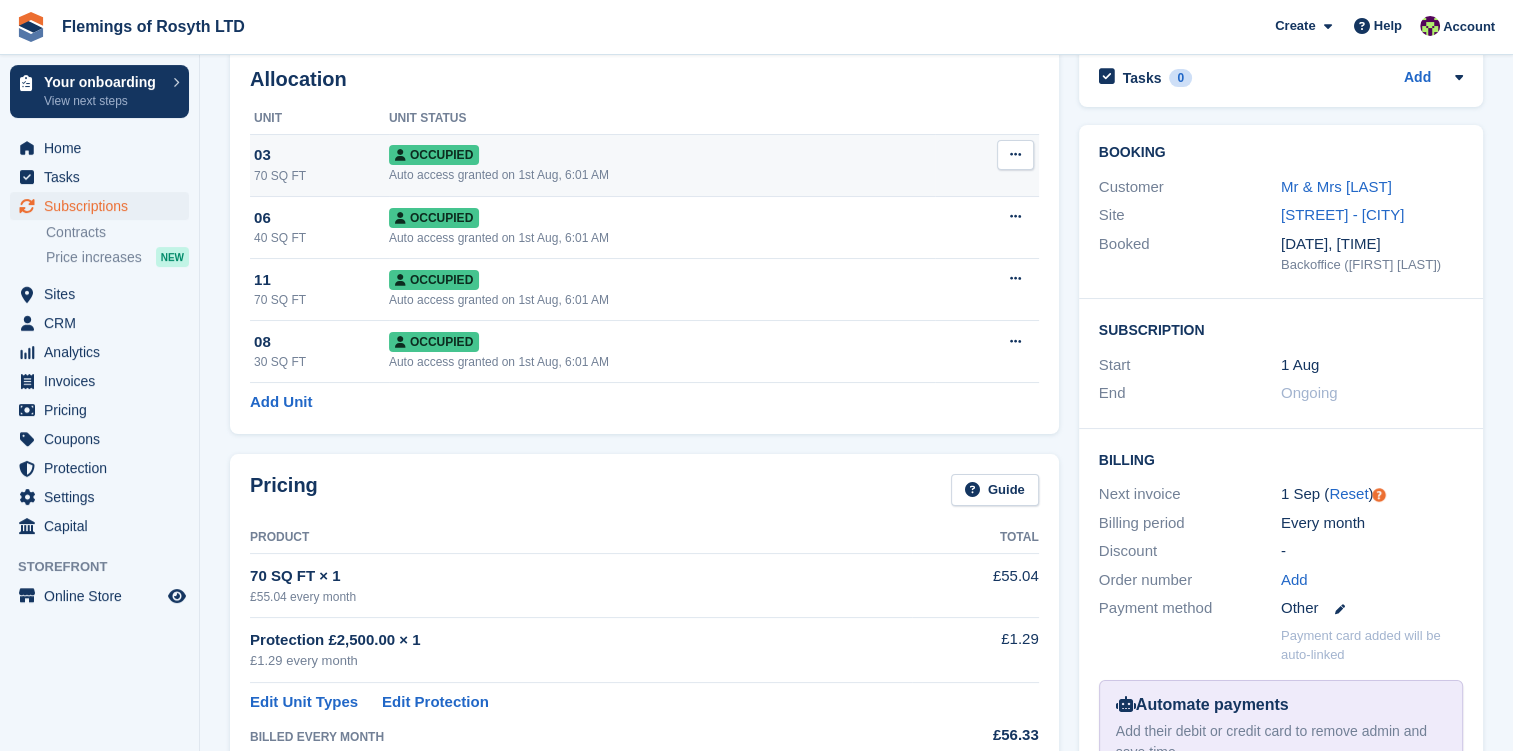 scroll, scrollTop: 500, scrollLeft: 0, axis: vertical 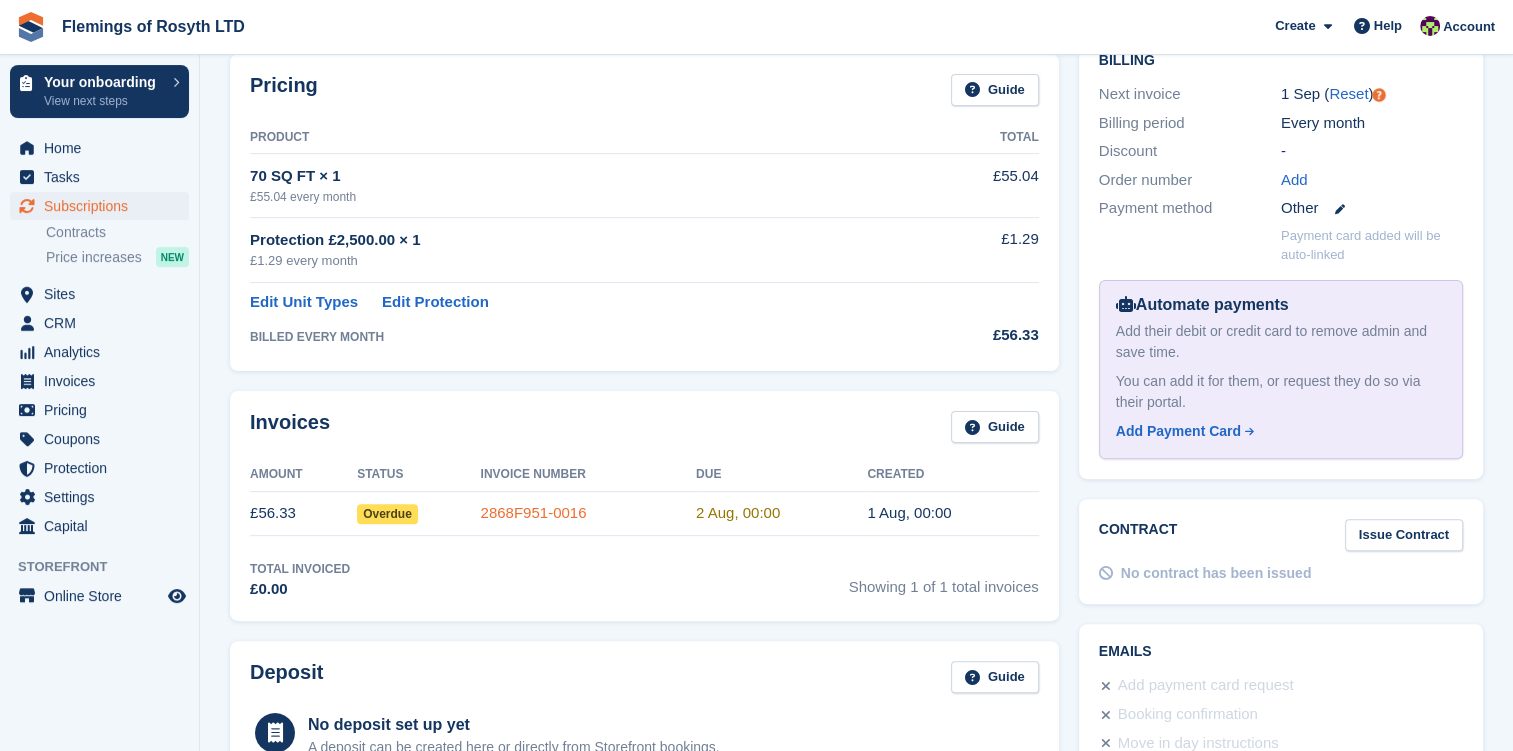 click on "2868F951-0016" at bounding box center (534, 512) 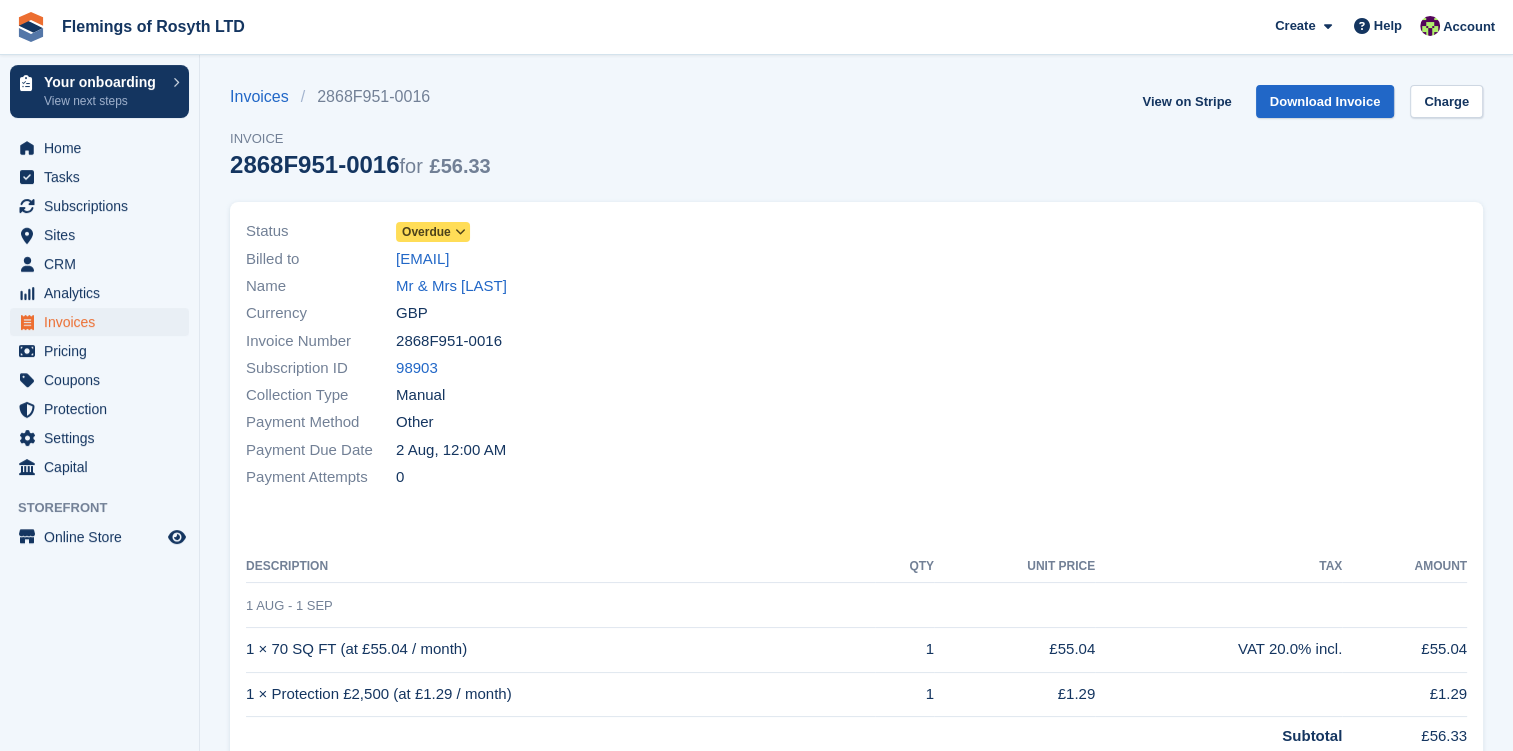 scroll, scrollTop: 0, scrollLeft: 0, axis: both 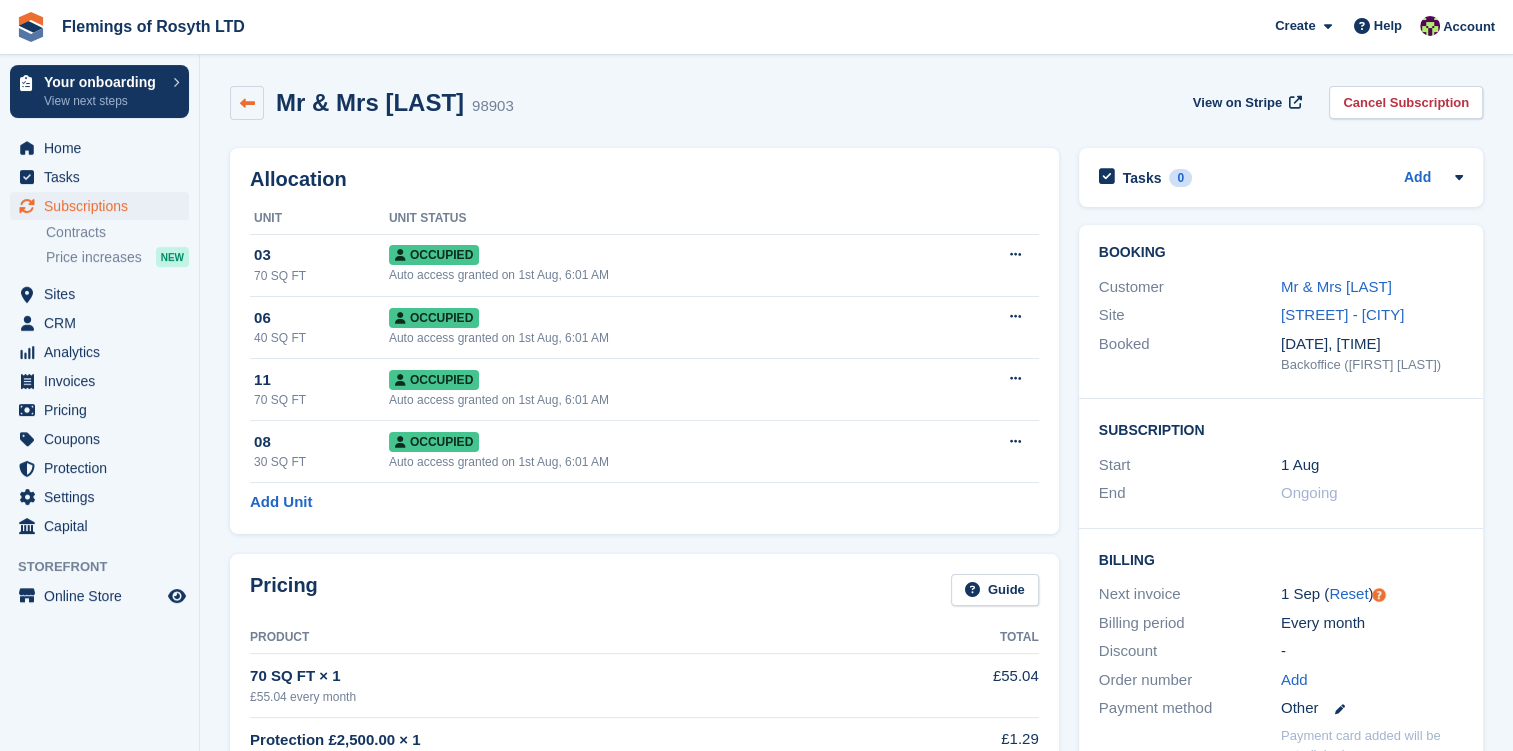 click at bounding box center (247, 103) 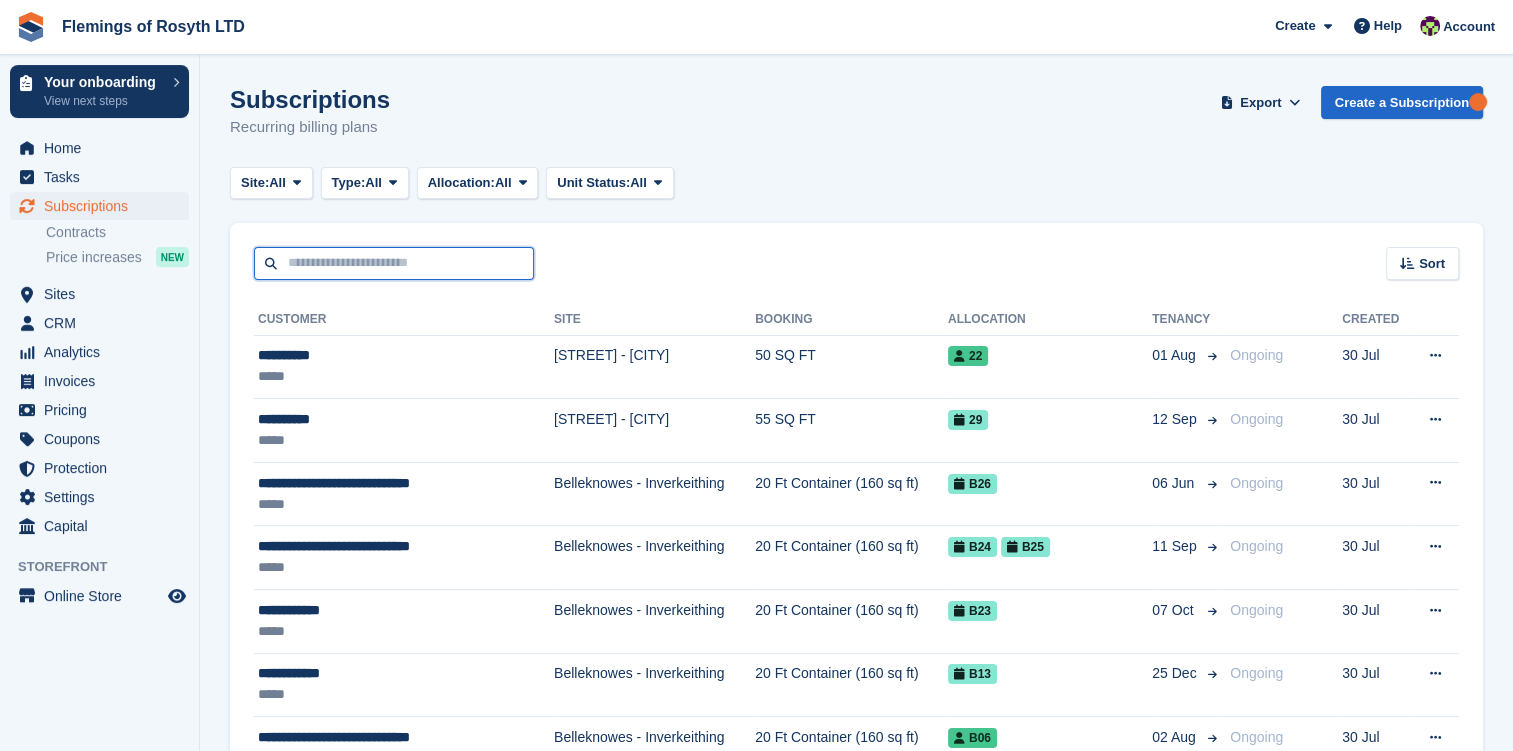 click at bounding box center [394, 263] 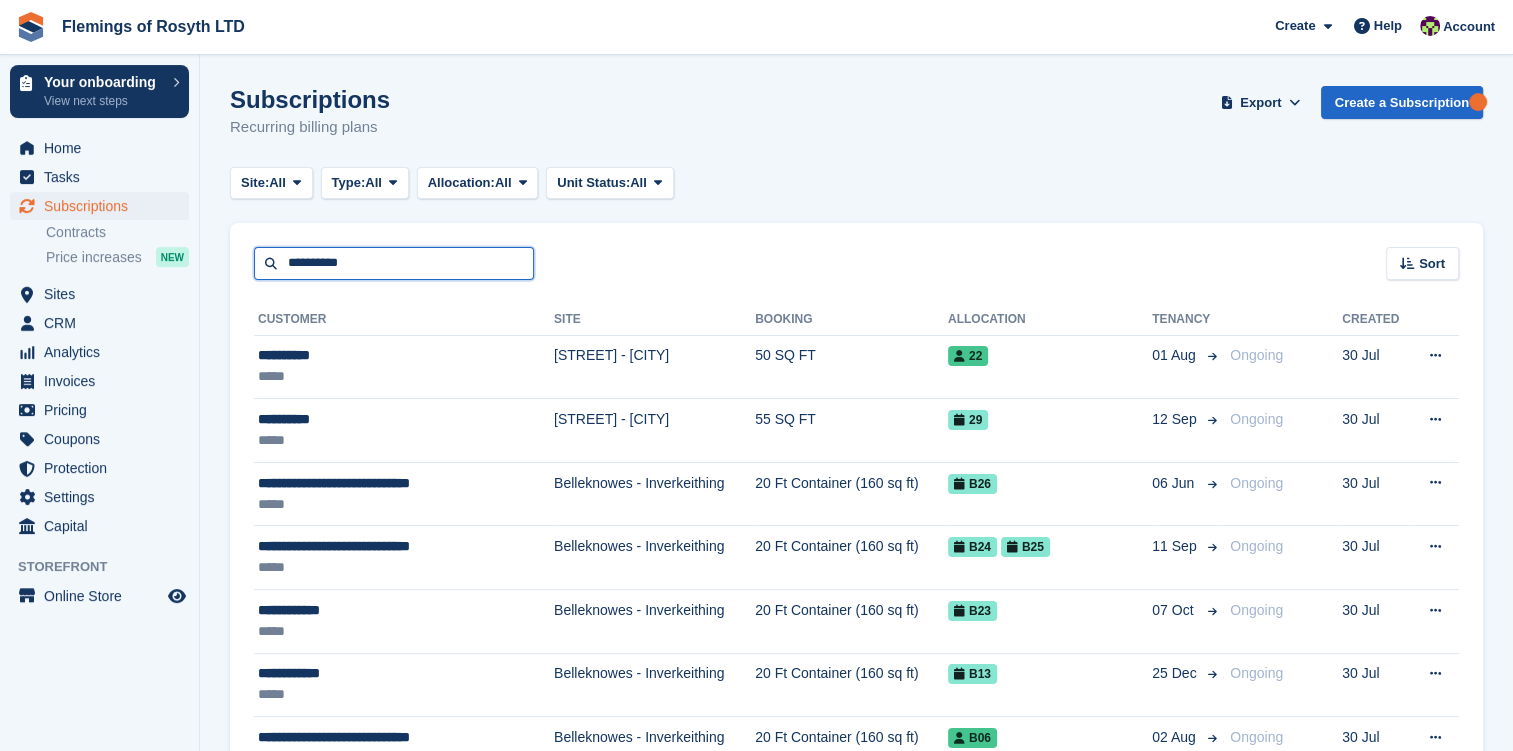 type on "**********" 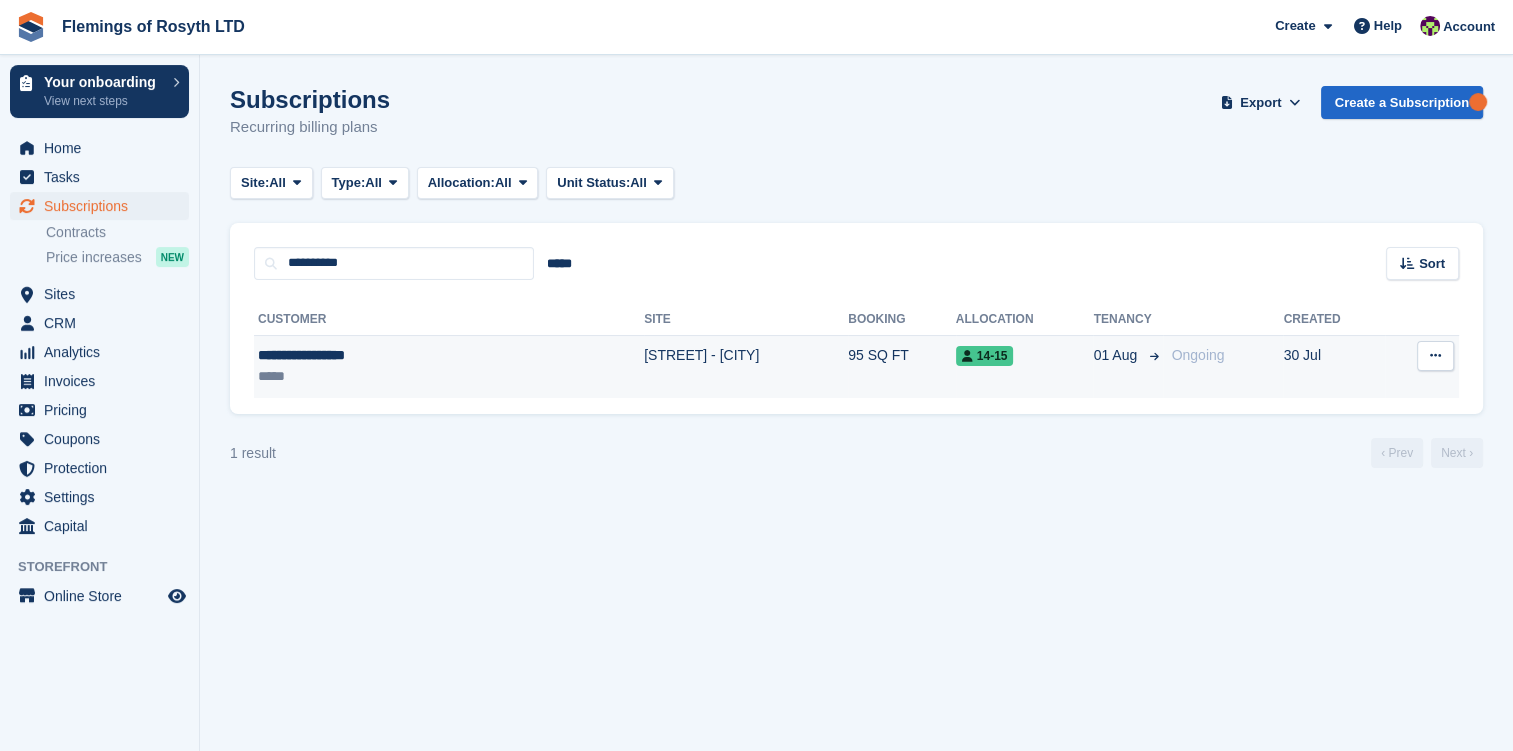 click on "**********" at bounding box center (366, 355) 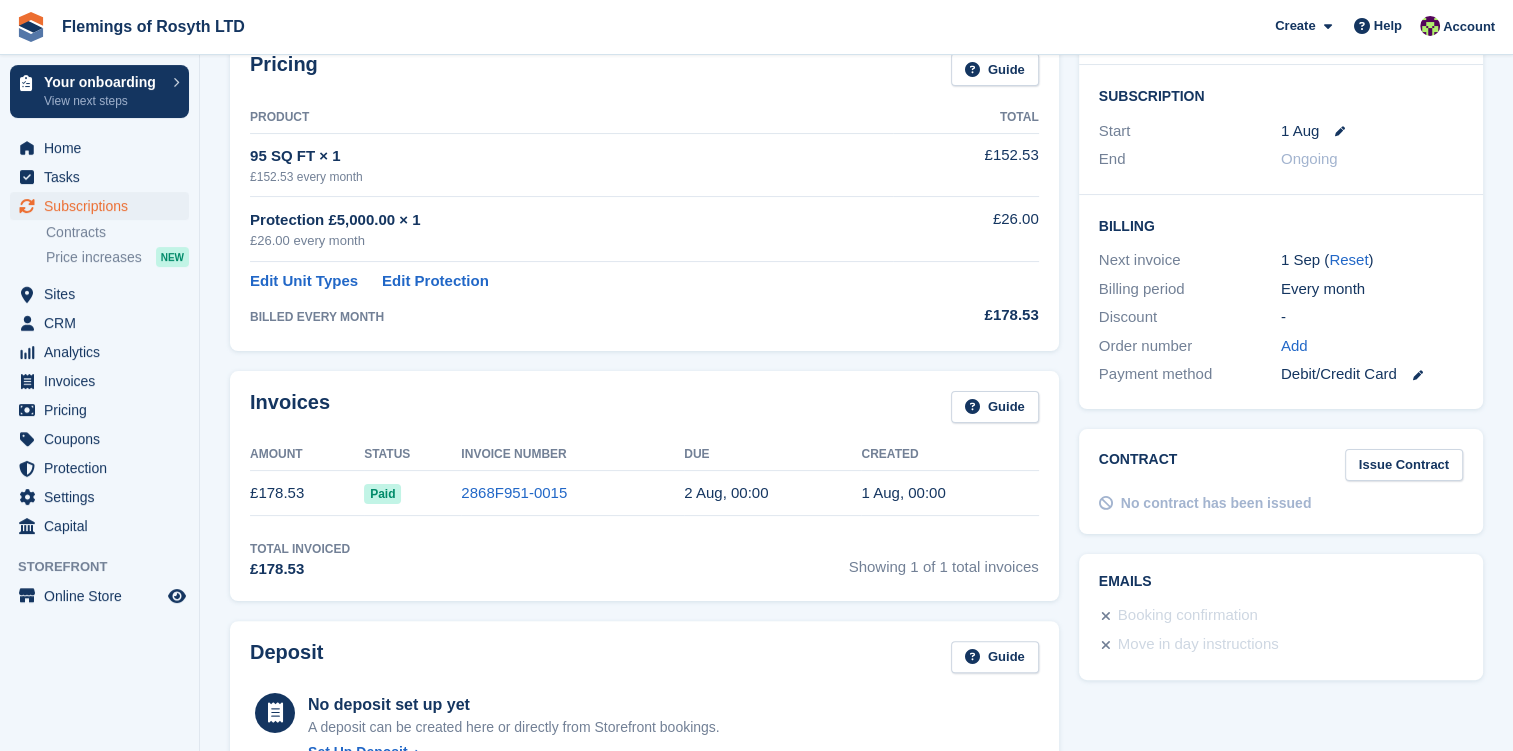 scroll, scrollTop: 400, scrollLeft: 0, axis: vertical 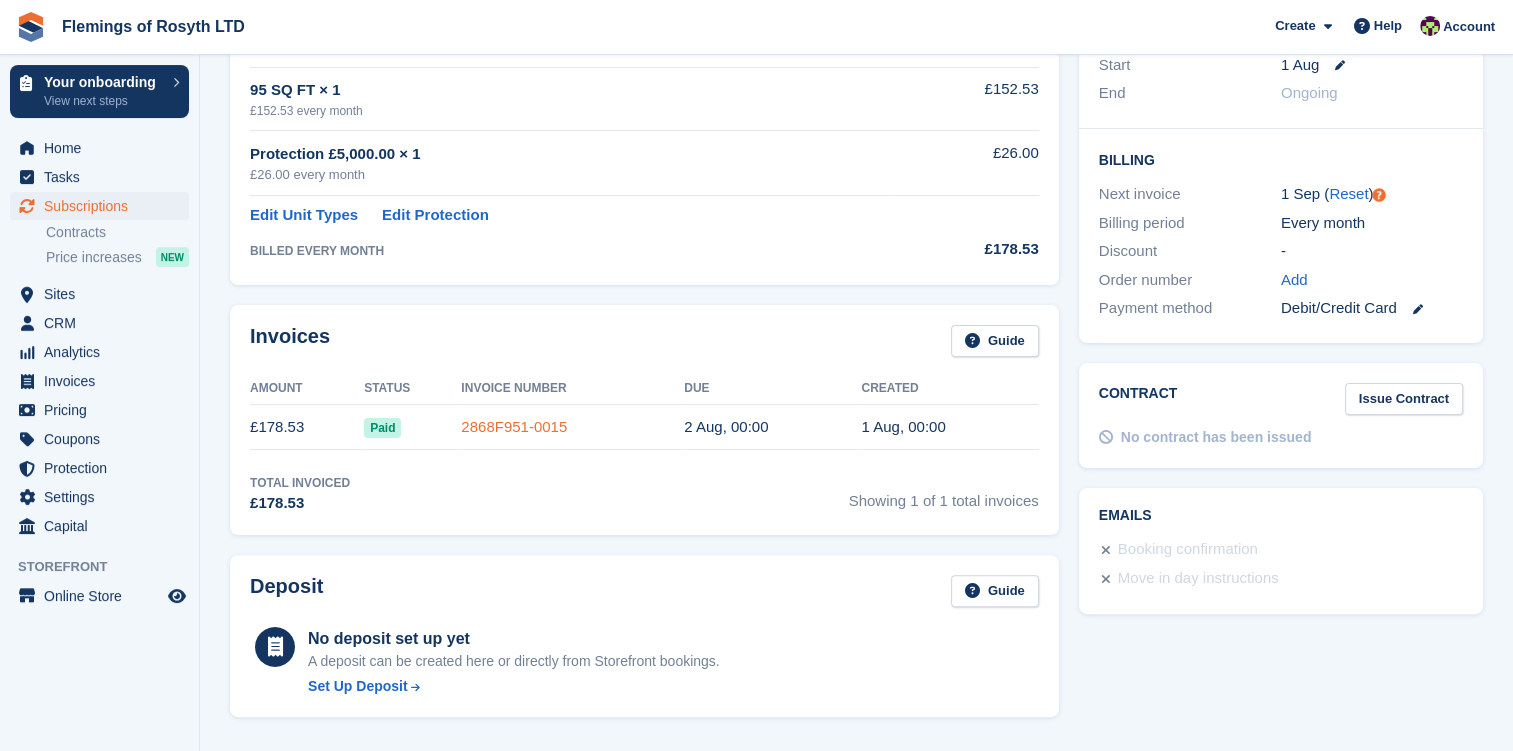 click on "2868F951-0015" at bounding box center [514, 426] 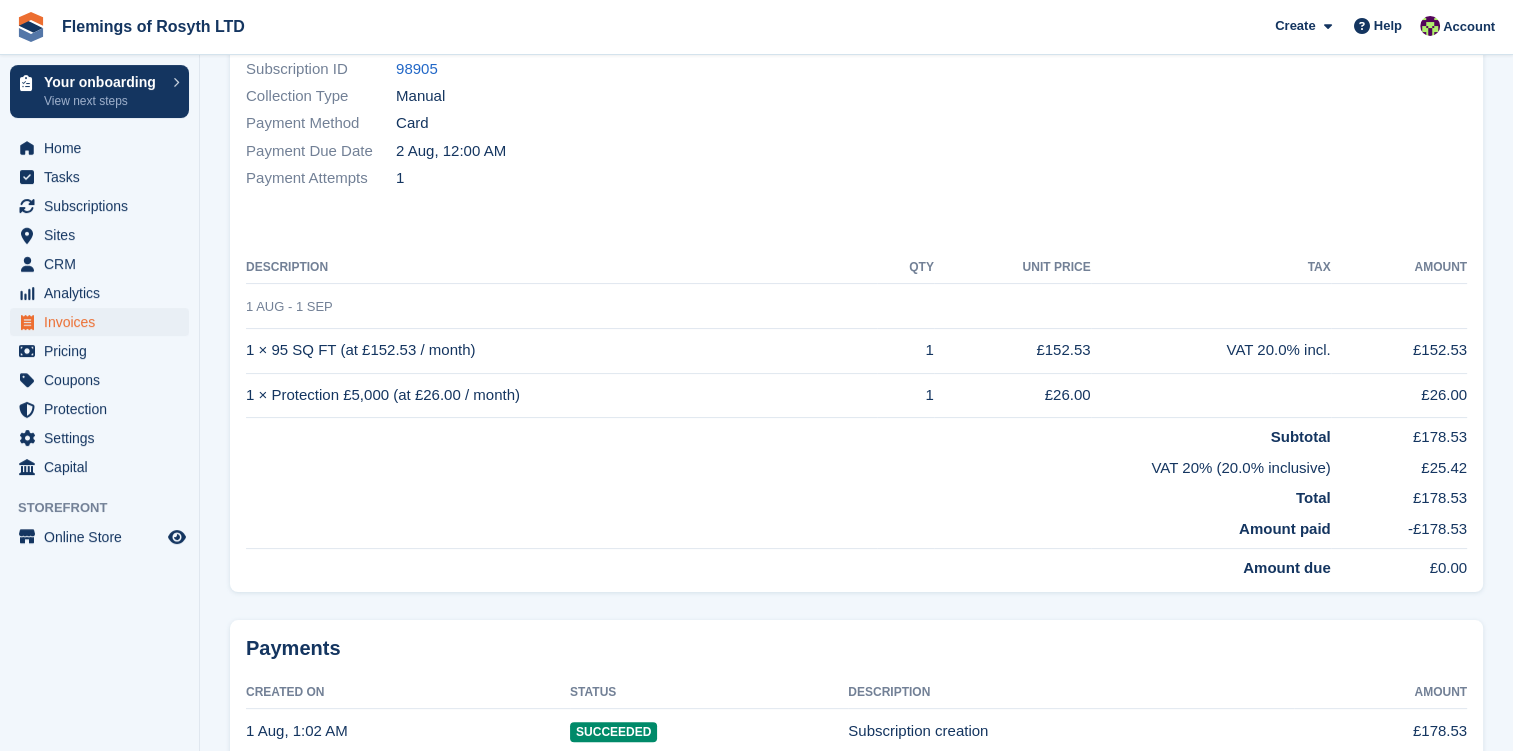 scroll, scrollTop: 0, scrollLeft: 0, axis: both 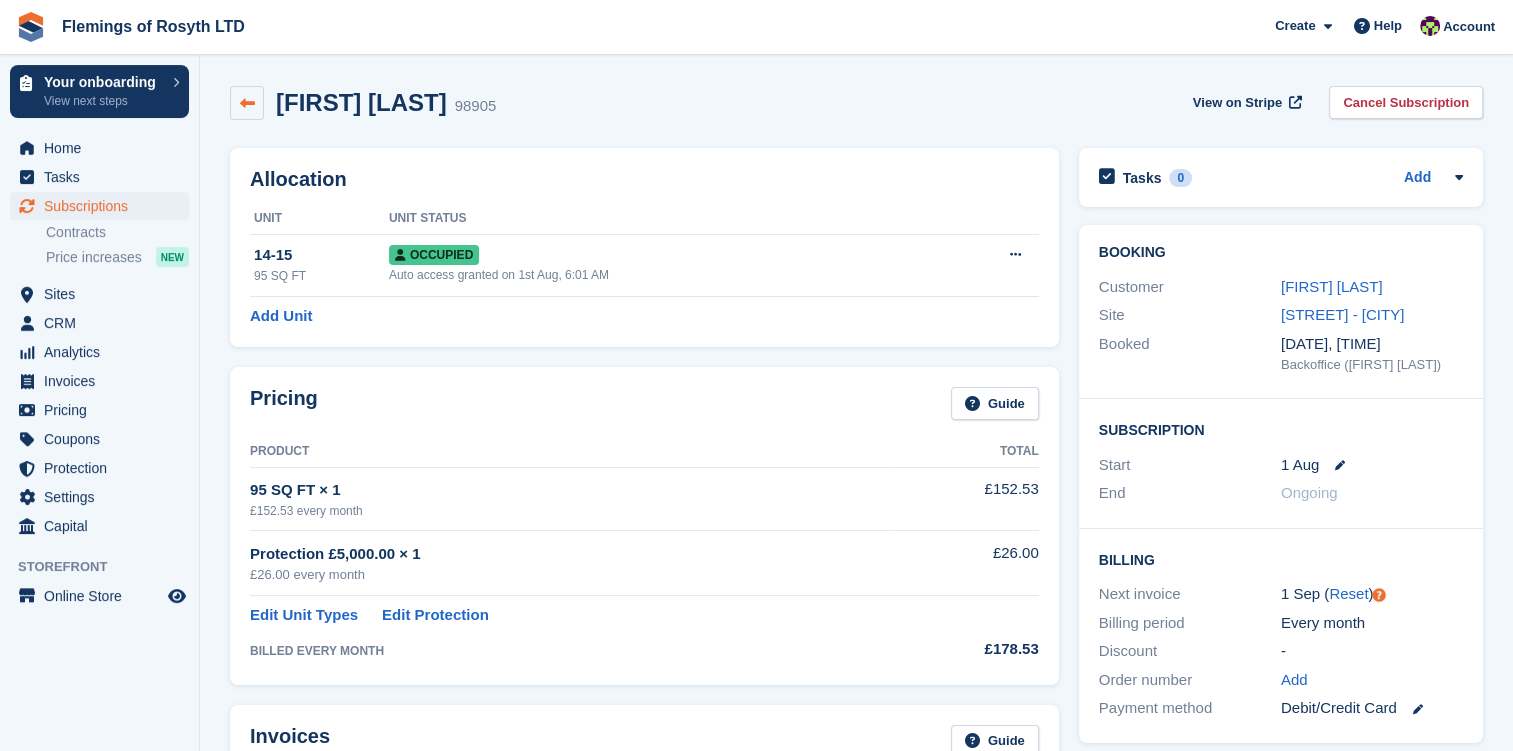 click at bounding box center (247, 103) 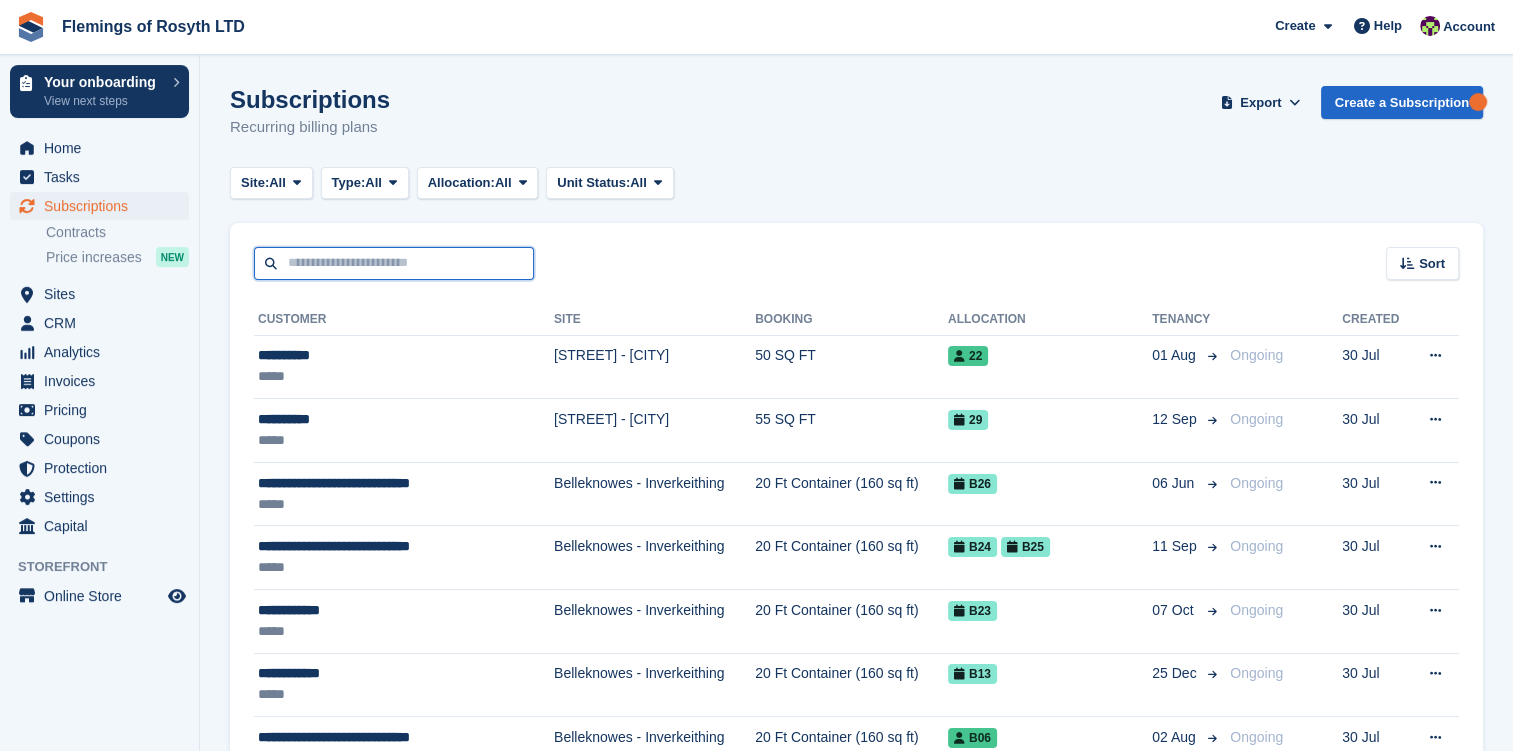 click at bounding box center [394, 263] 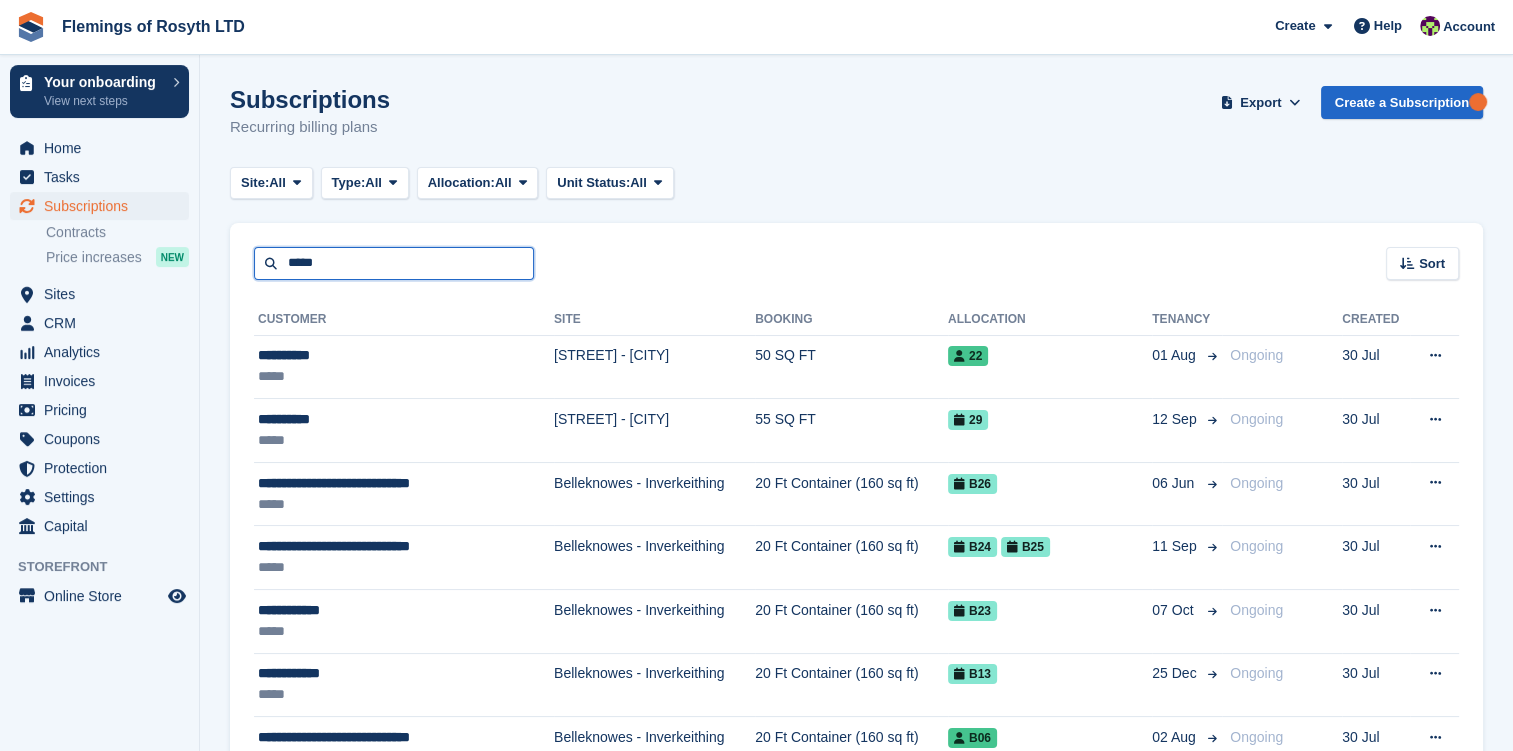 type on "*****" 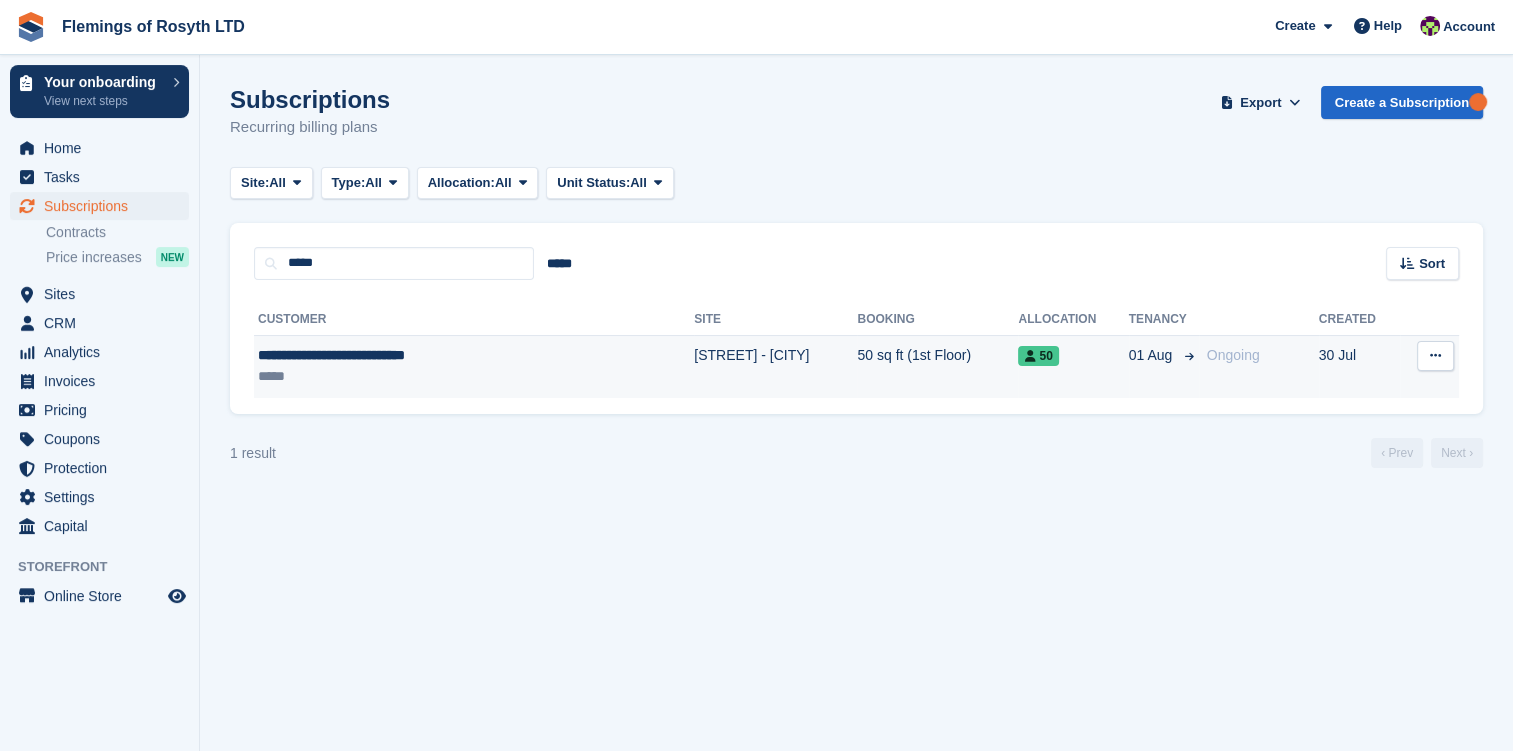 click on "**********" at bounding box center (411, 355) 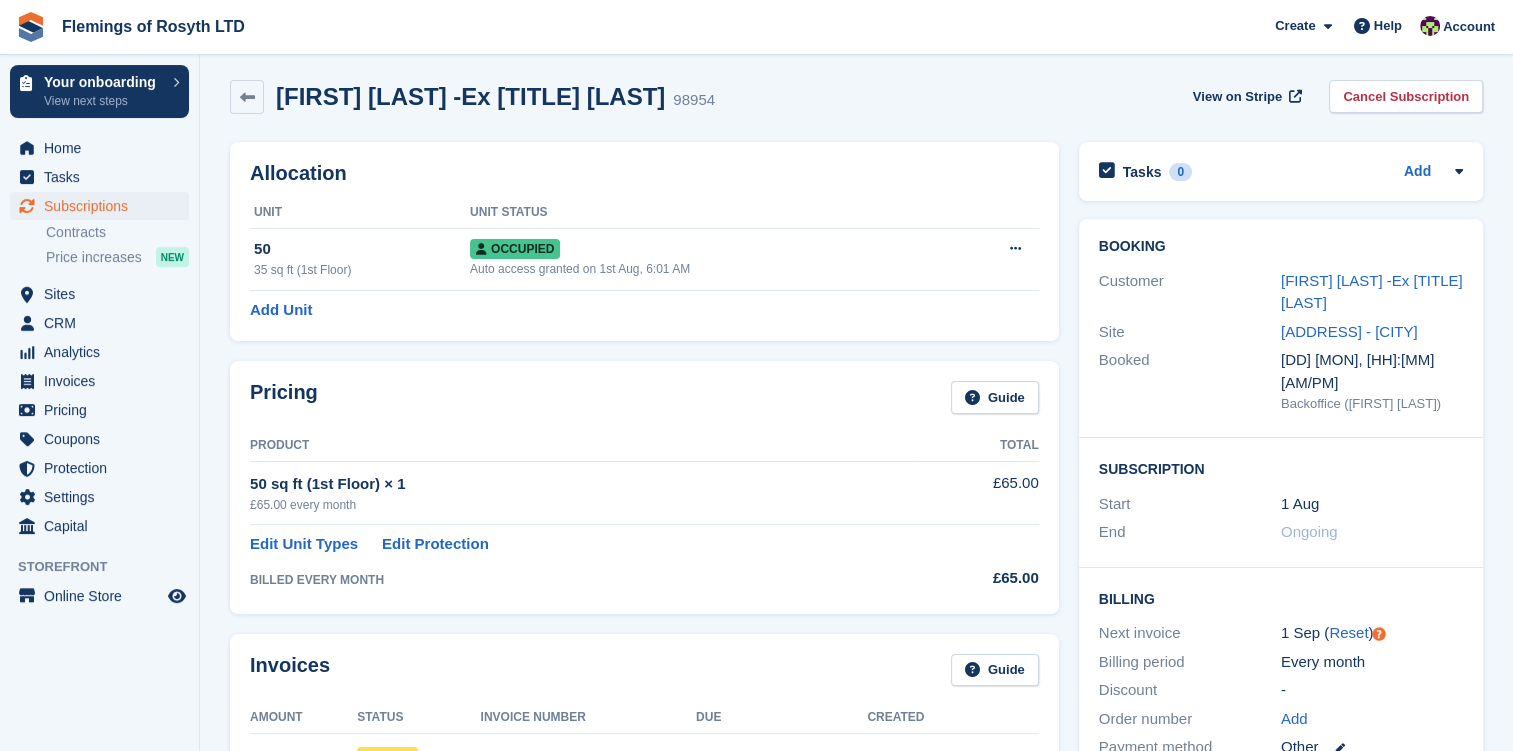 scroll, scrollTop: 0, scrollLeft: 0, axis: both 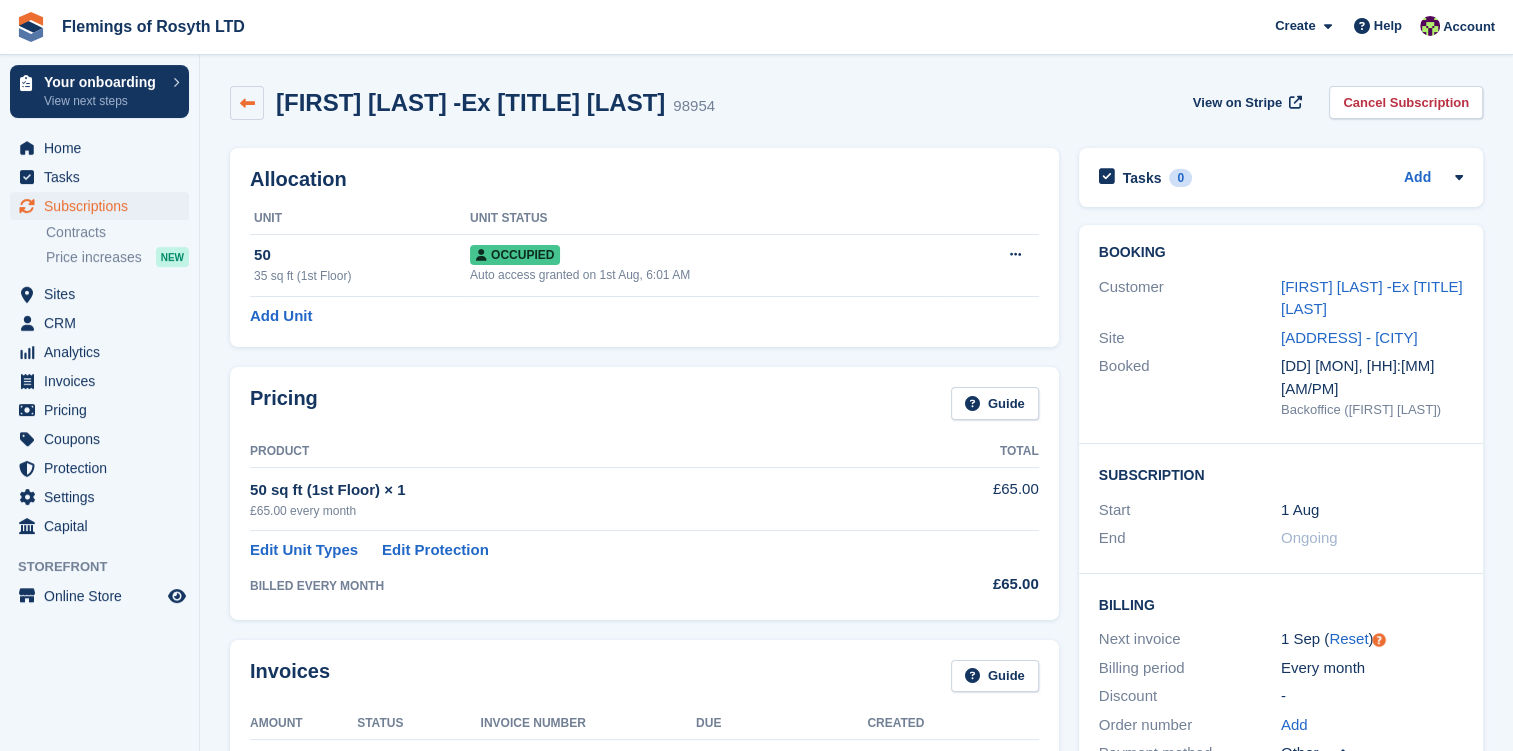 click at bounding box center (247, 103) 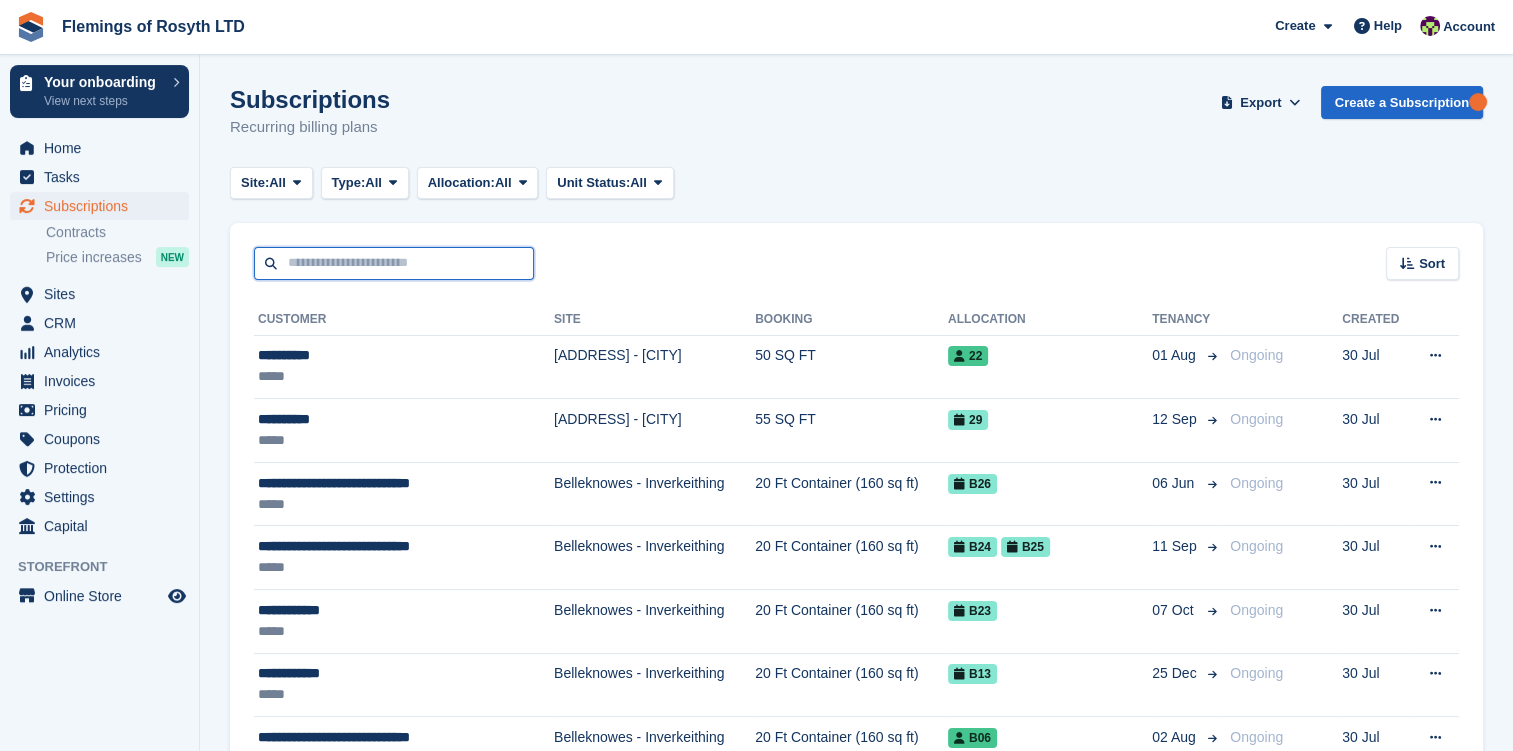 click at bounding box center (394, 263) 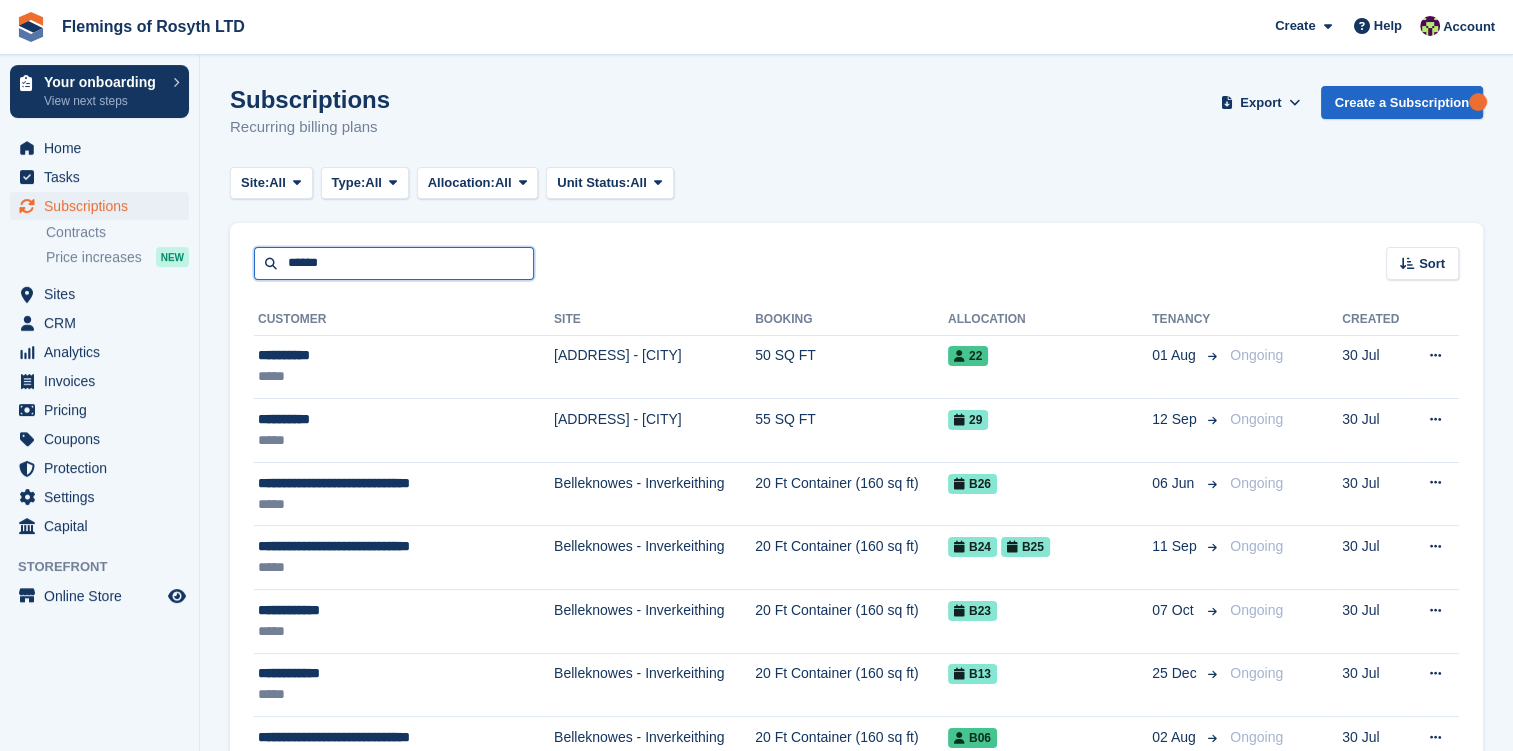 type on "******" 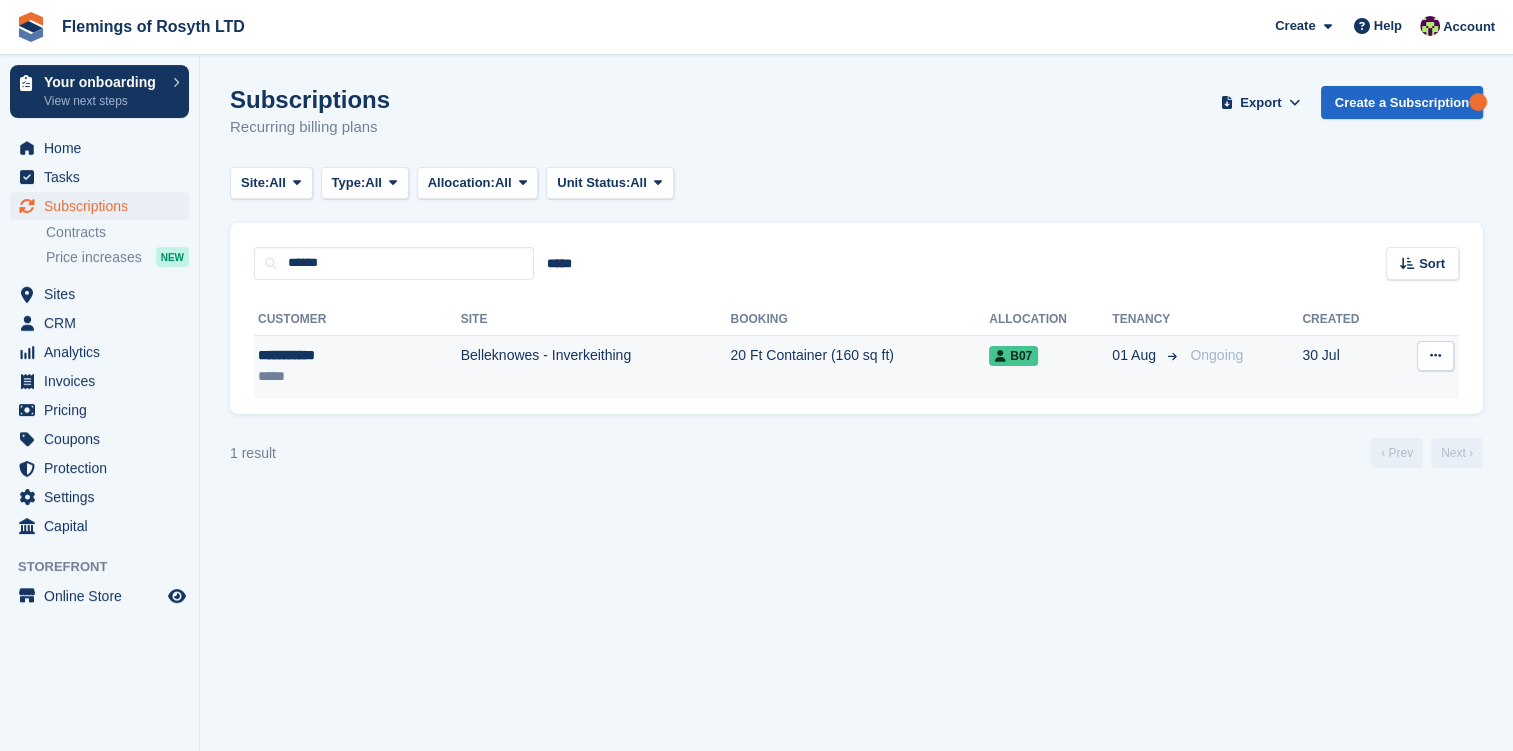 click on "**********" at bounding box center (321, 355) 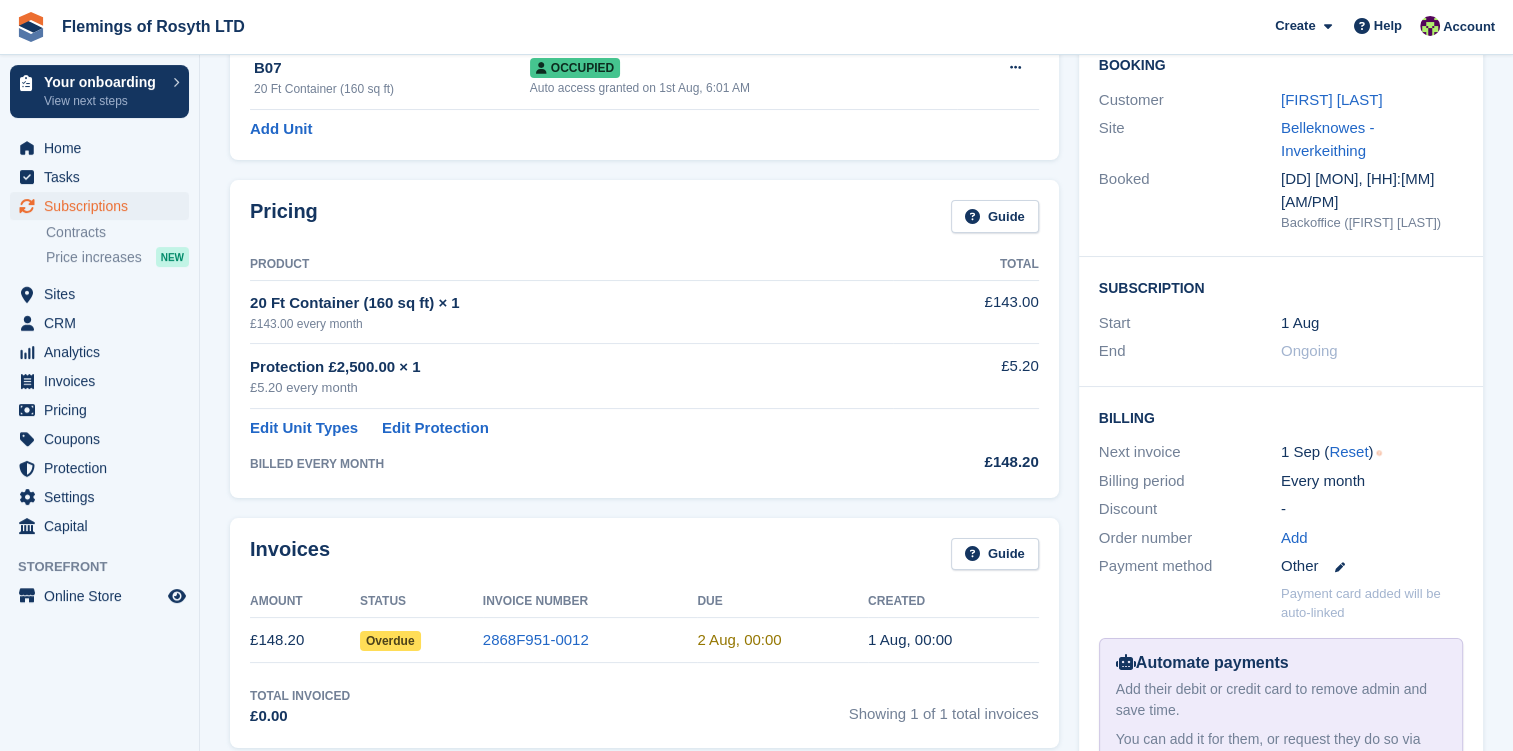 scroll, scrollTop: 200, scrollLeft: 0, axis: vertical 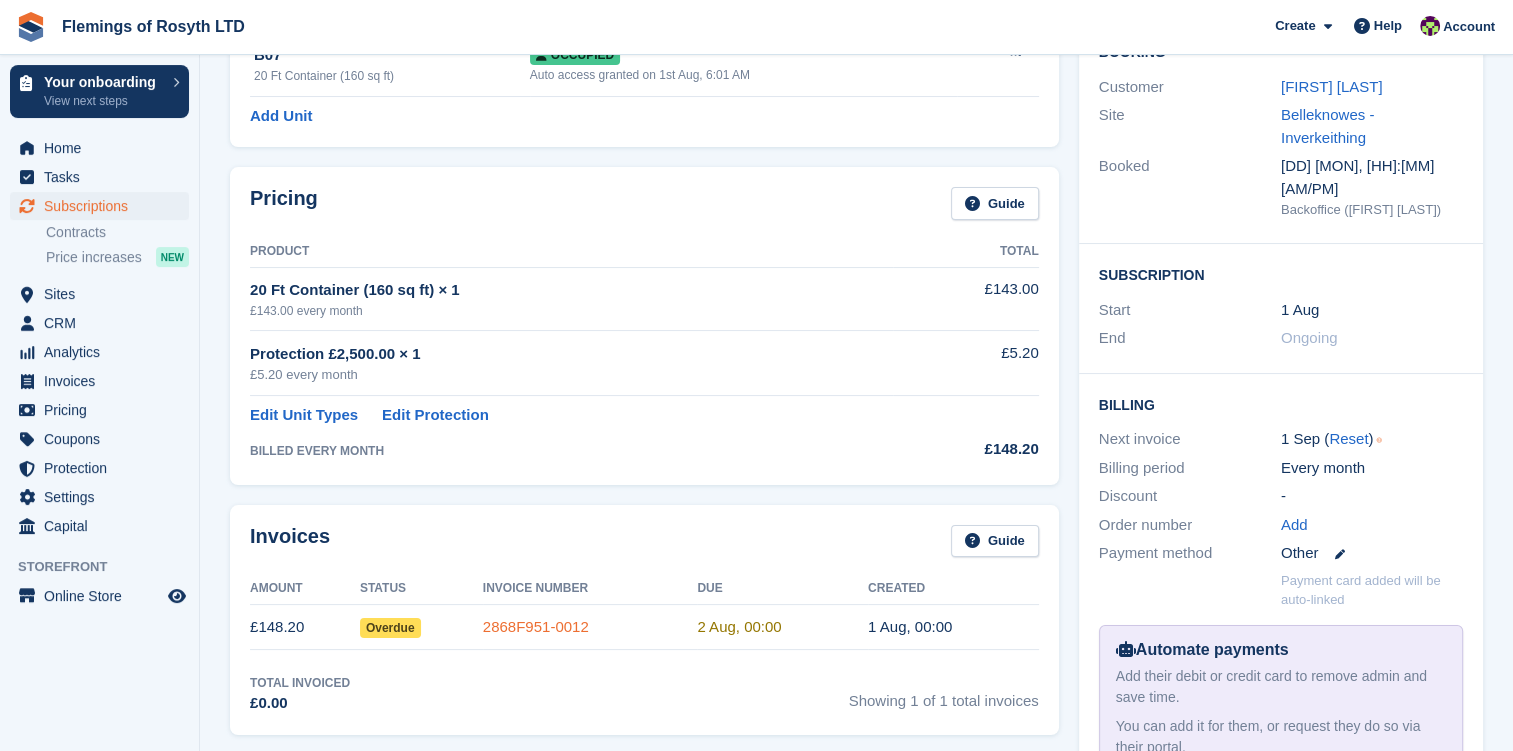 click on "2868F951-0012" at bounding box center [536, 626] 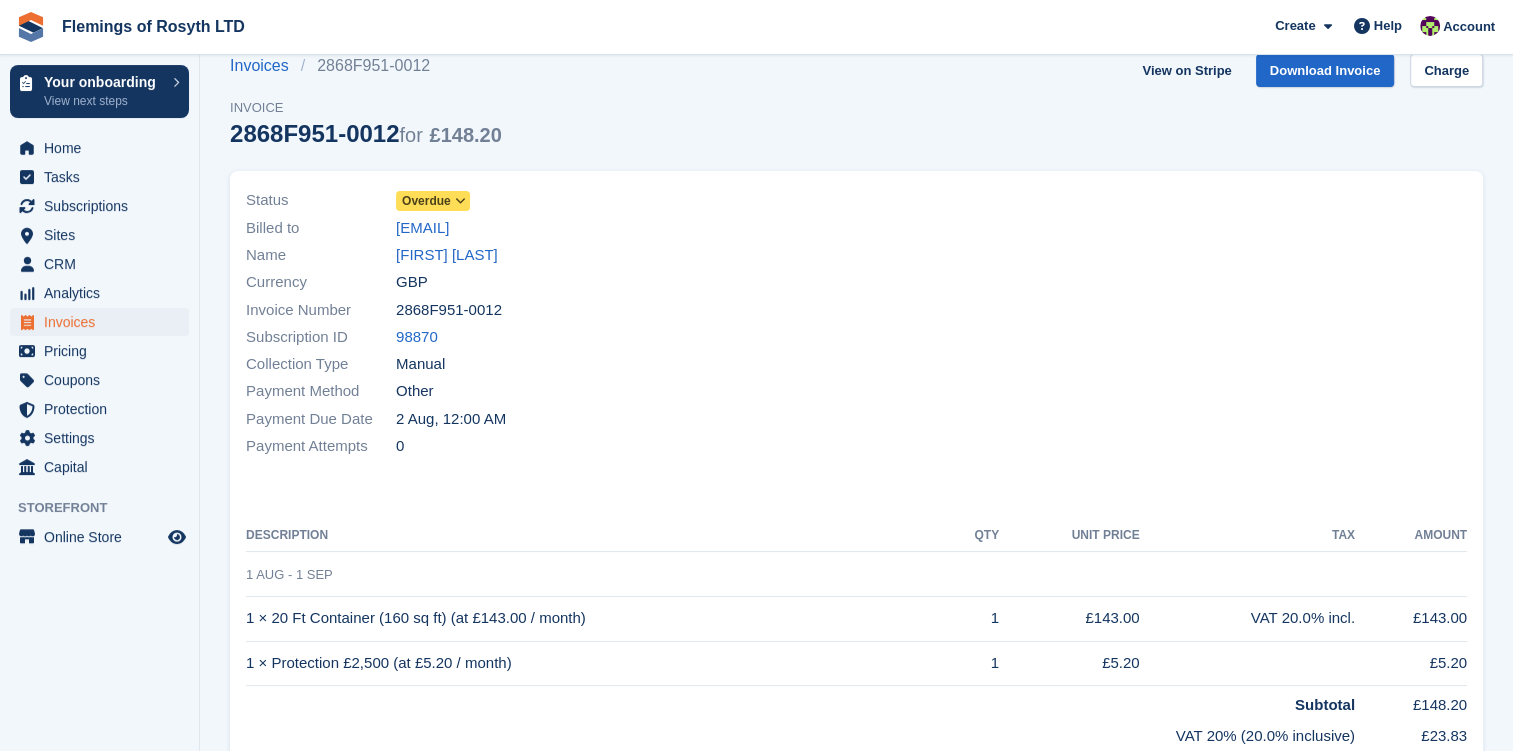 scroll, scrollTop: 0, scrollLeft: 0, axis: both 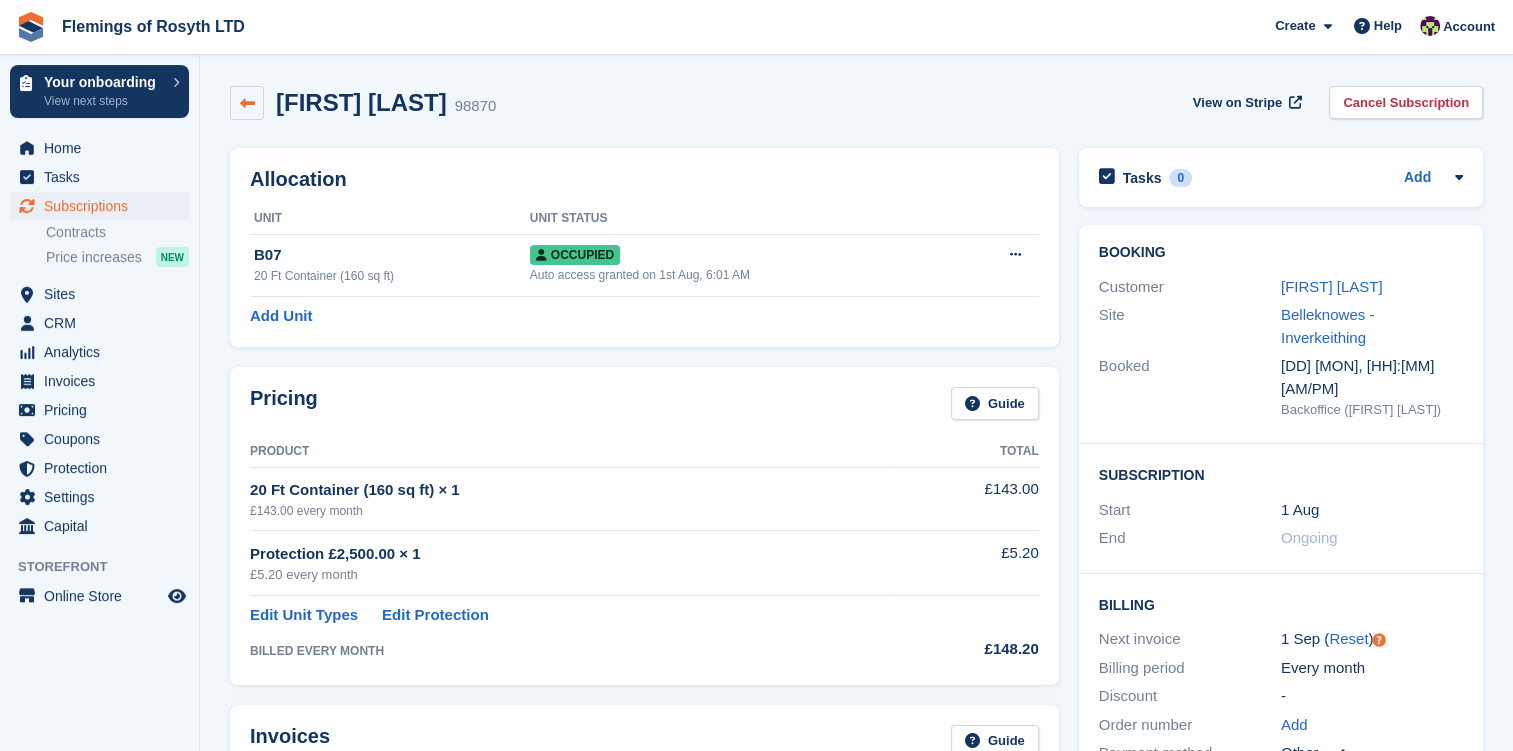 click at bounding box center (247, 103) 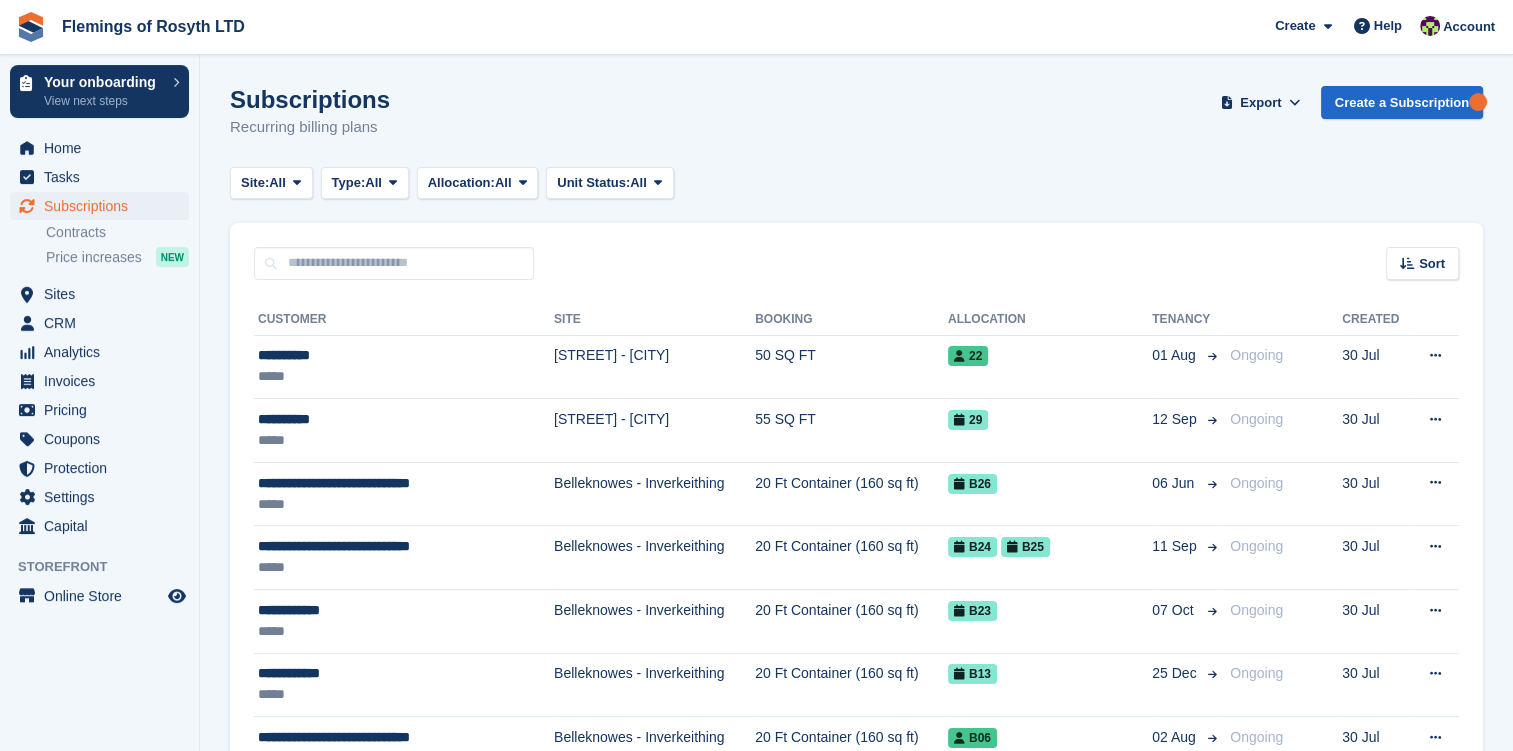 click on "Sort
Sort by
Customer name
Date created
Move in date
Move out date
Created (oldest first)
Created (newest first)" at bounding box center [856, 251] 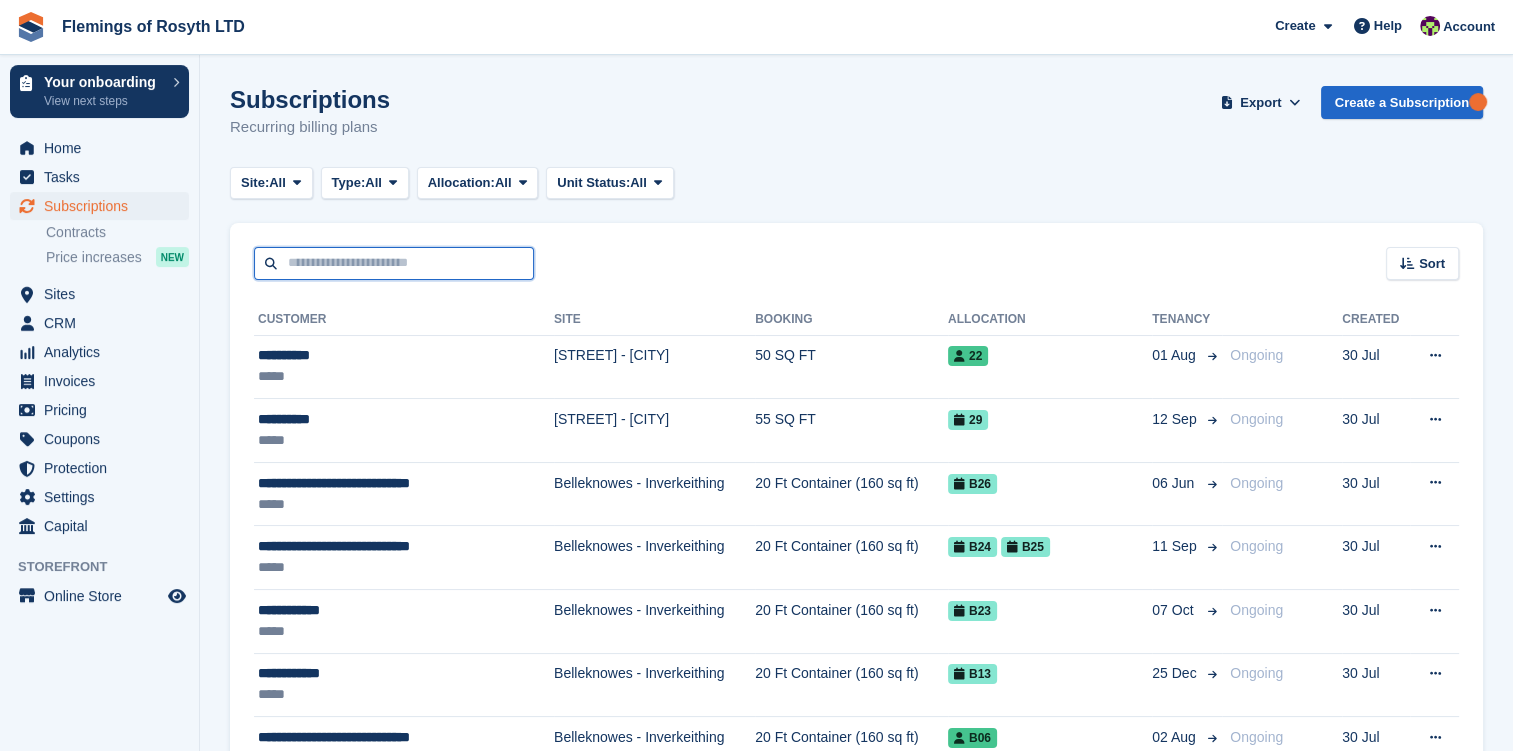 click at bounding box center (394, 263) 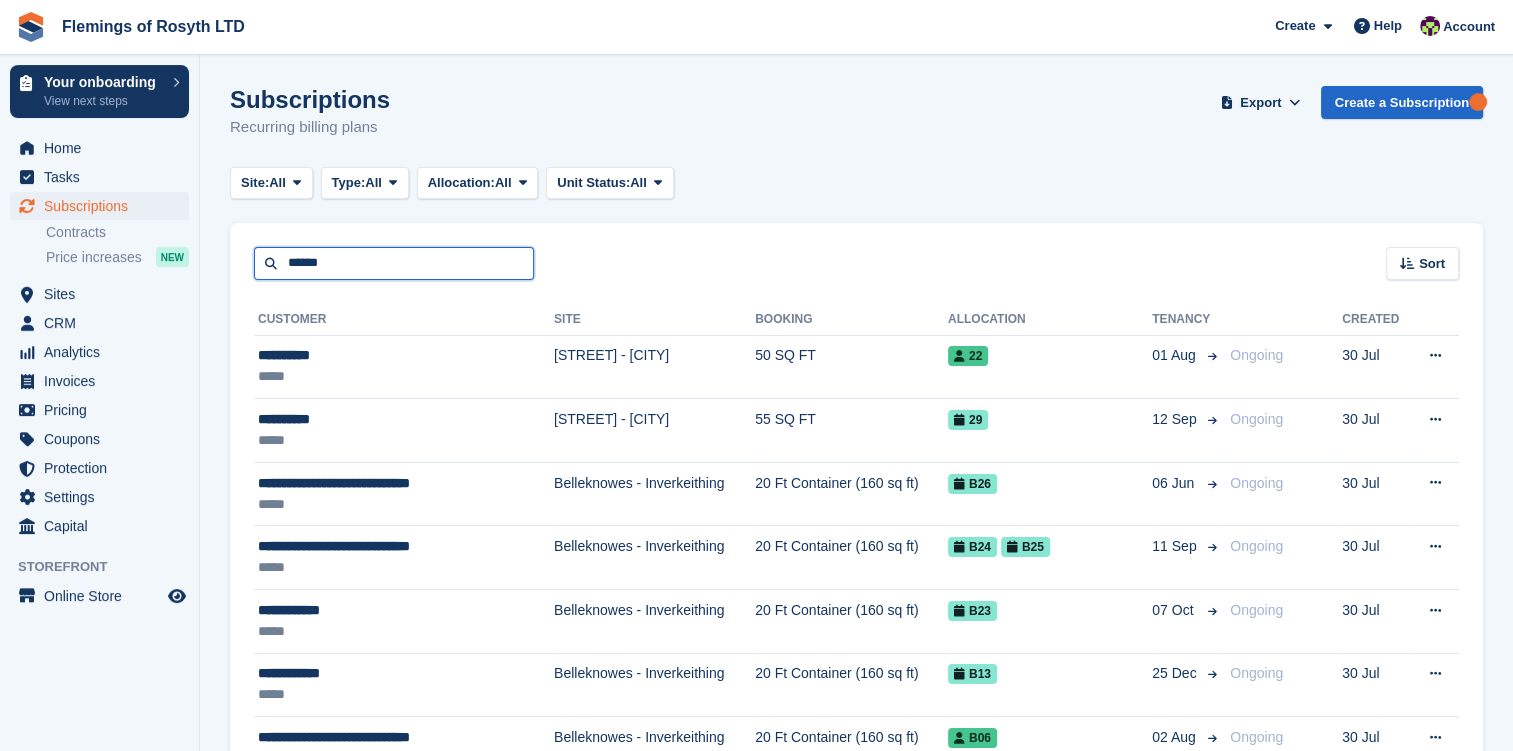 type on "******" 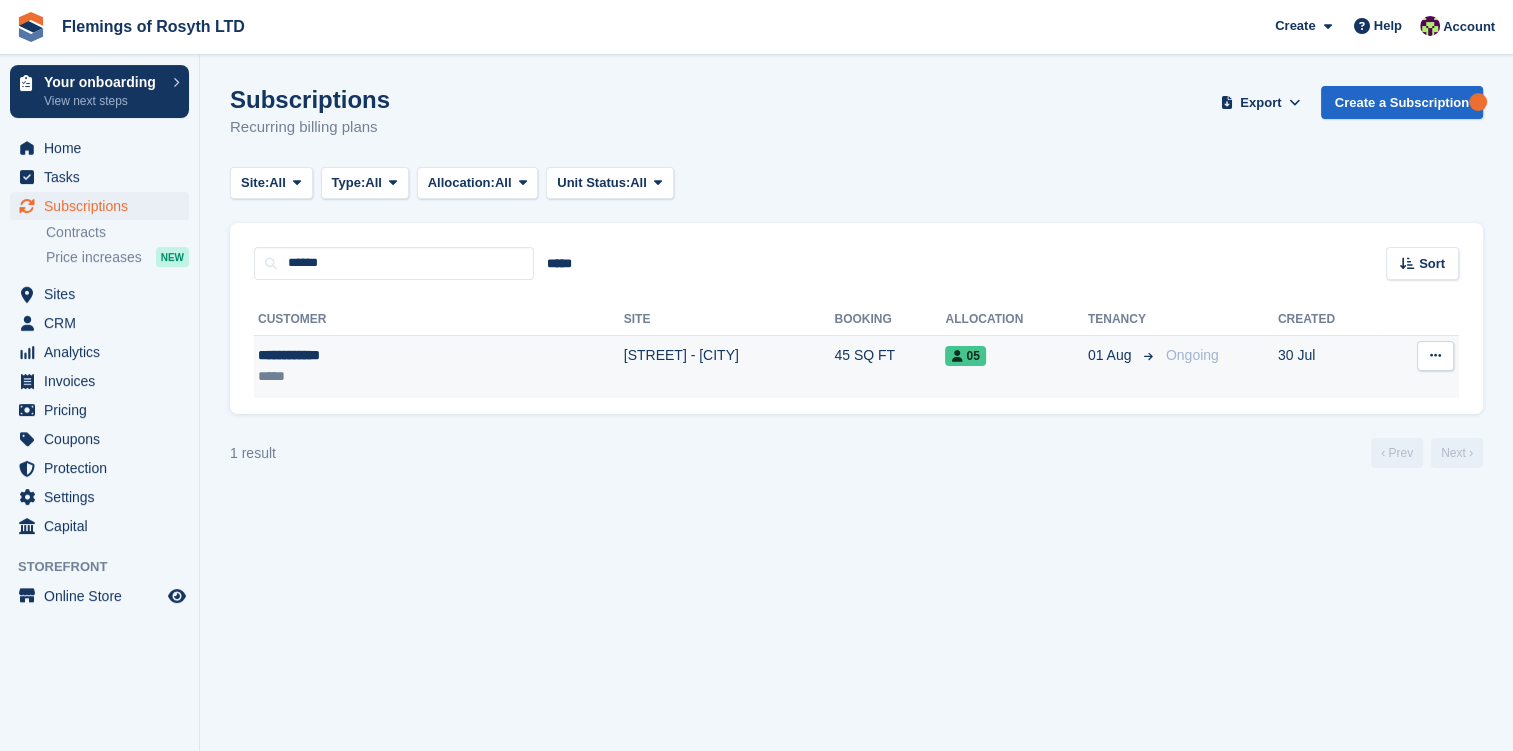 click on "**********" at bounding box center [357, 355] 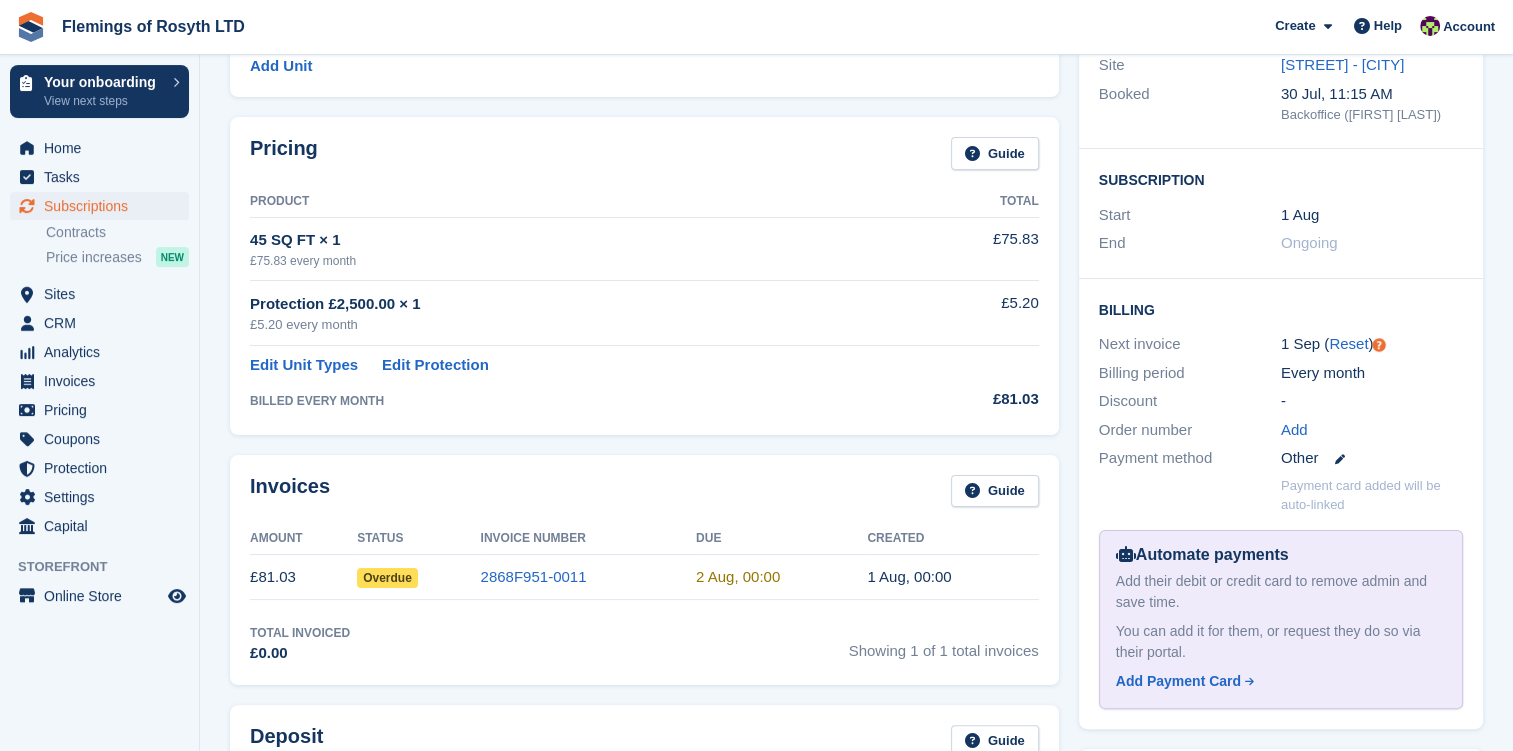 scroll, scrollTop: 300, scrollLeft: 0, axis: vertical 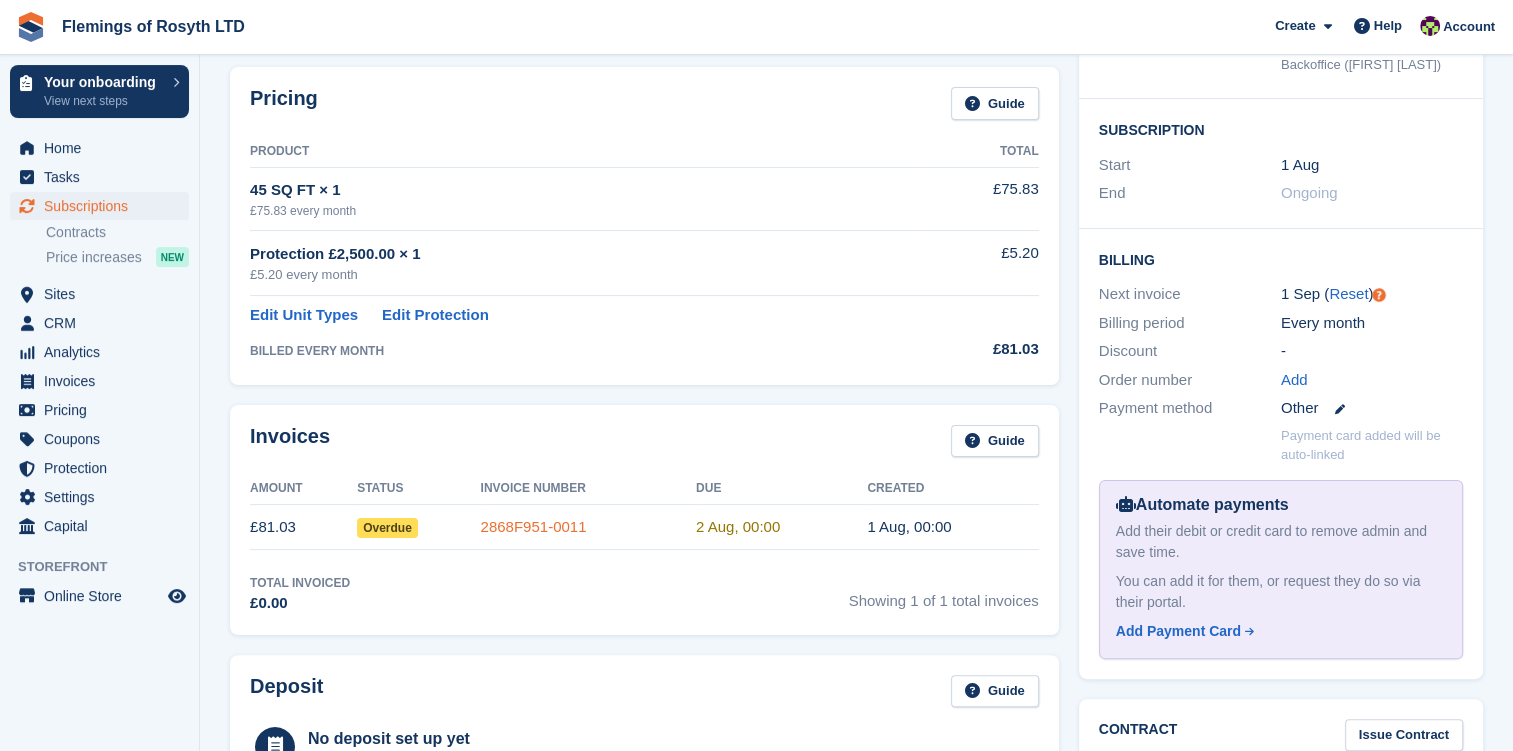 click on "2868F951-0011" at bounding box center [534, 526] 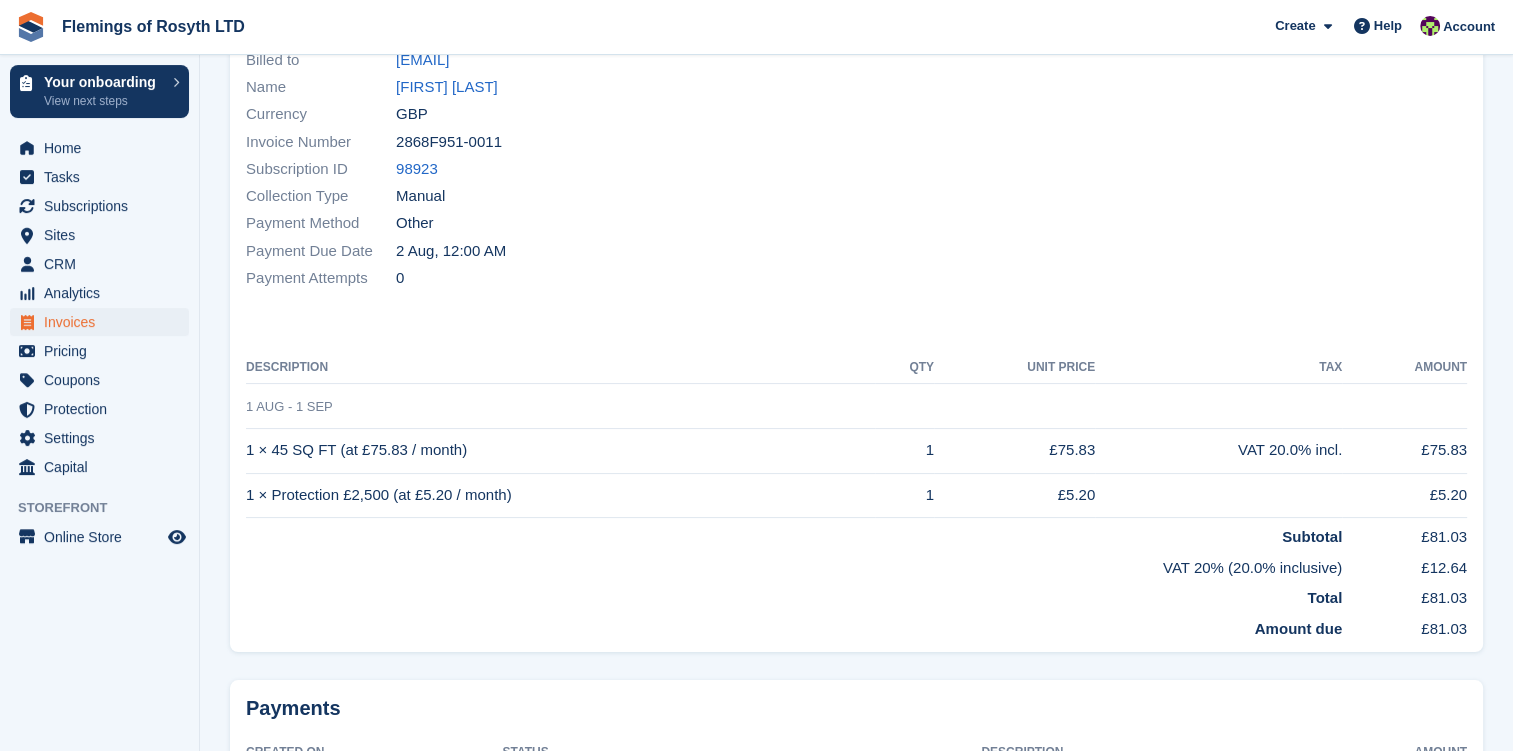 scroll, scrollTop: 0, scrollLeft: 0, axis: both 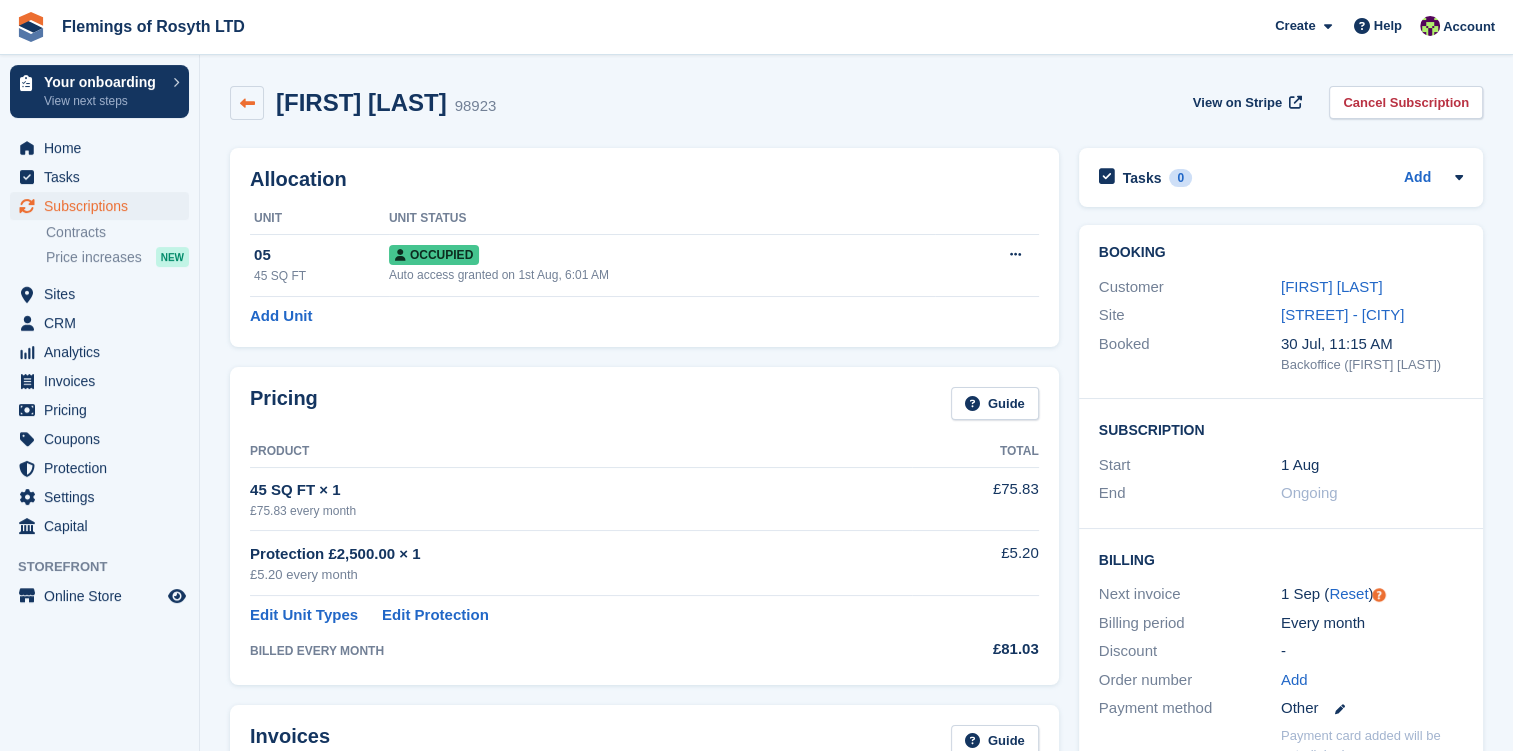 click at bounding box center [247, 103] 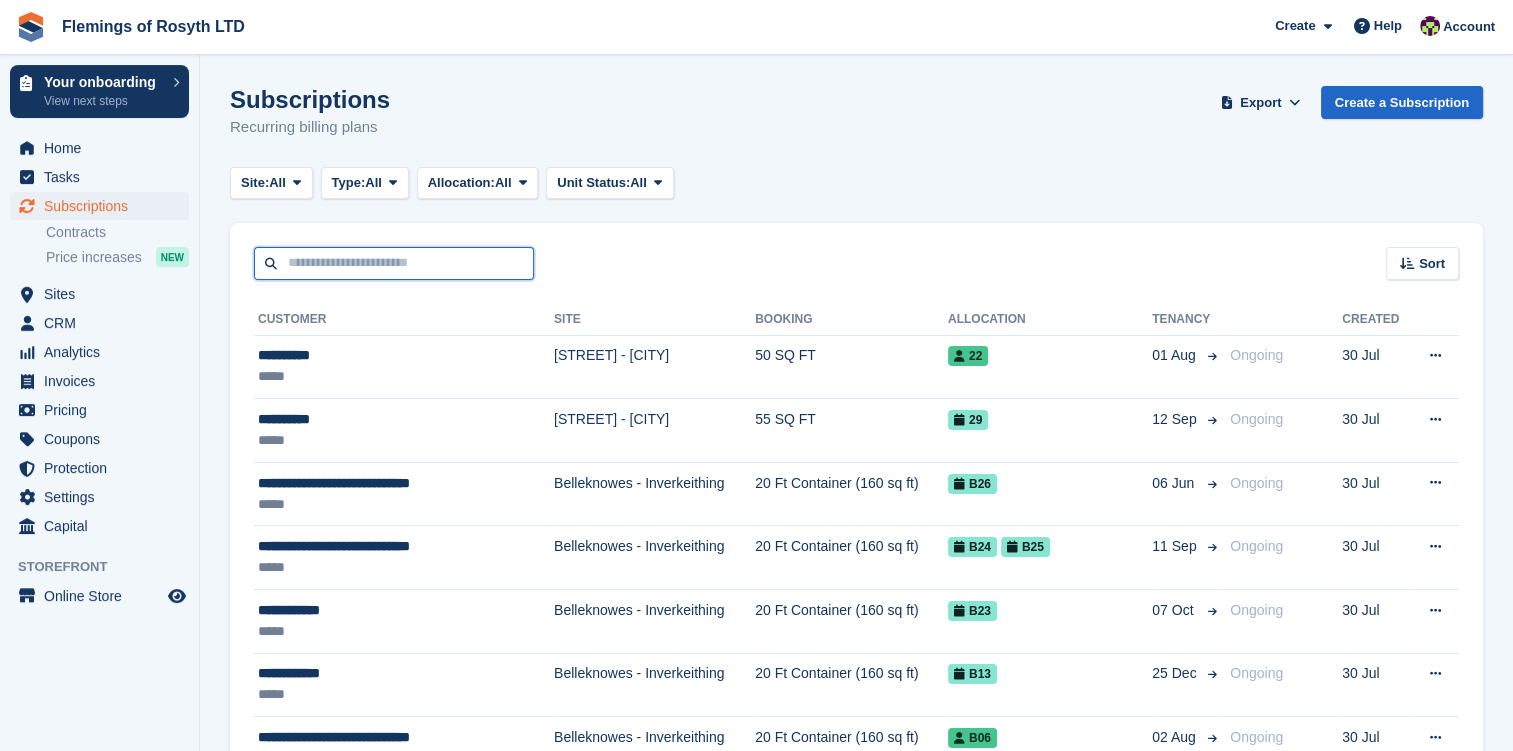 click at bounding box center (394, 263) 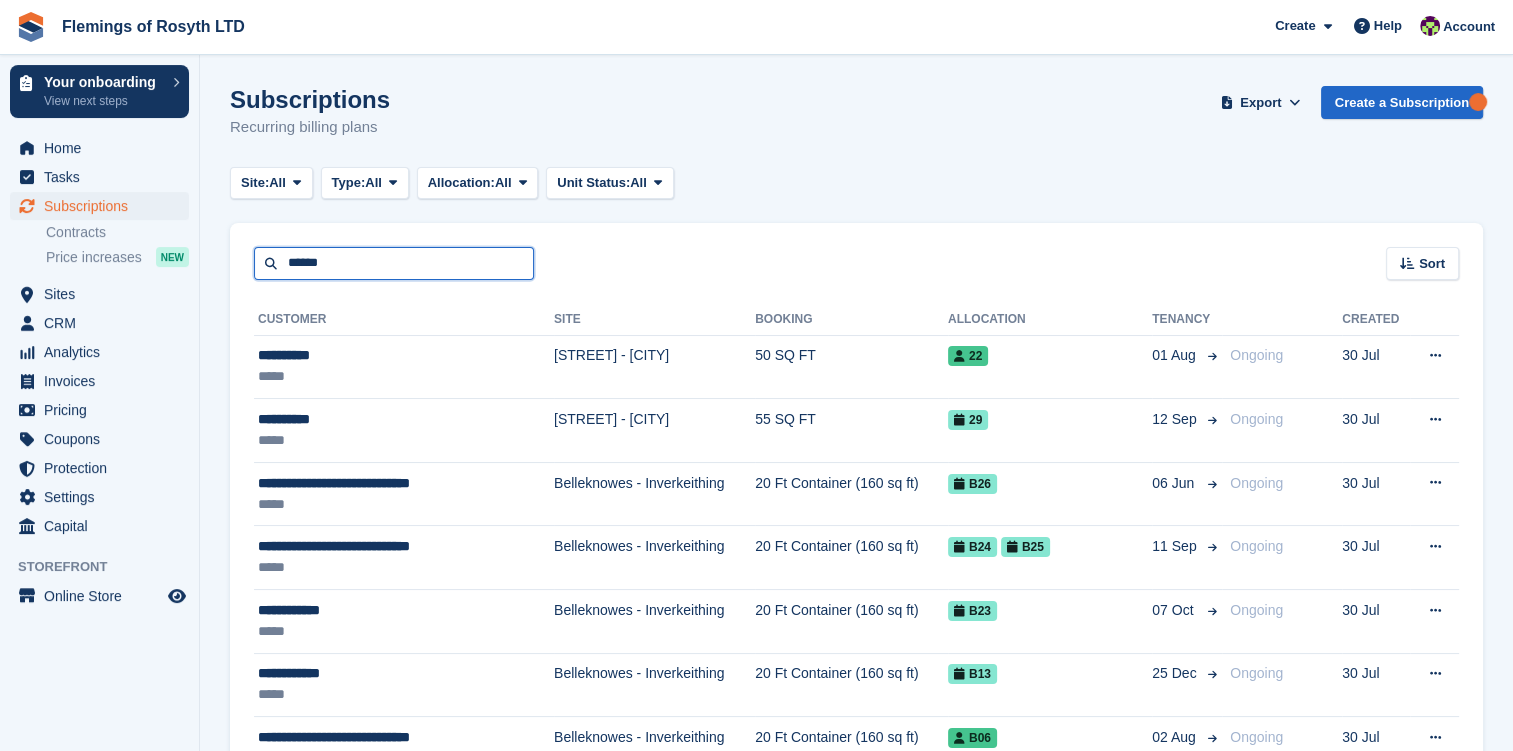 type on "******" 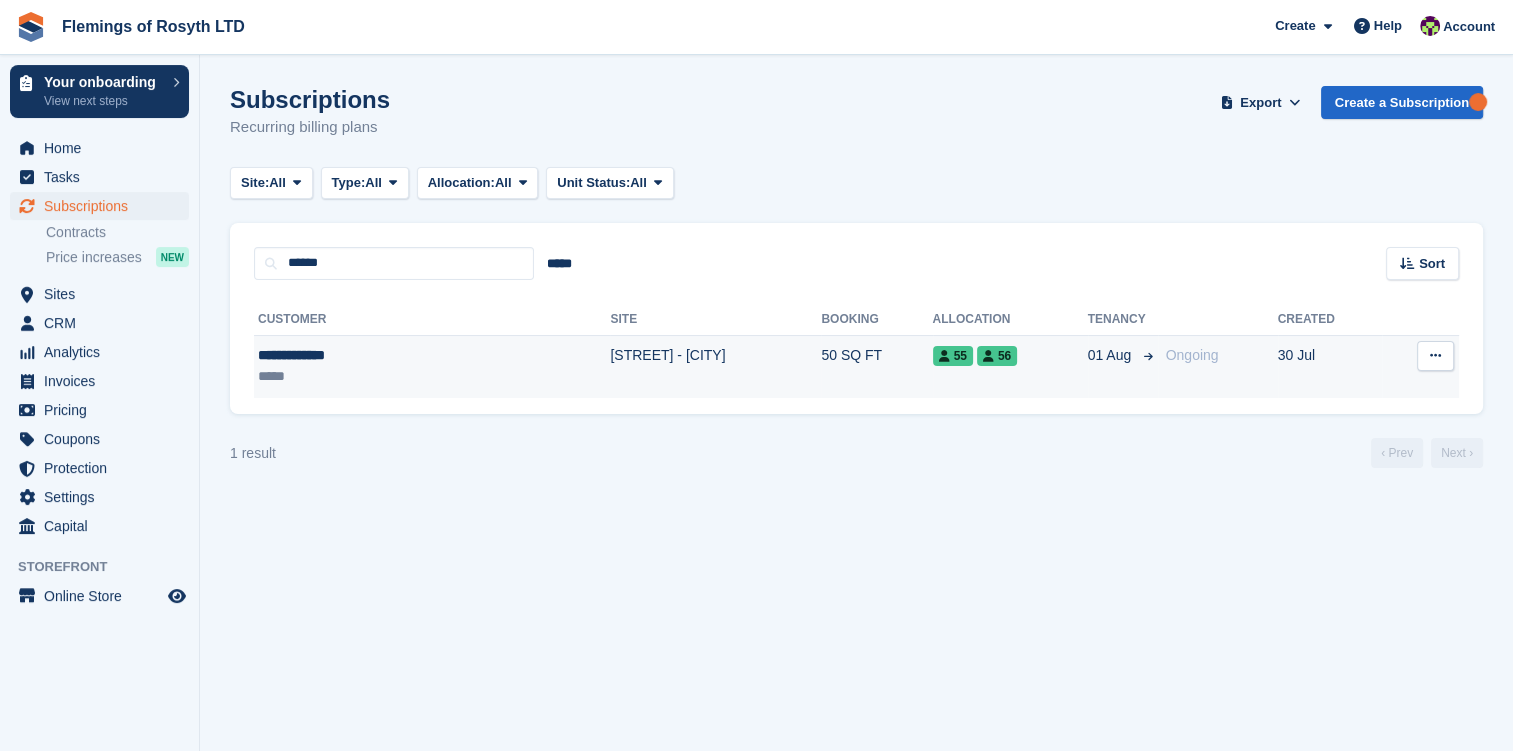 click on "**********" at bounding box center [353, 355] 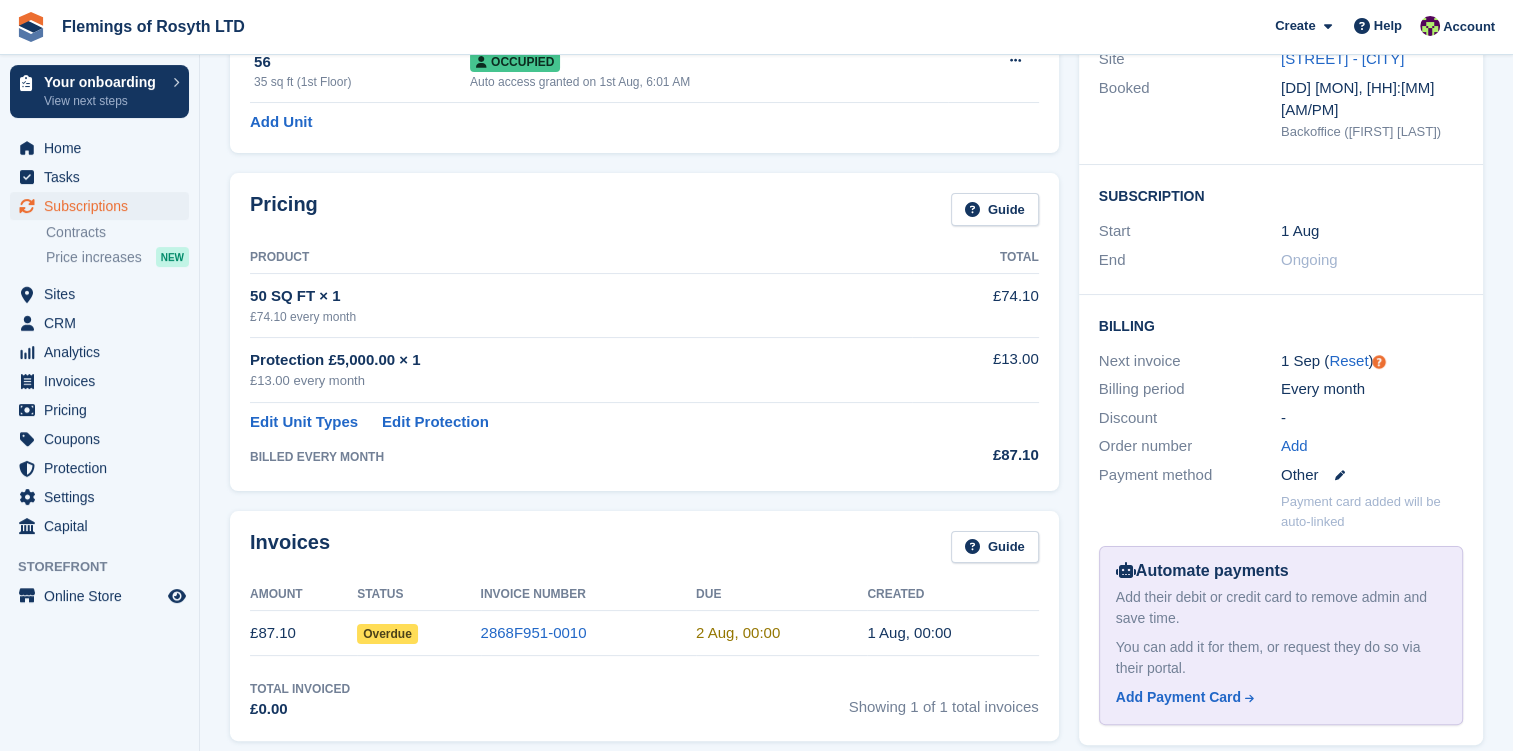 scroll, scrollTop: 300, scrollLeft: 0, axis: vertical 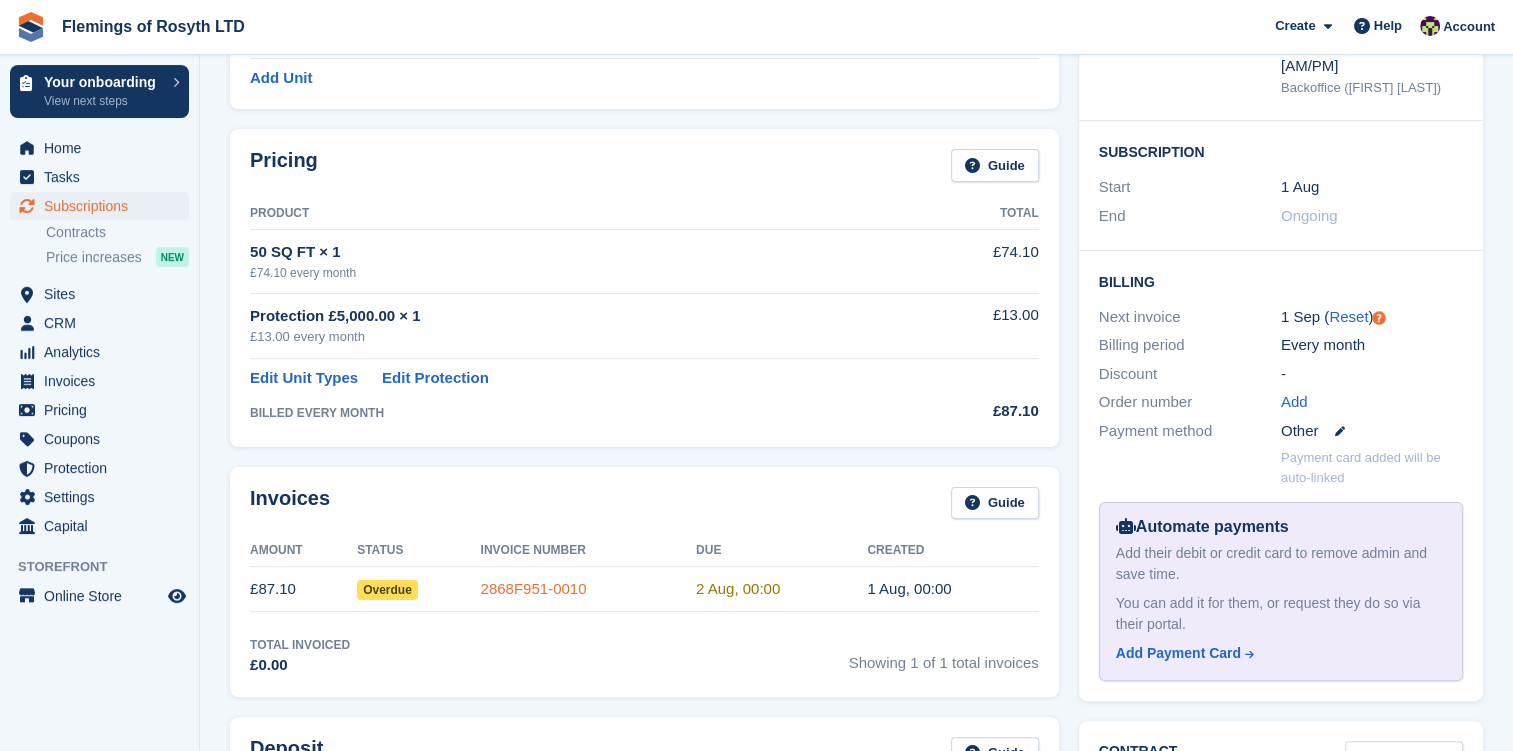 click on "2868F951-0010" at bounding box center (534, 588) 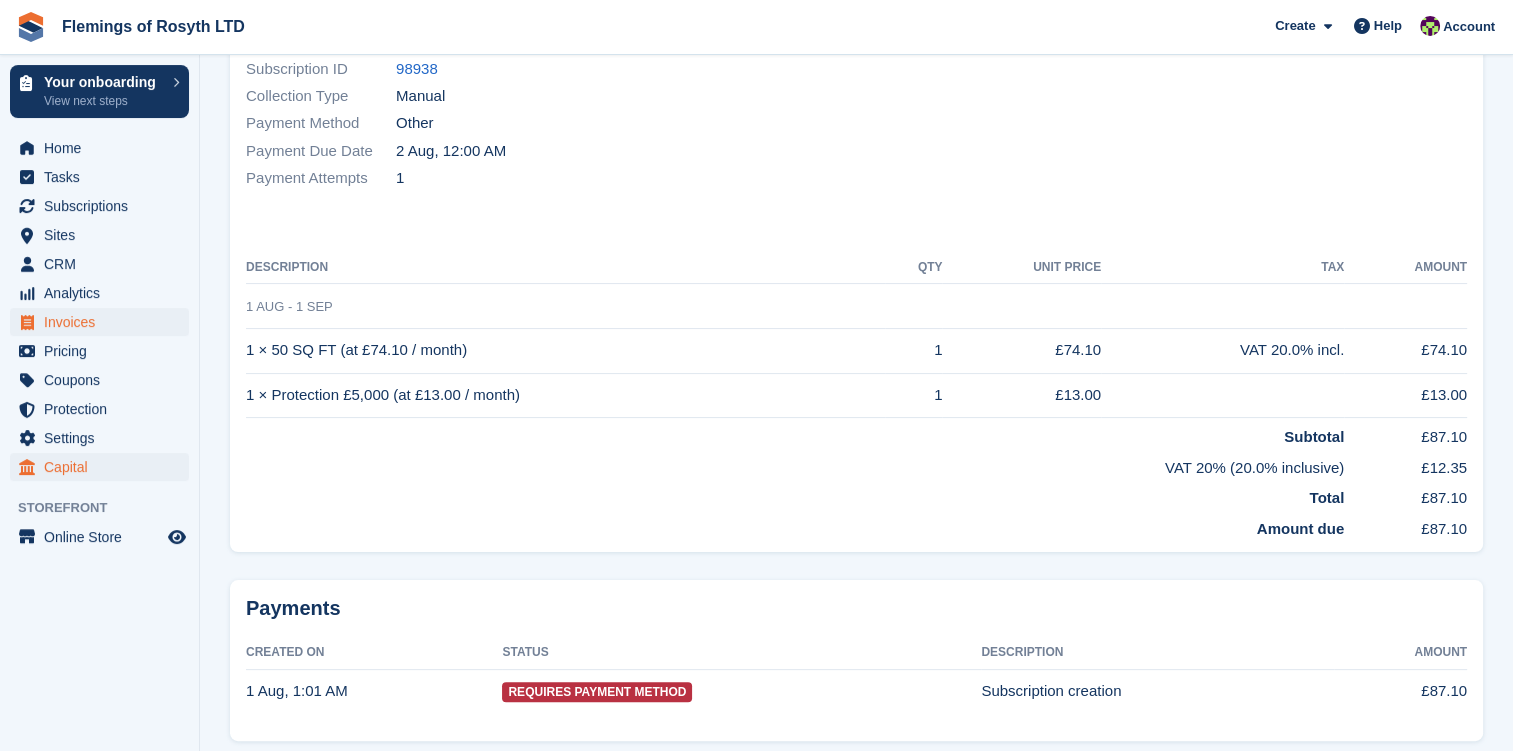 scroll, scrollTop: 0, scrollLeft: 0, axis: both 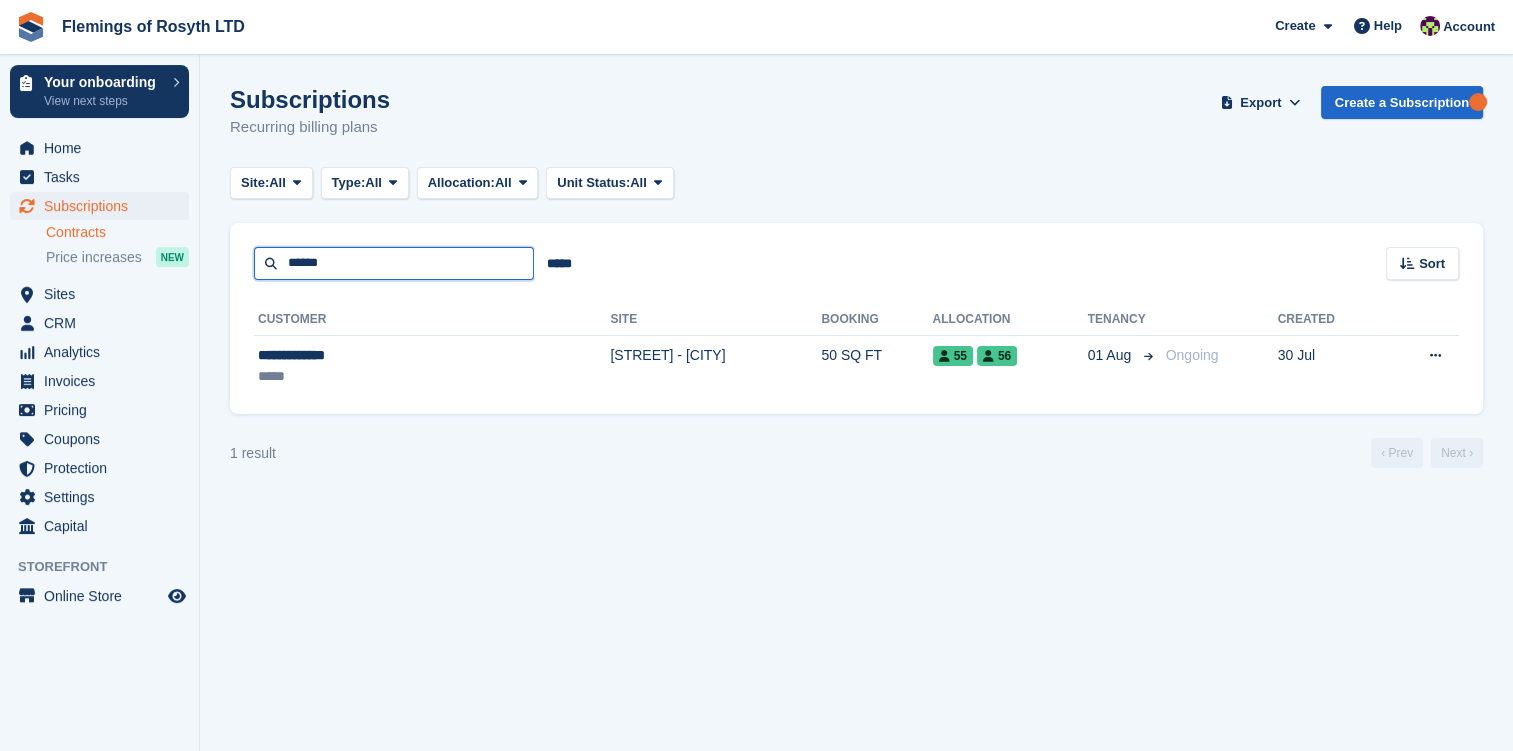 drag, startPoint x: 368, startPoint y: 278, endPoint x: 75, endPoint y: 227, distance: 297.40546 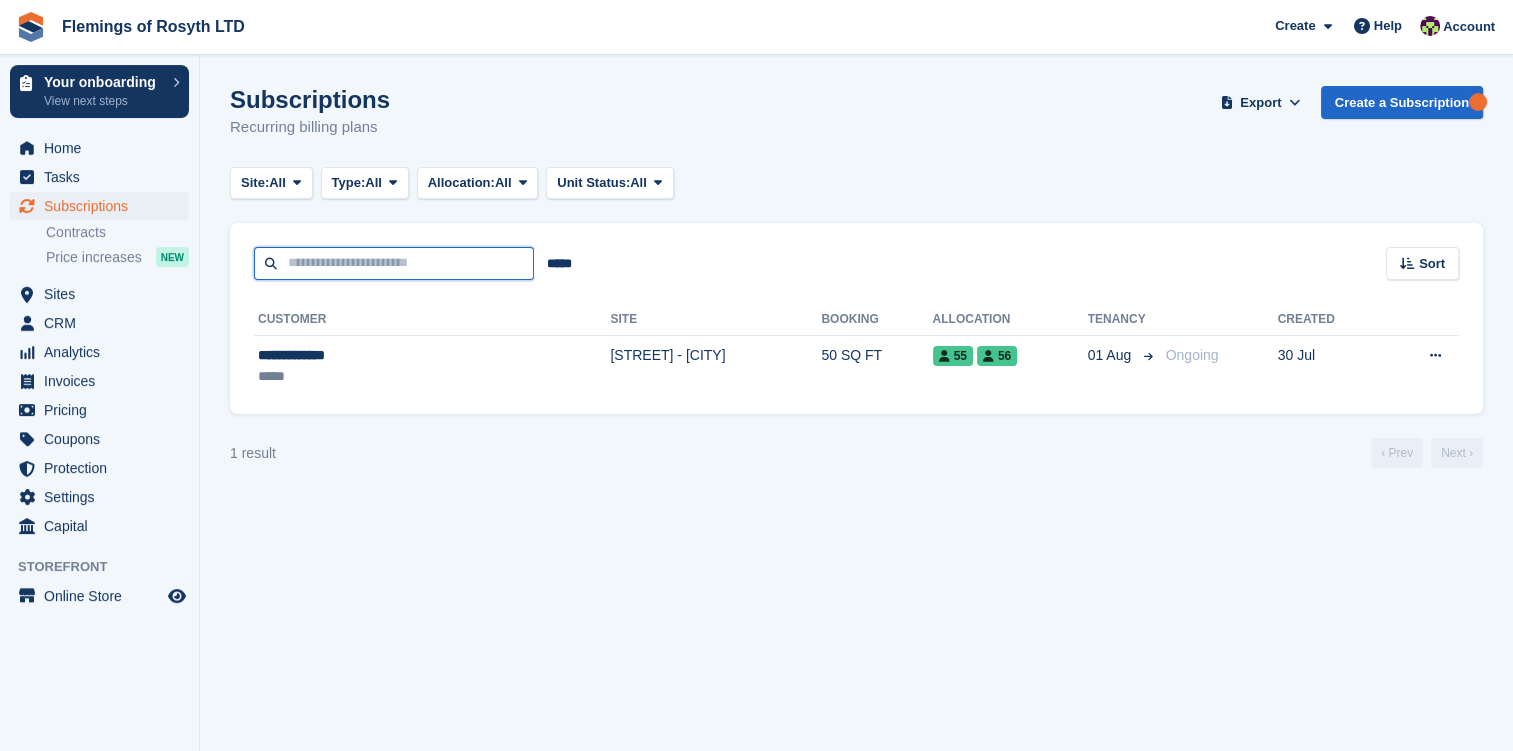 click at bounding box center [394, 263] 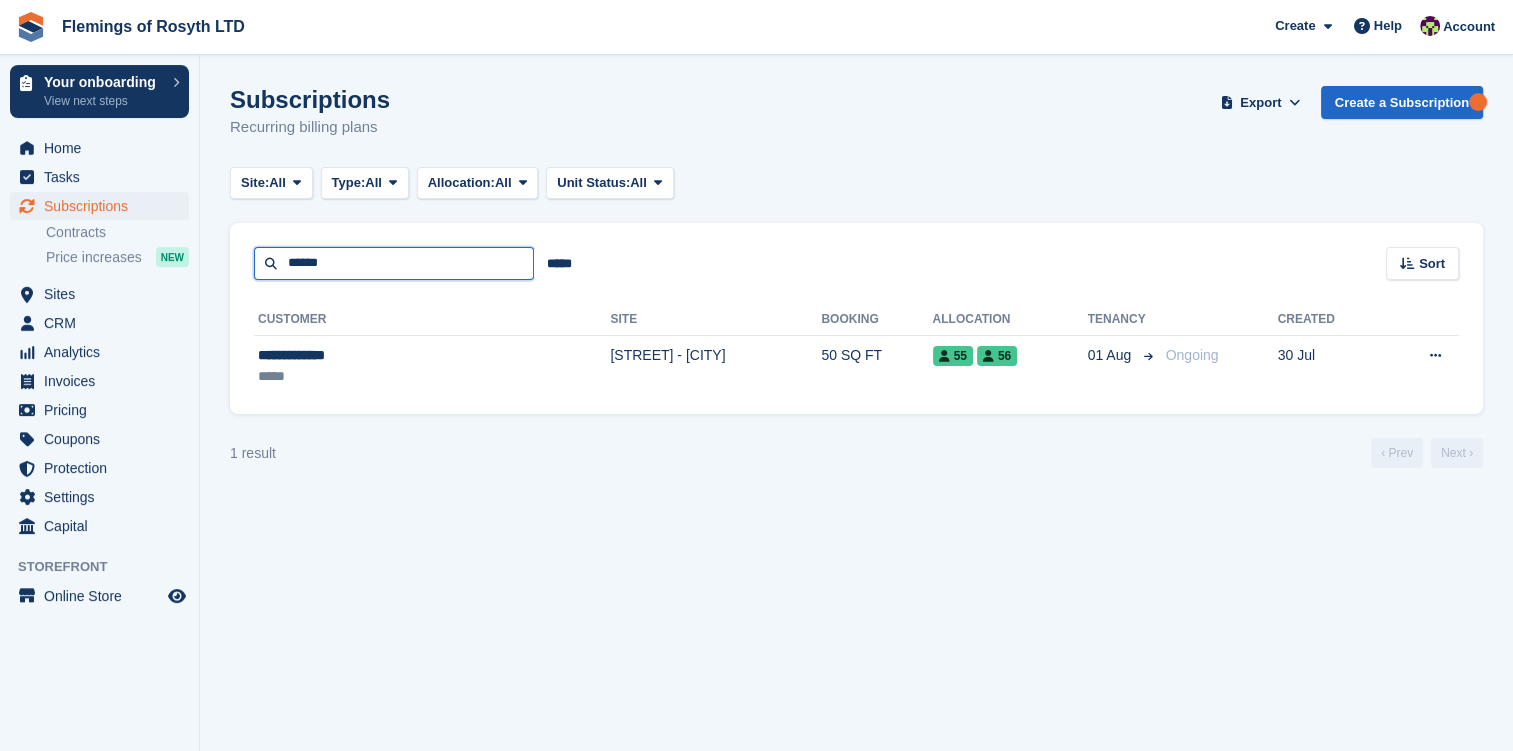 type on "******" 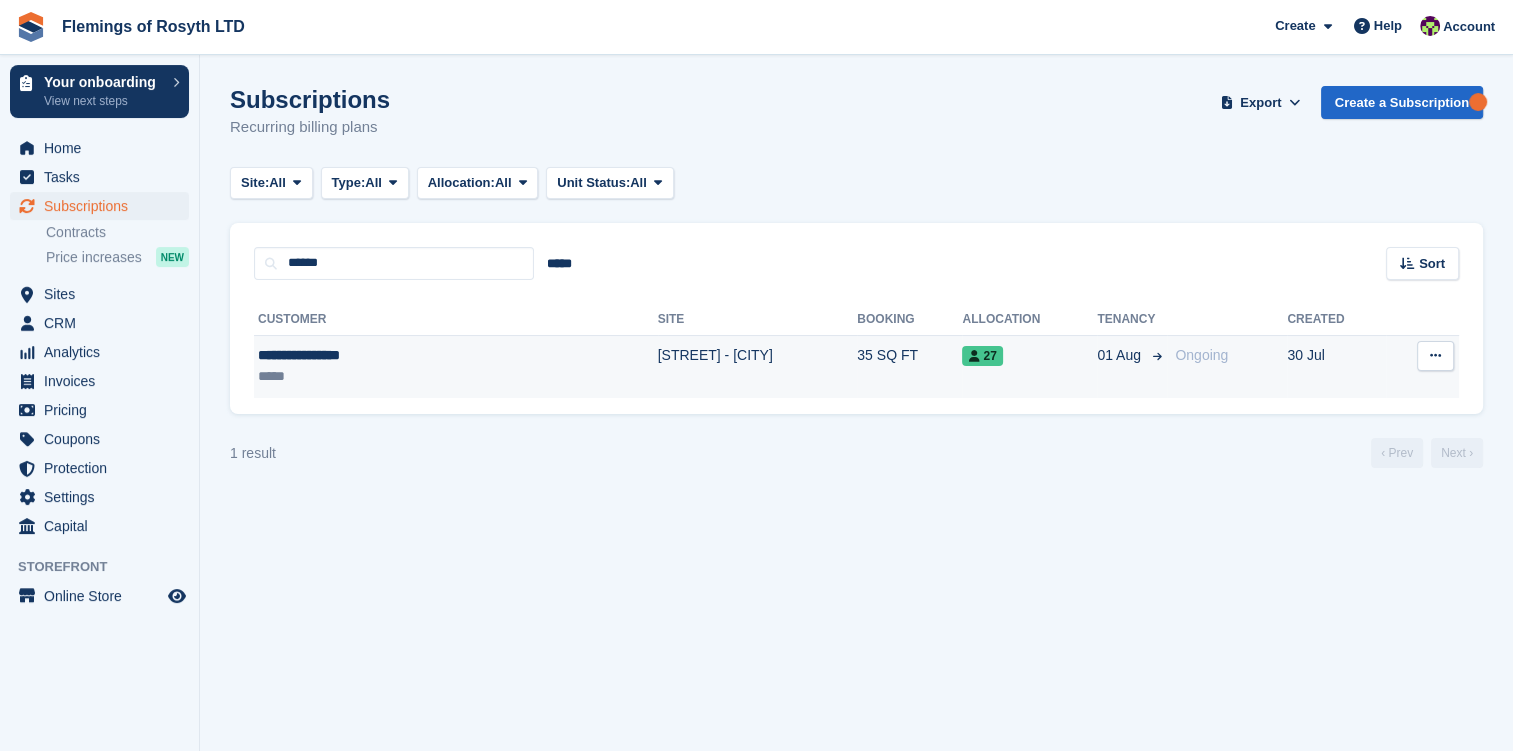 click on "**********" at bounding box center (372, 355) 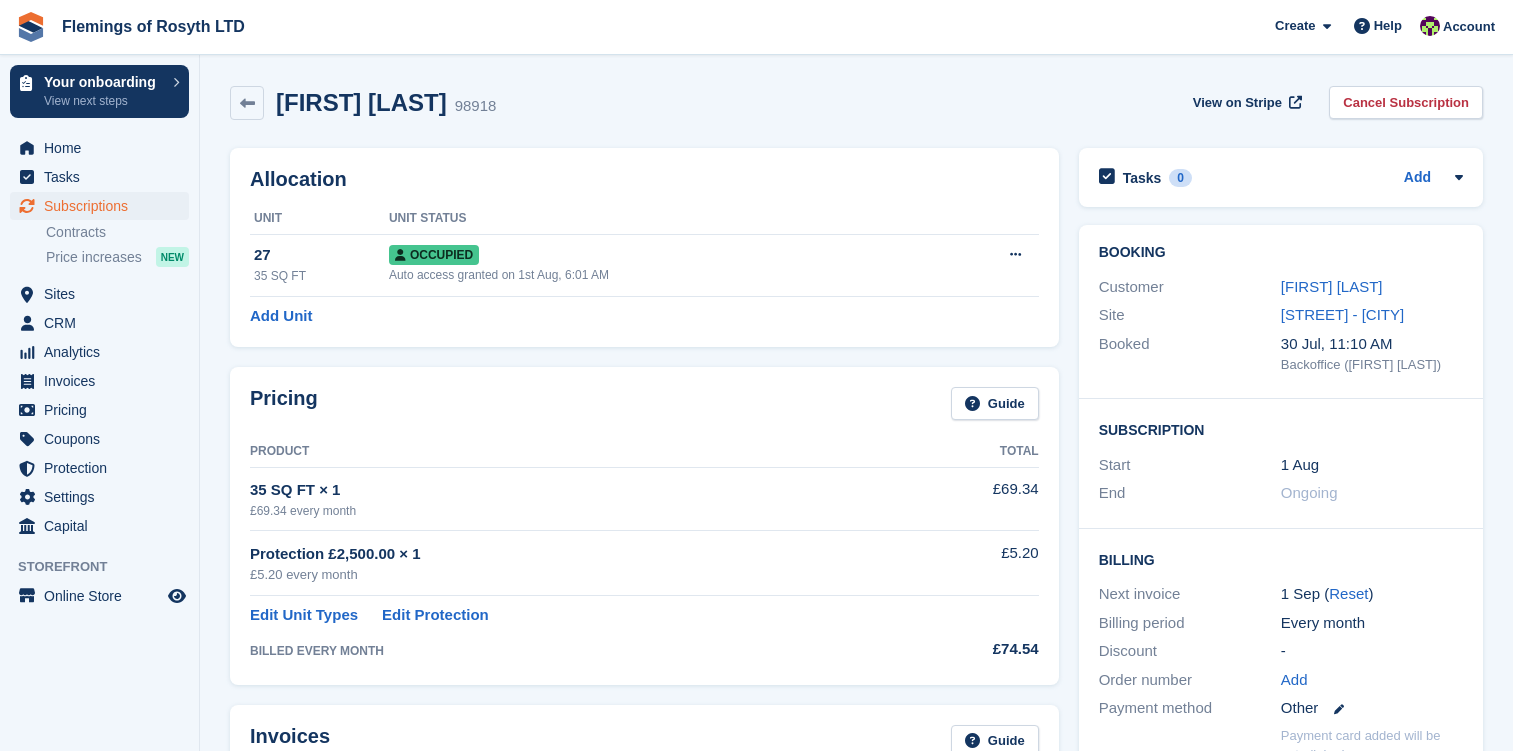 scroll, scrollTop: 0, scrollLeft: 0, axis: both 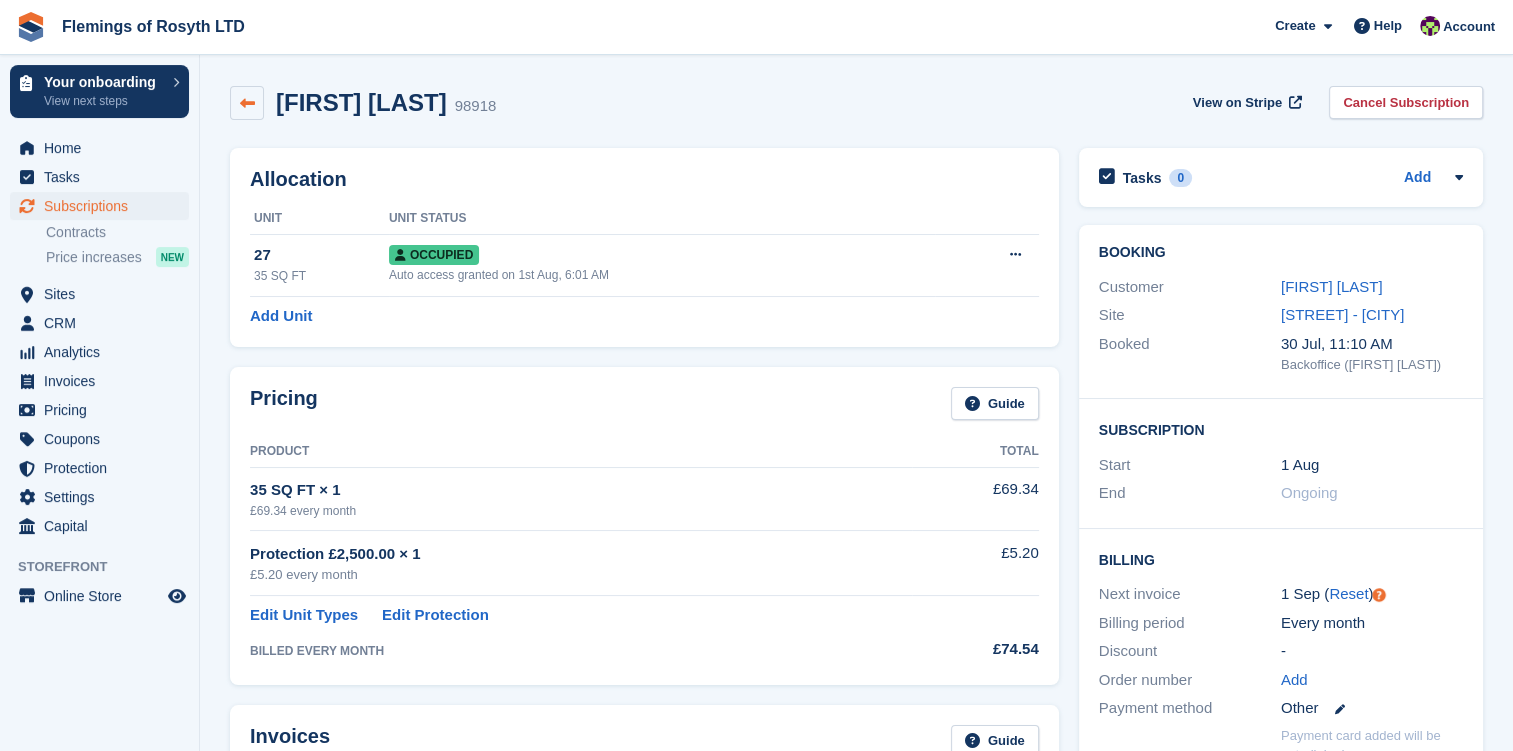click at bounding box center (247, 103) 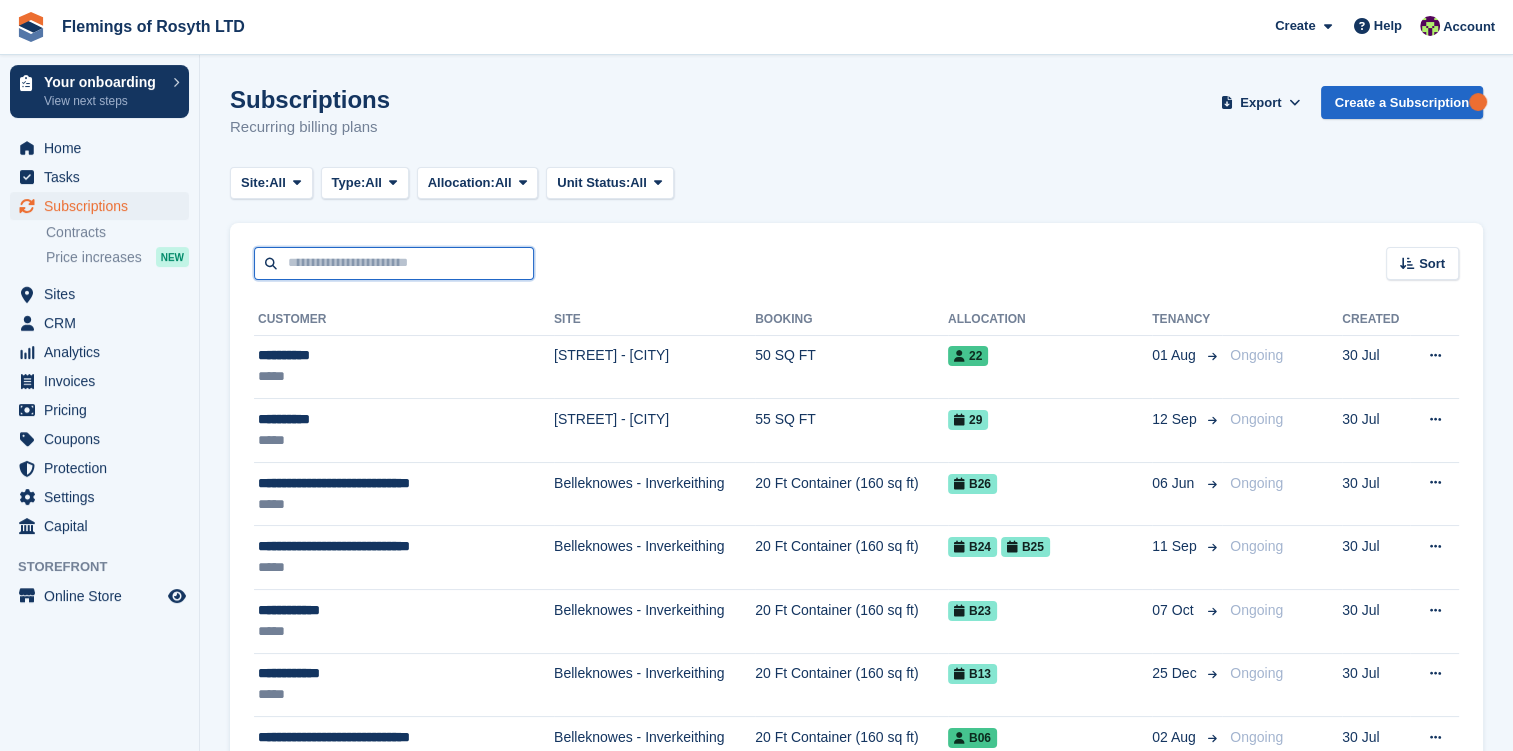 click at bounding box center [394, 263] 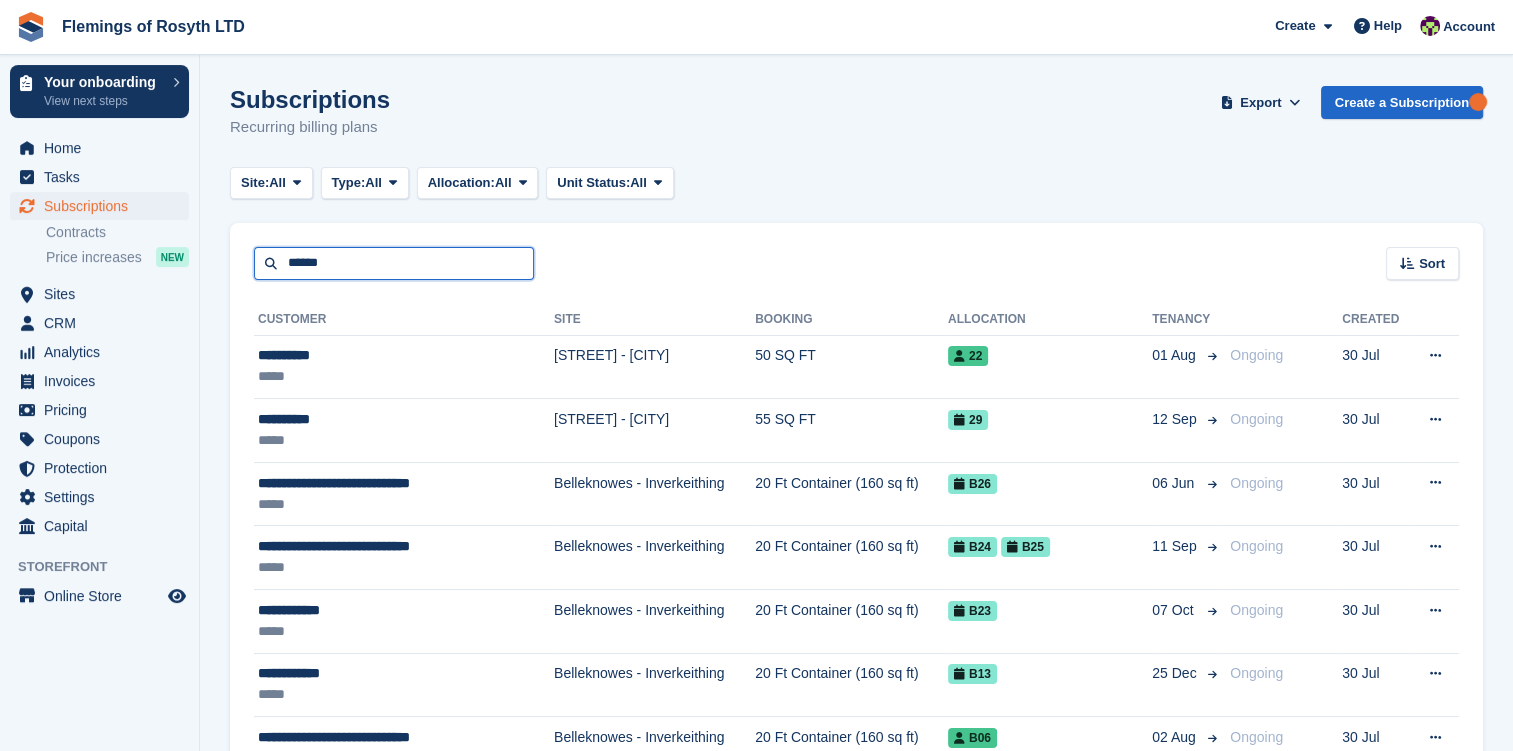 type on "******" 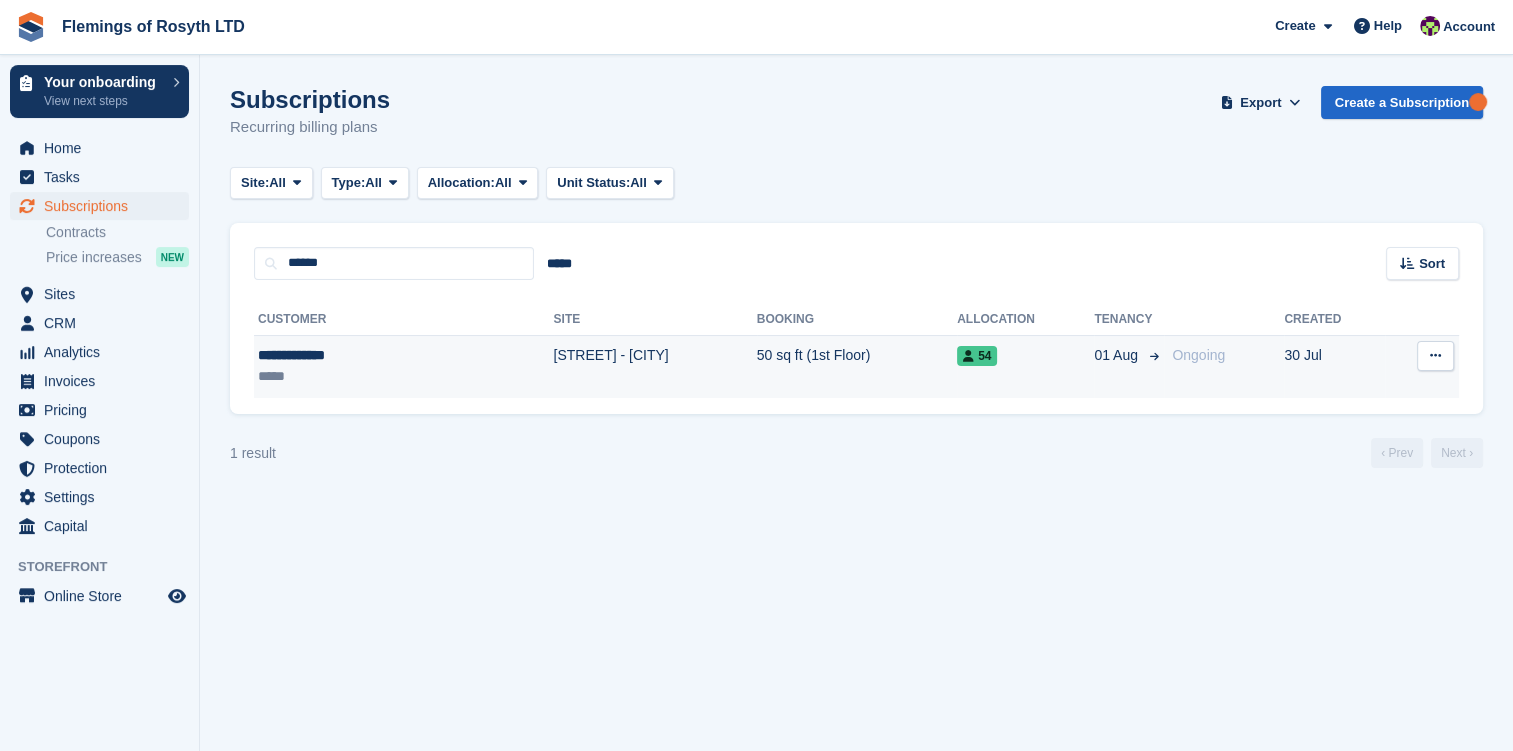 click on "**********" at bounding box center (404, 366) 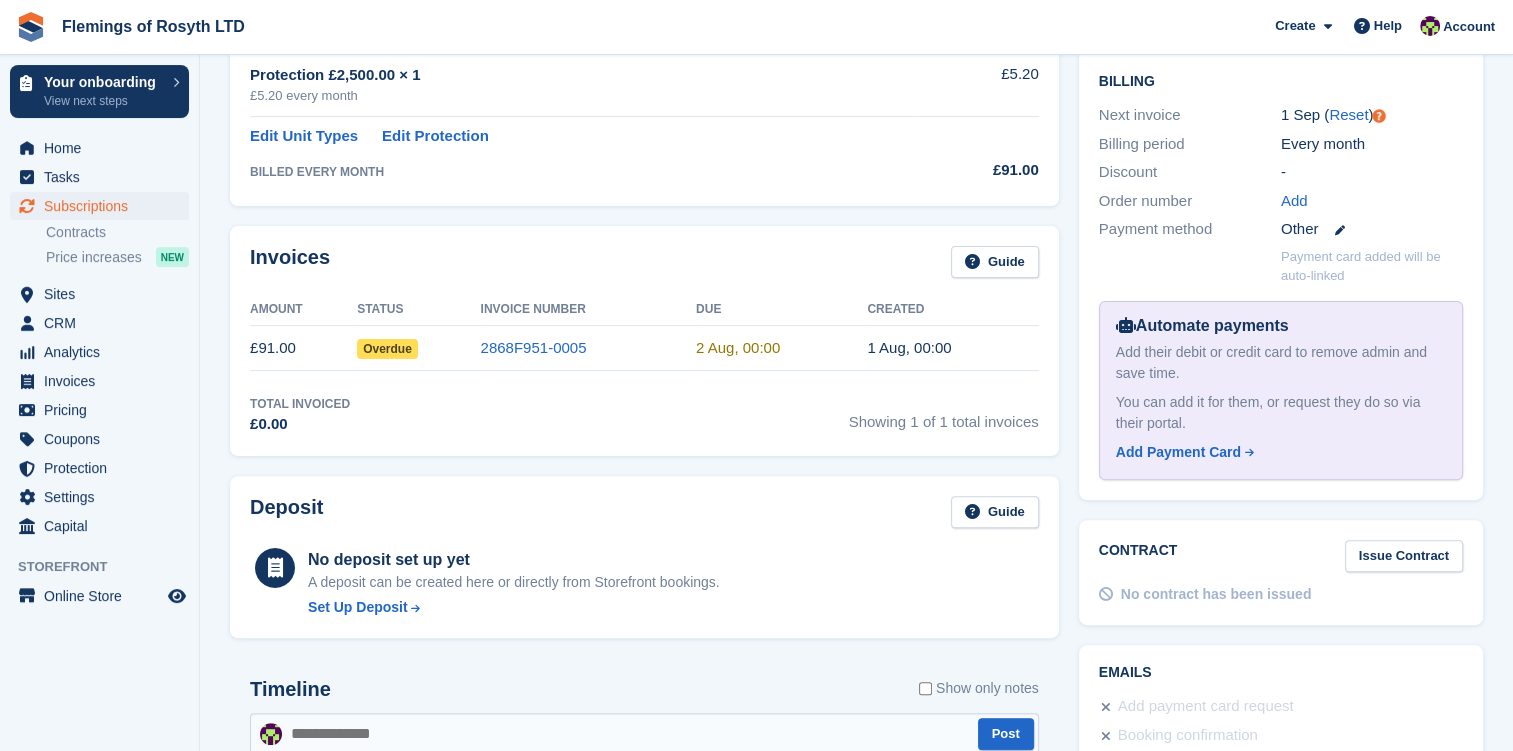 scroll, scrollTop: 500, scrollLeft: 0, axis: vertical 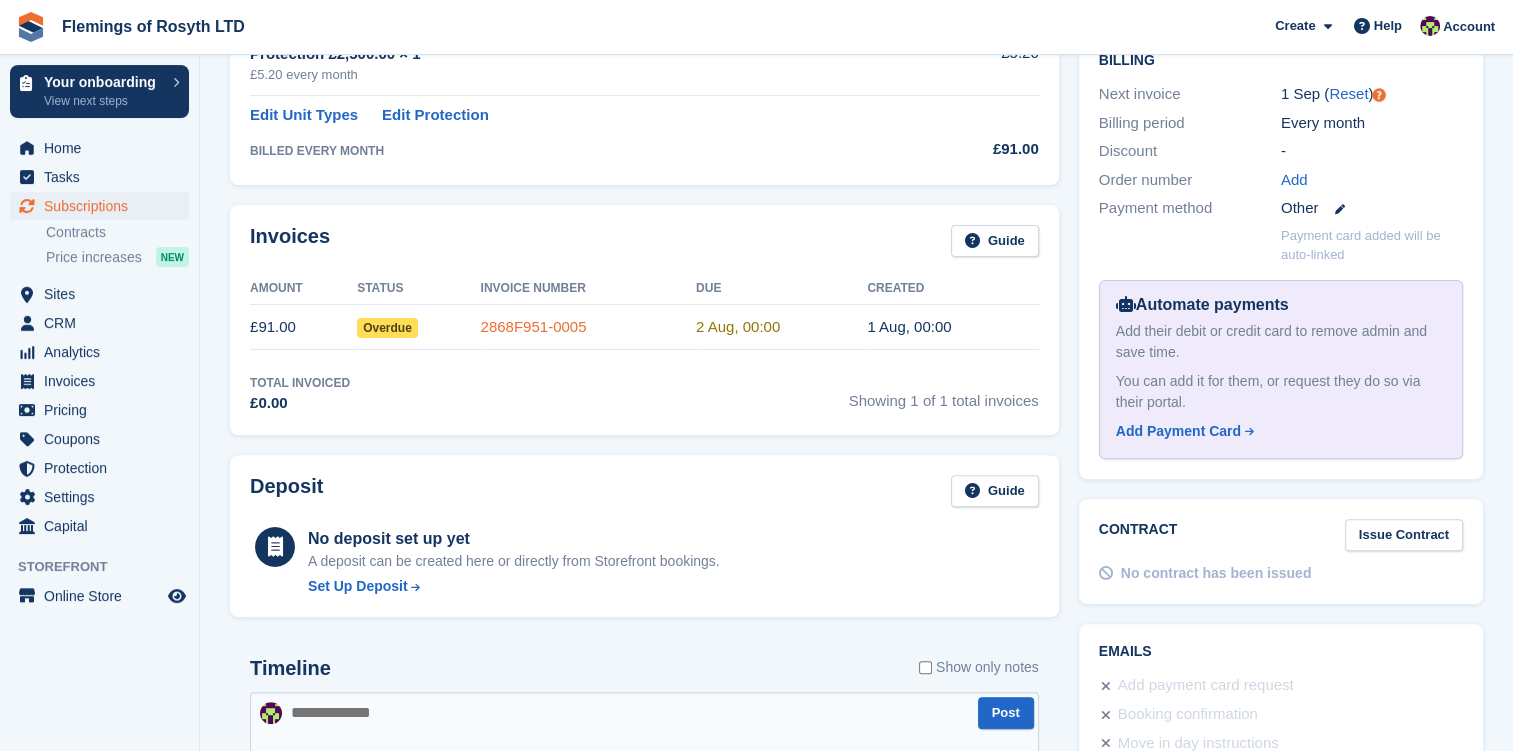 click on "2868F951-0005" at bounding box center [534, 326] 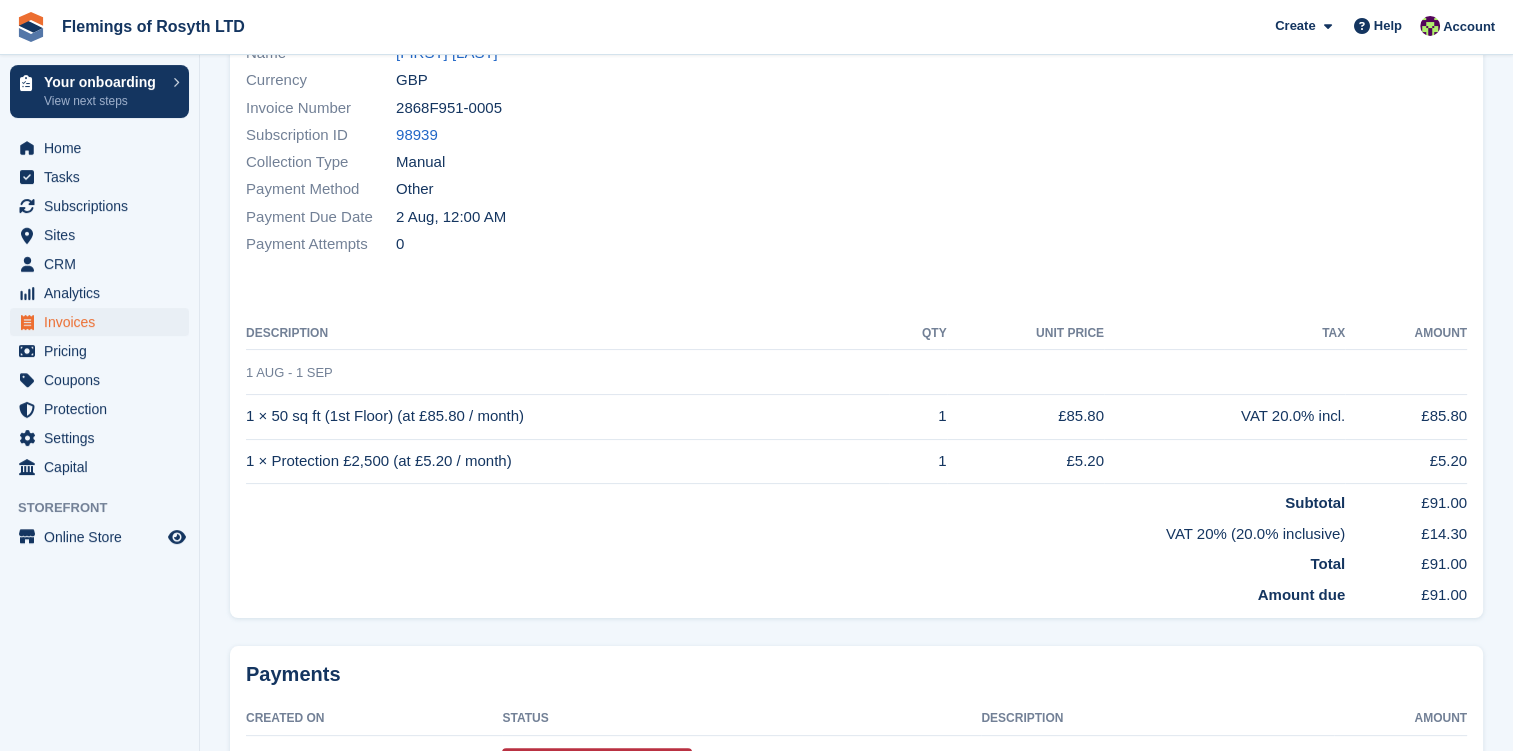 scroll, scrollTop: 200, scrollLeft: 0, axis: vertical 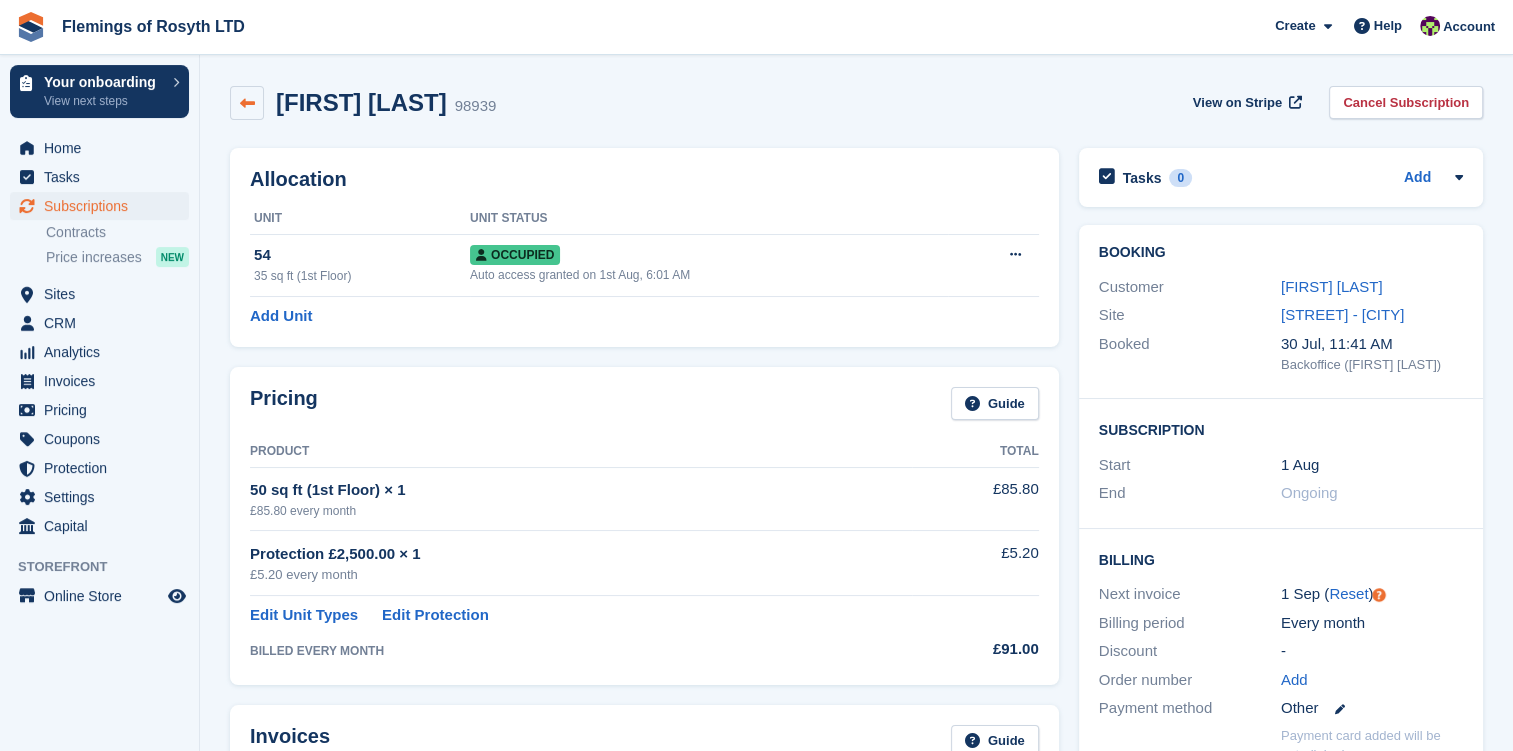 click at bounding box center (247, 103) 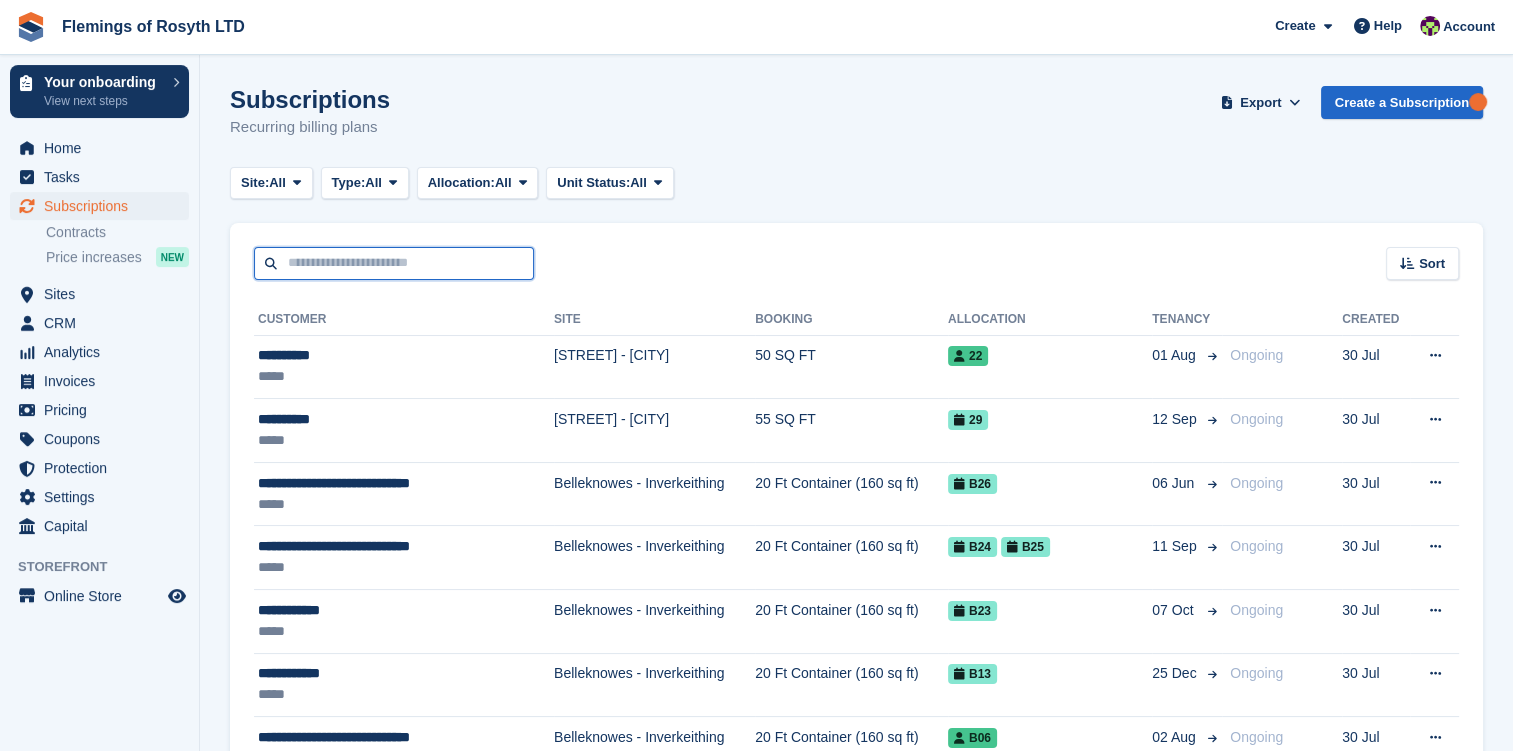 click at bounding box center [394, 263] 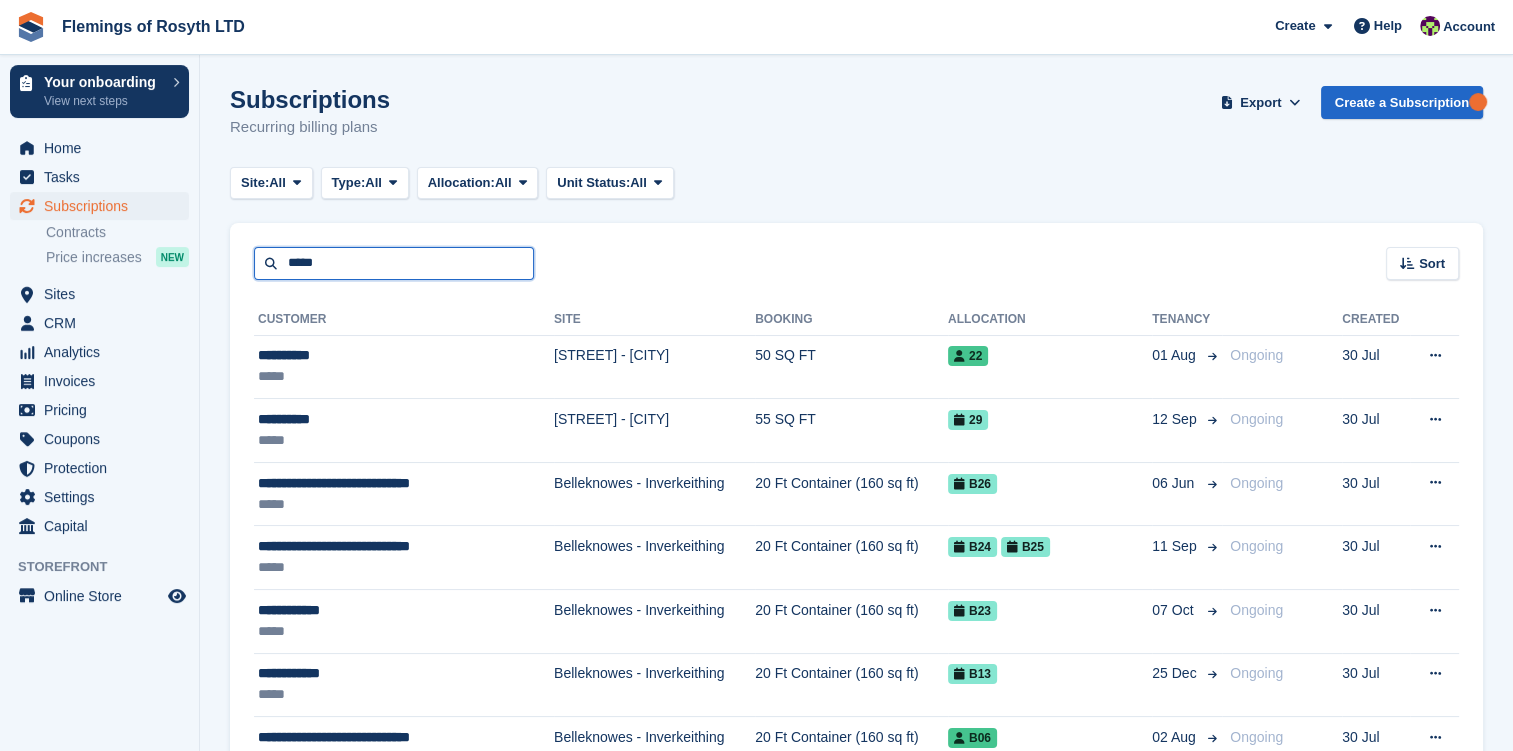 type on "*****" 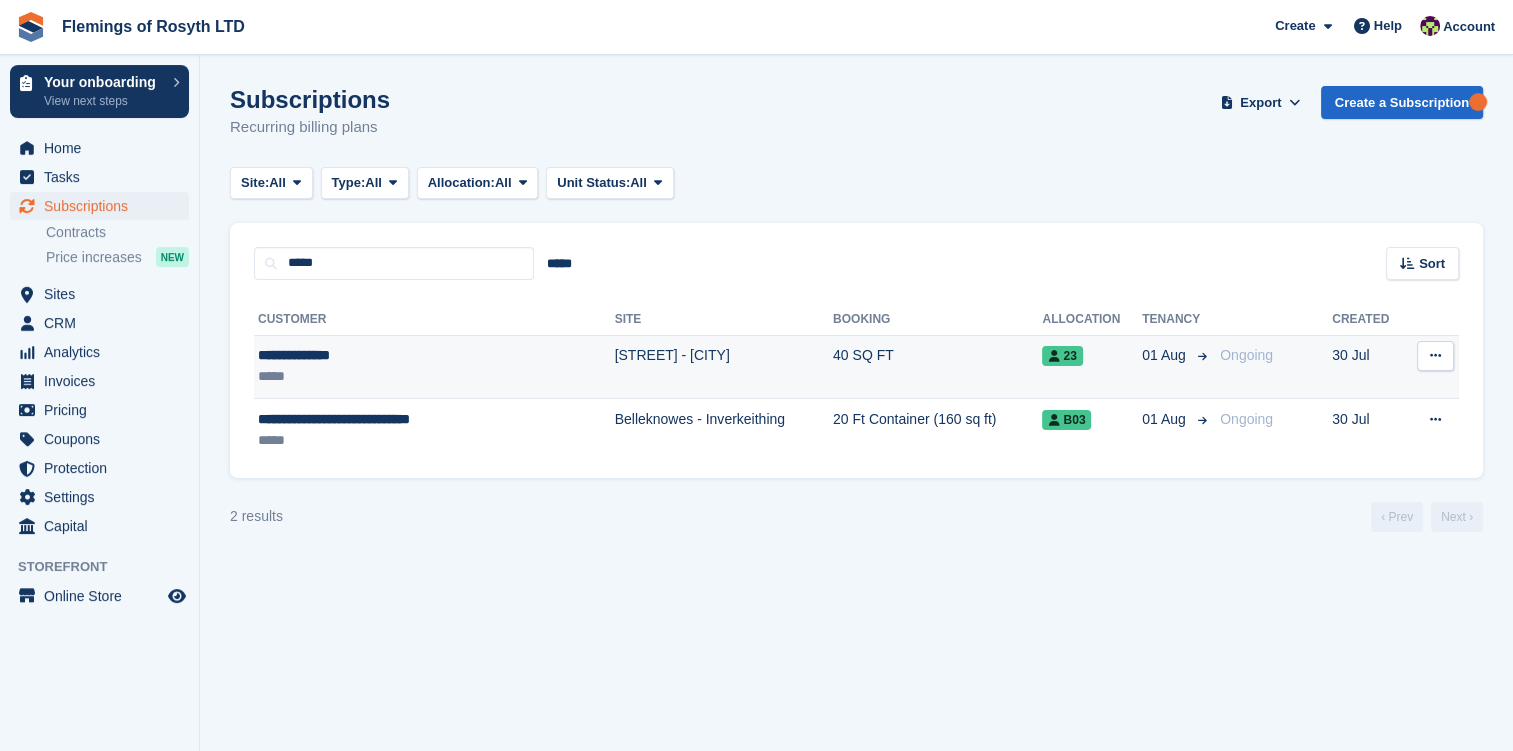 click on "**********" at bounding box center [396, 355] 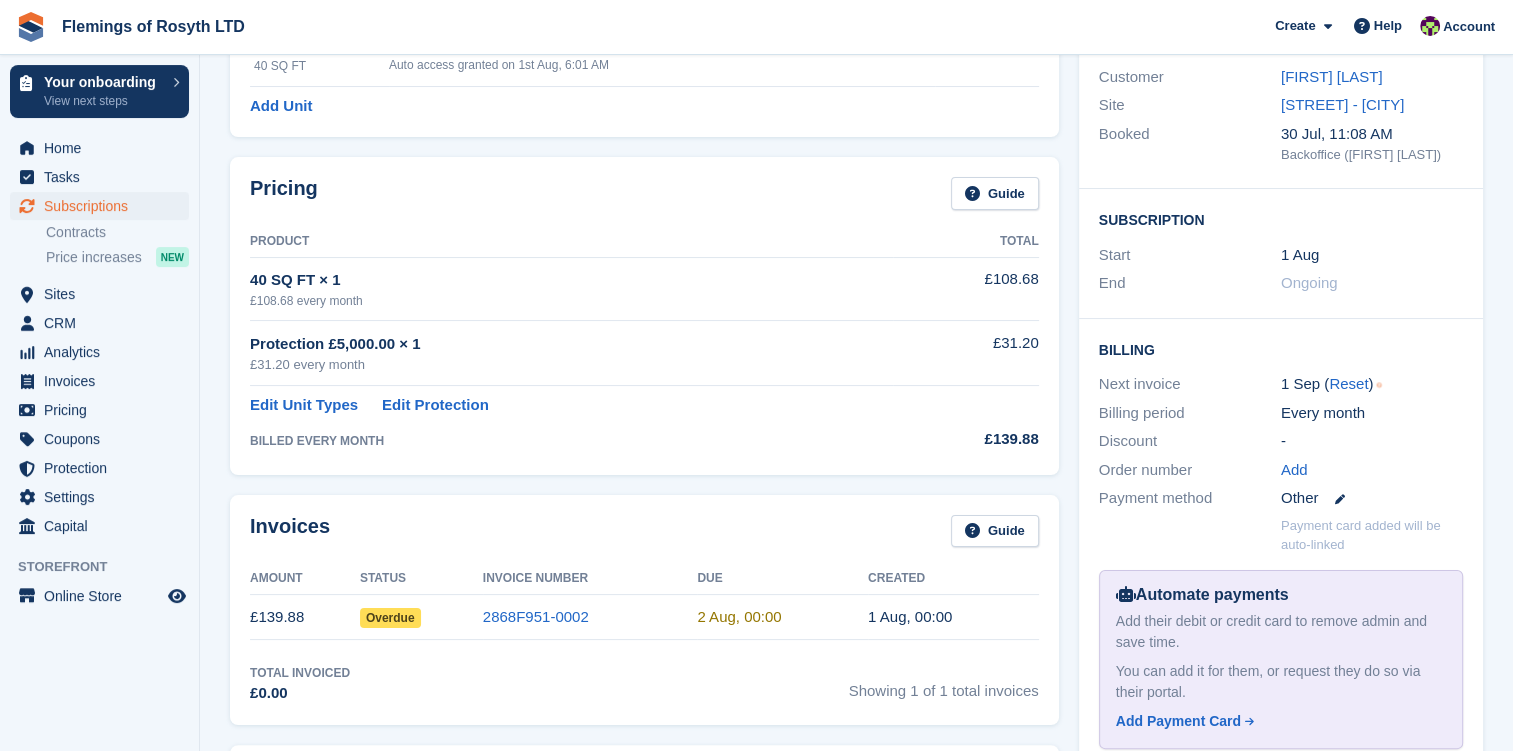 scroll, scrollTop: 300, scrollLeft: 0, axis: vertical 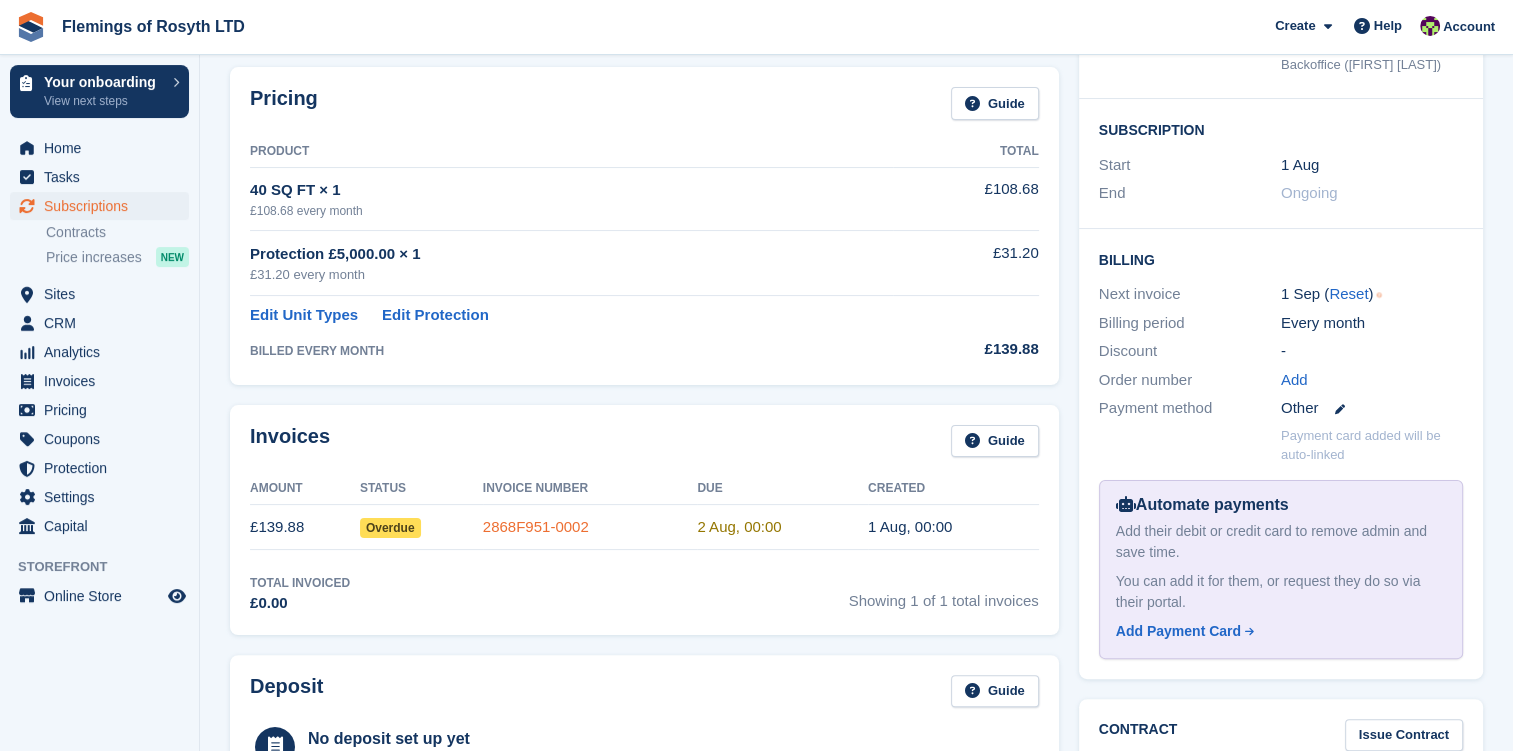 click on "2868F951-0002" at bounding box center (536, 526) 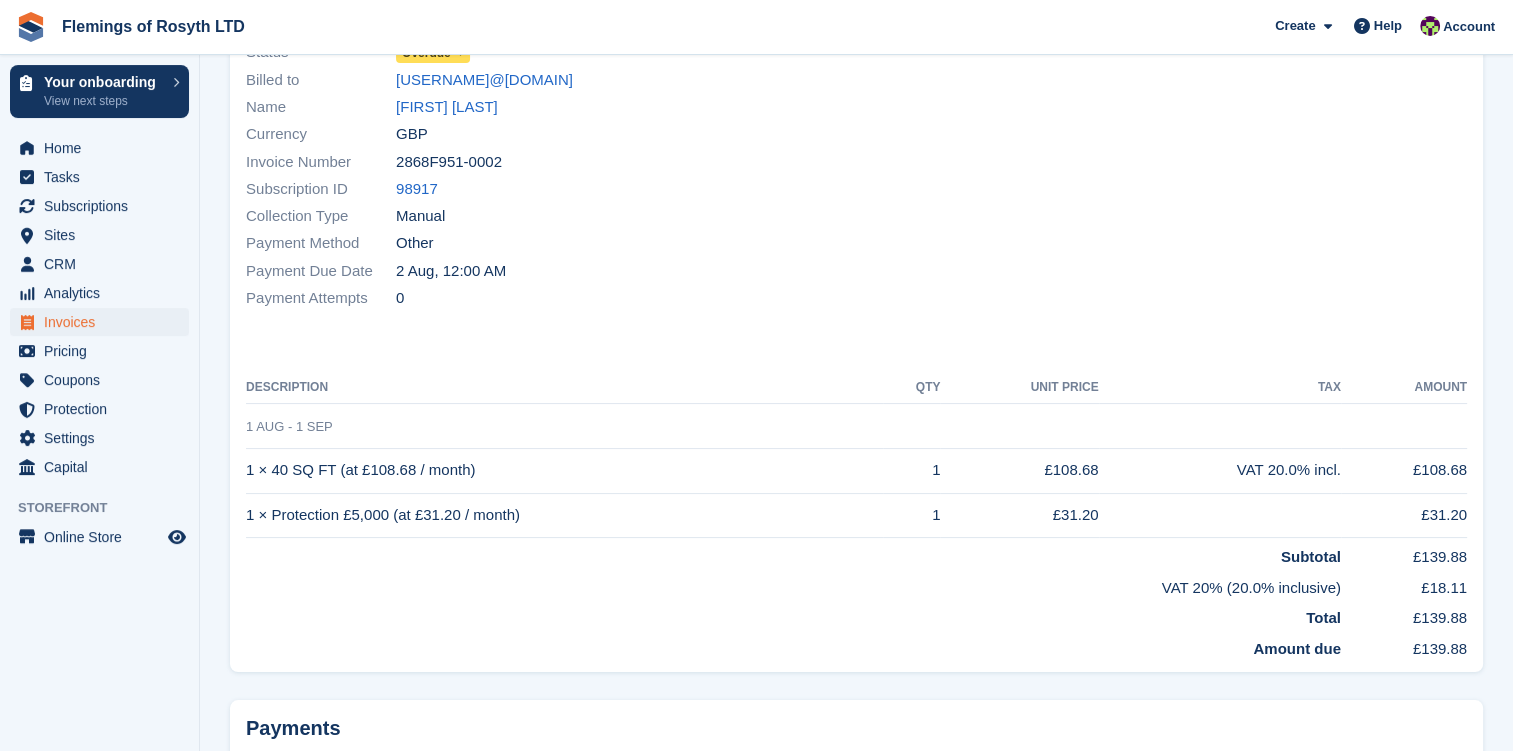 scroll, scrollTop: 0, scrollLeft: 0, axis: both 